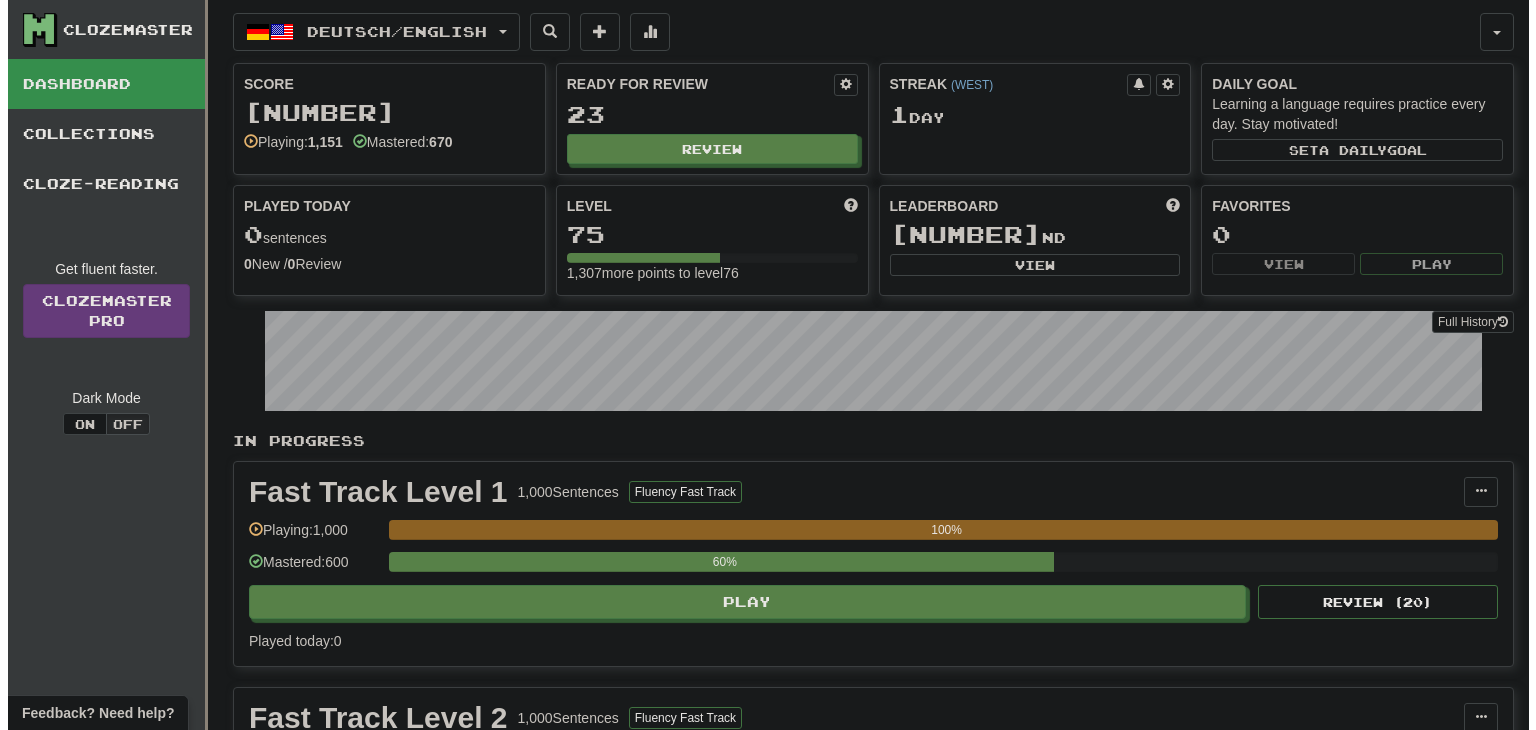 scroll, scrollTop: 0, scrollLeft: 0, axis: both 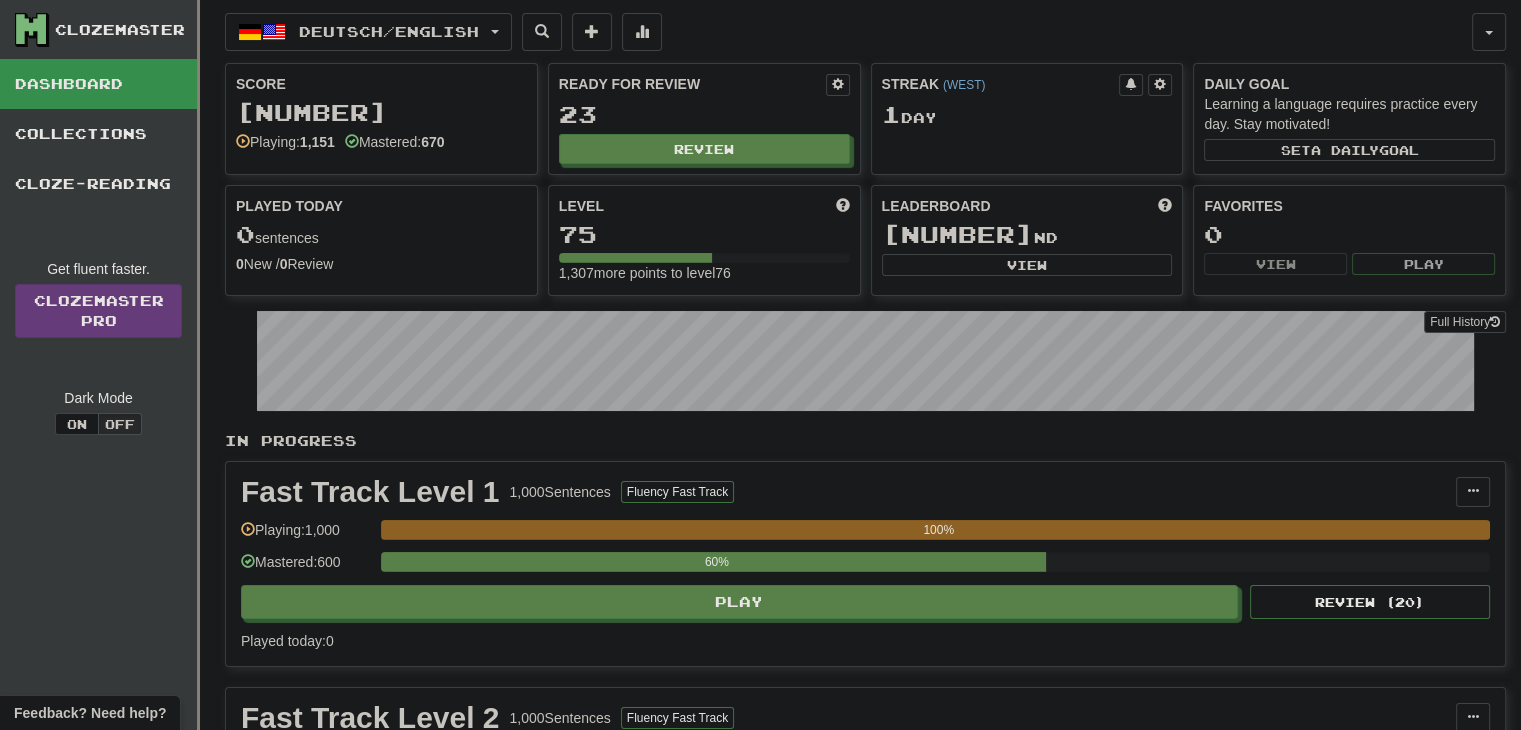 click on "23" at bounding box center (704, 114) 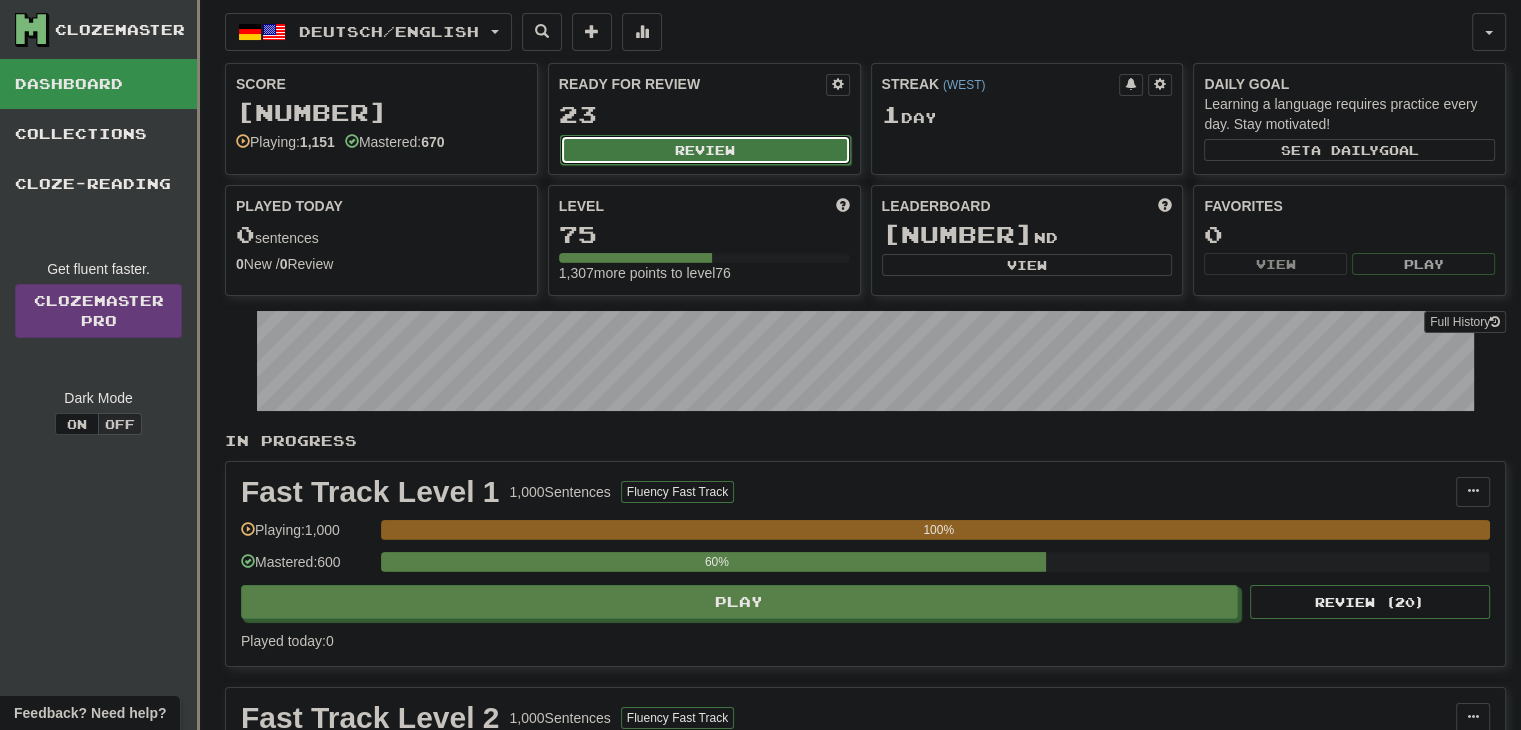 click on "Review" at bounding box center (705, 150) 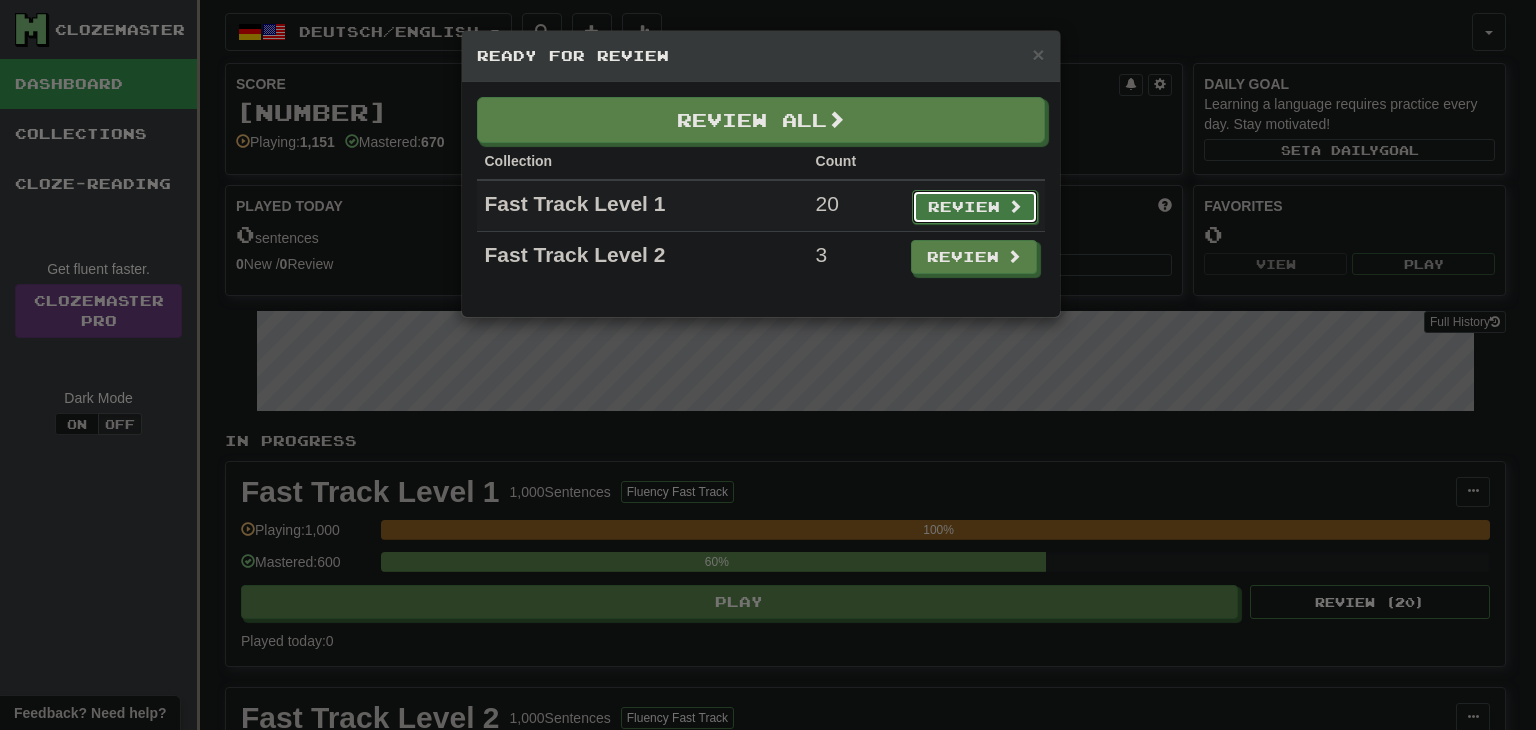 click on "Review" at bounding box center (975, 207) 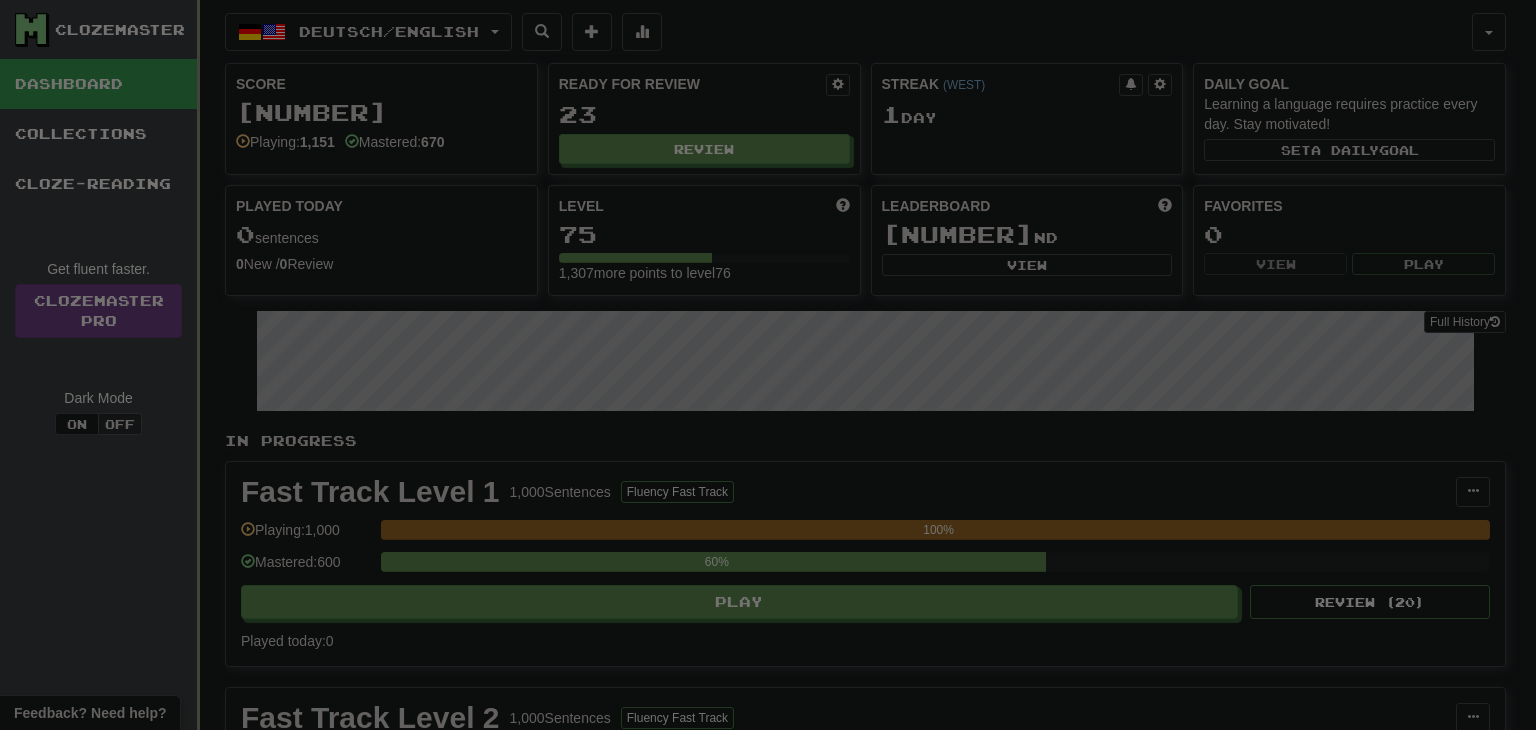 select on "**" 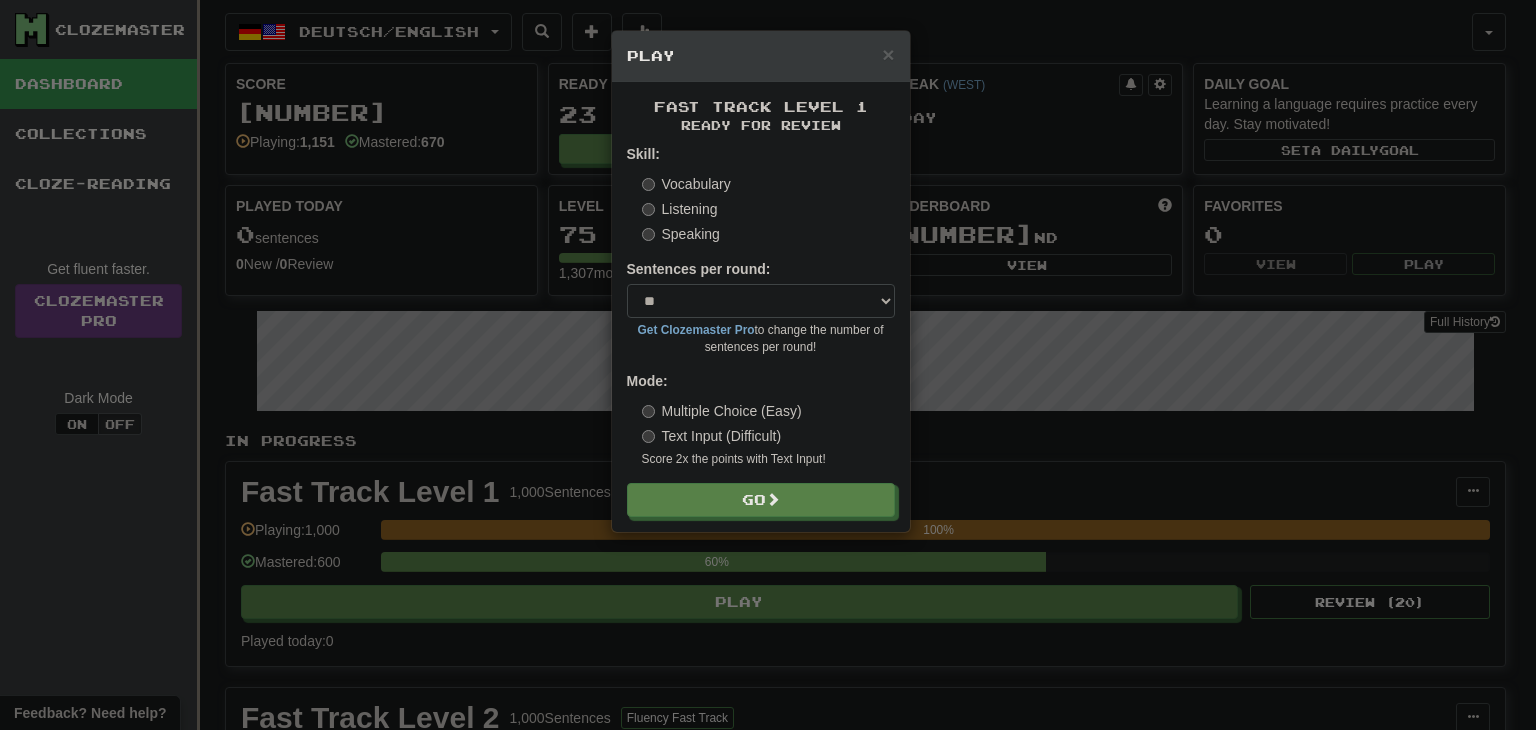 click on "Skill: Vocabulary Listening Speaking Sentences per round: * ** ** ** ** ** *** ******** Get Clozemaster Pro  to change the number of sentences per round! Mode: Multiple Choice (Easy) Text Input (Difficult) Score 2x the points with Text Input ! Go" at bounding box center [761, 330] 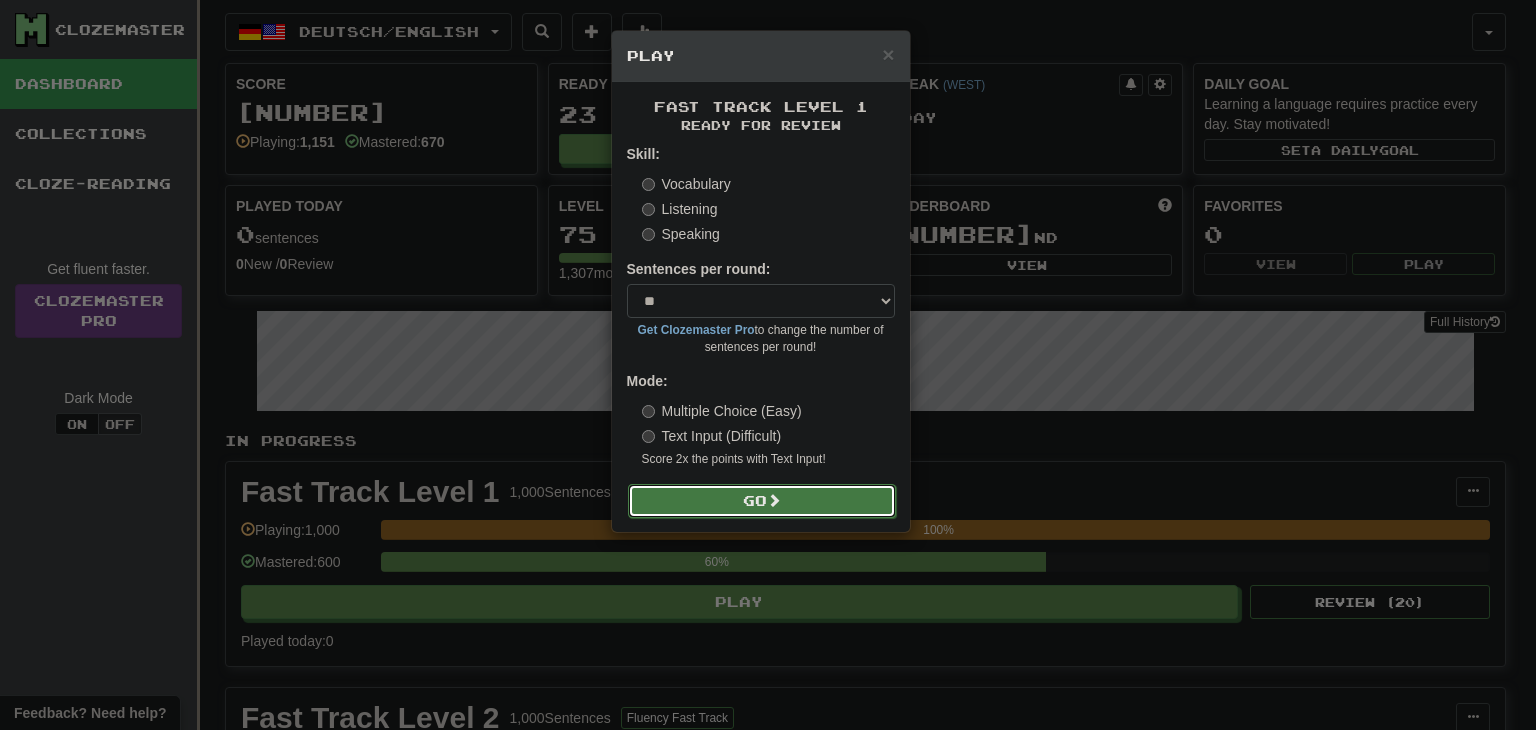 click on "Go" at bounding box center (762, 501) 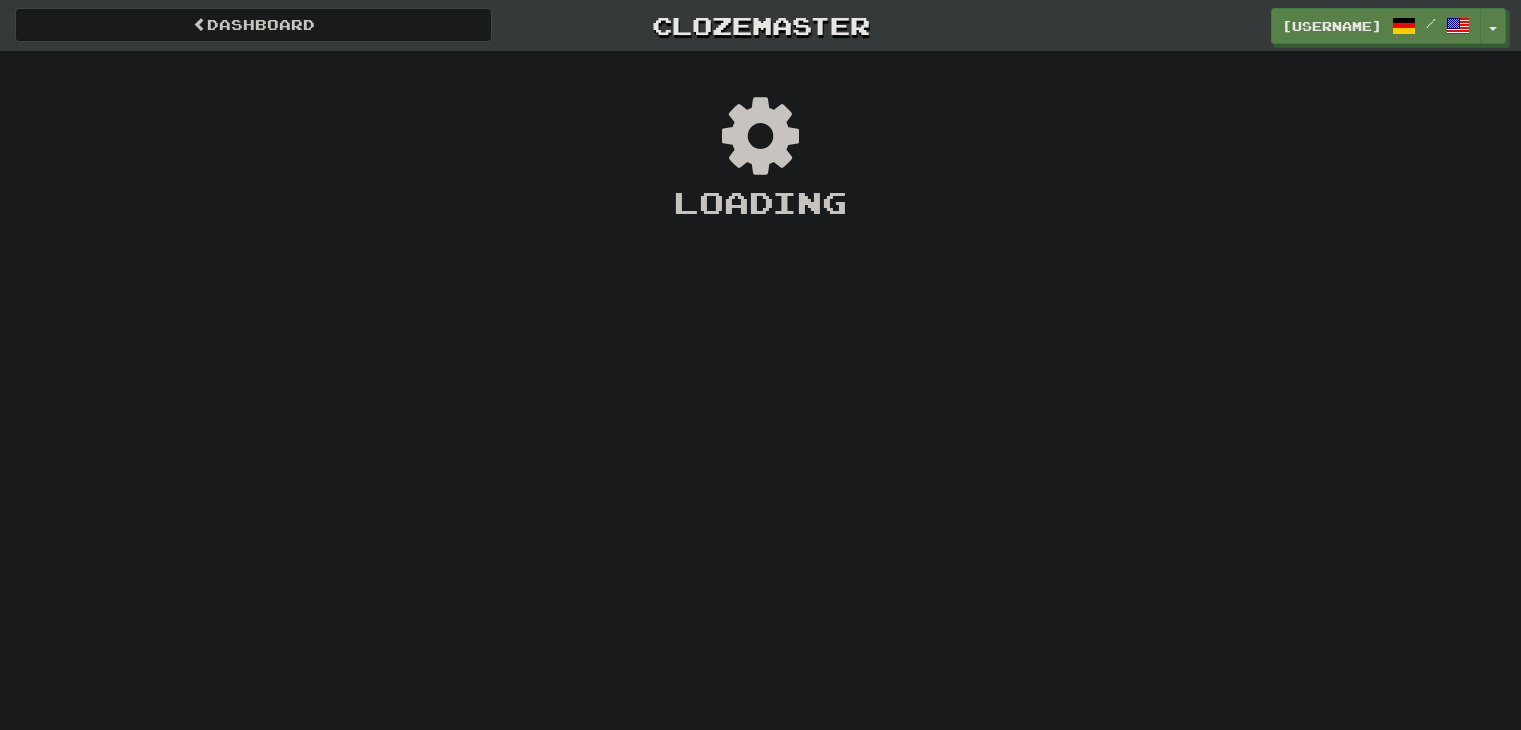 scroll, scrollTop: 0, scrollLeft: 0, axis: both 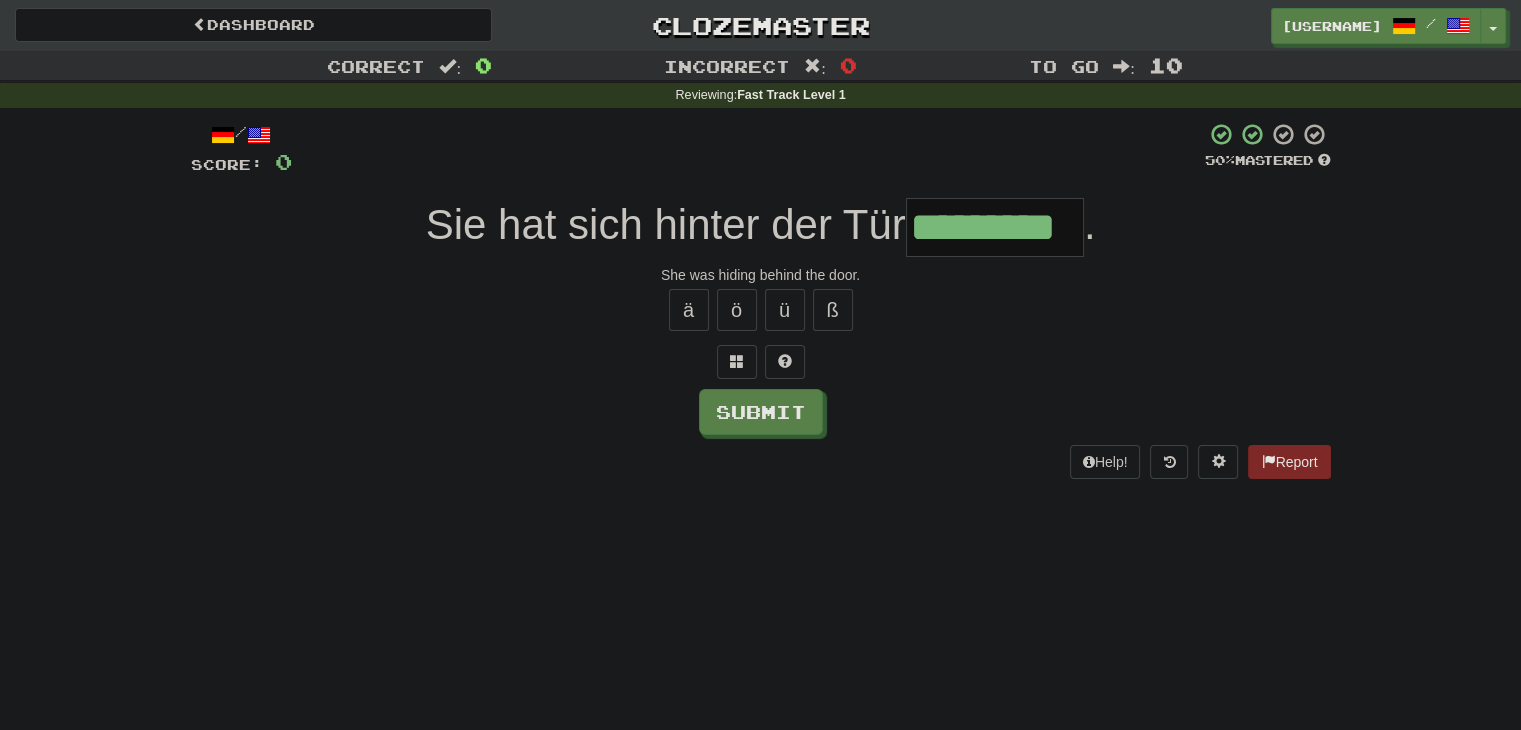 type on "*********" 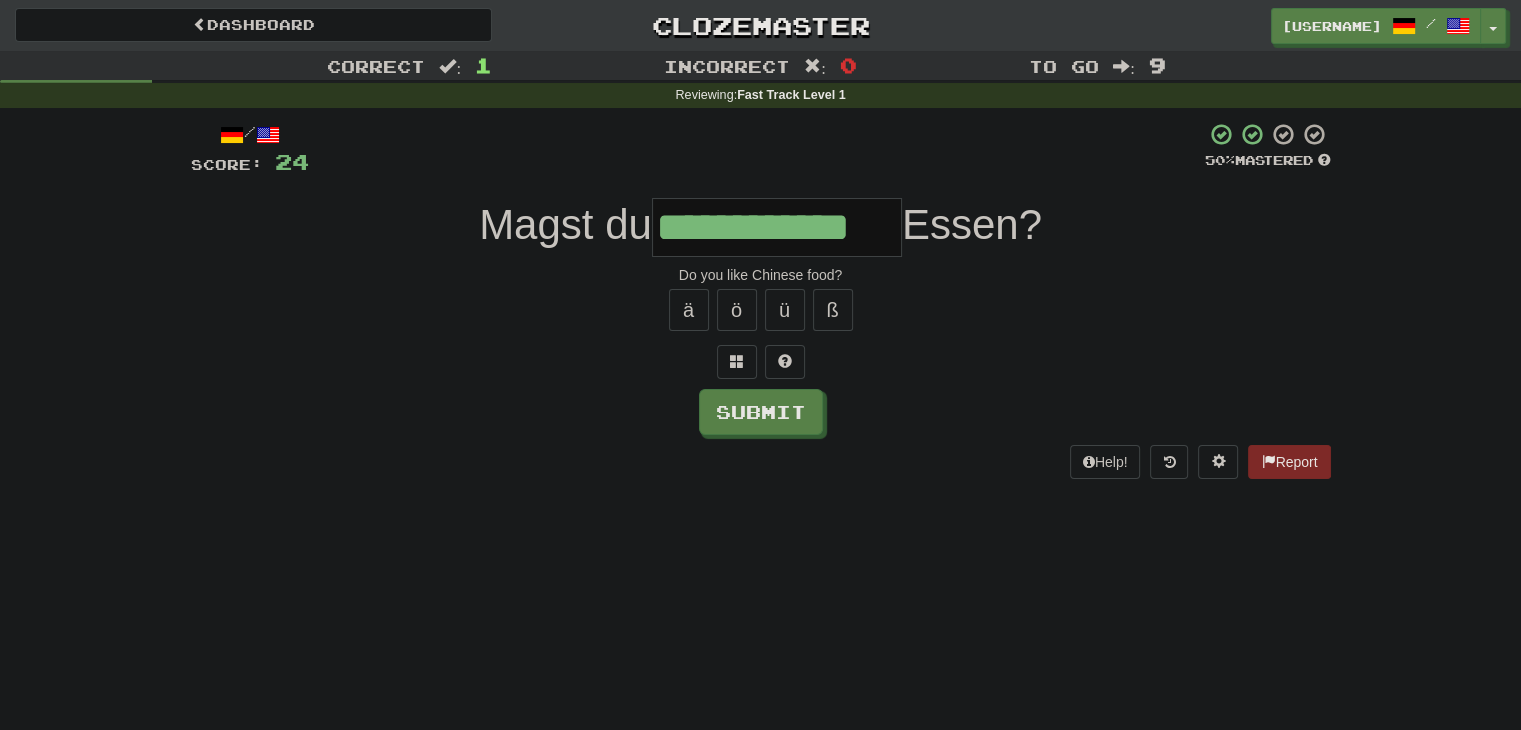 type on "**********" 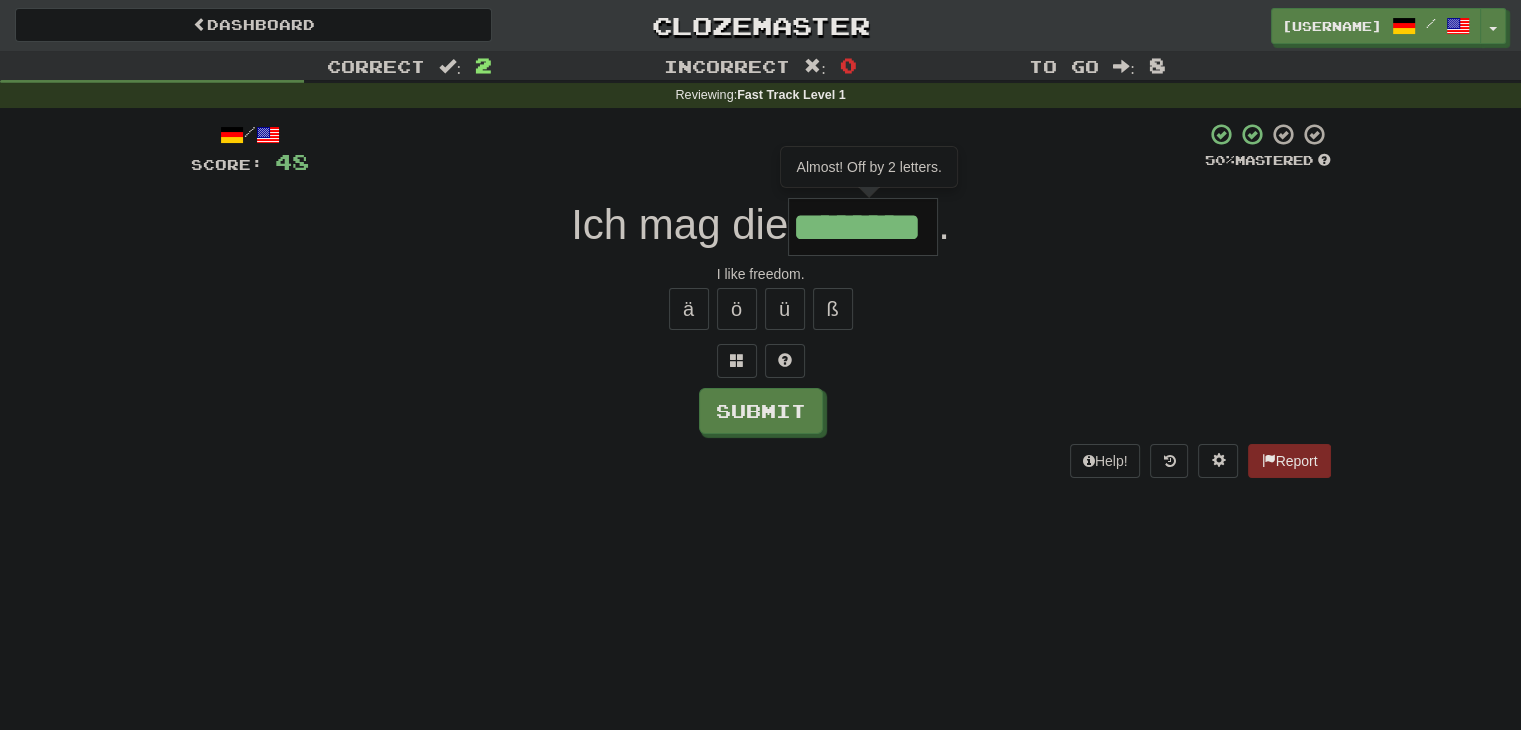 type on "********" 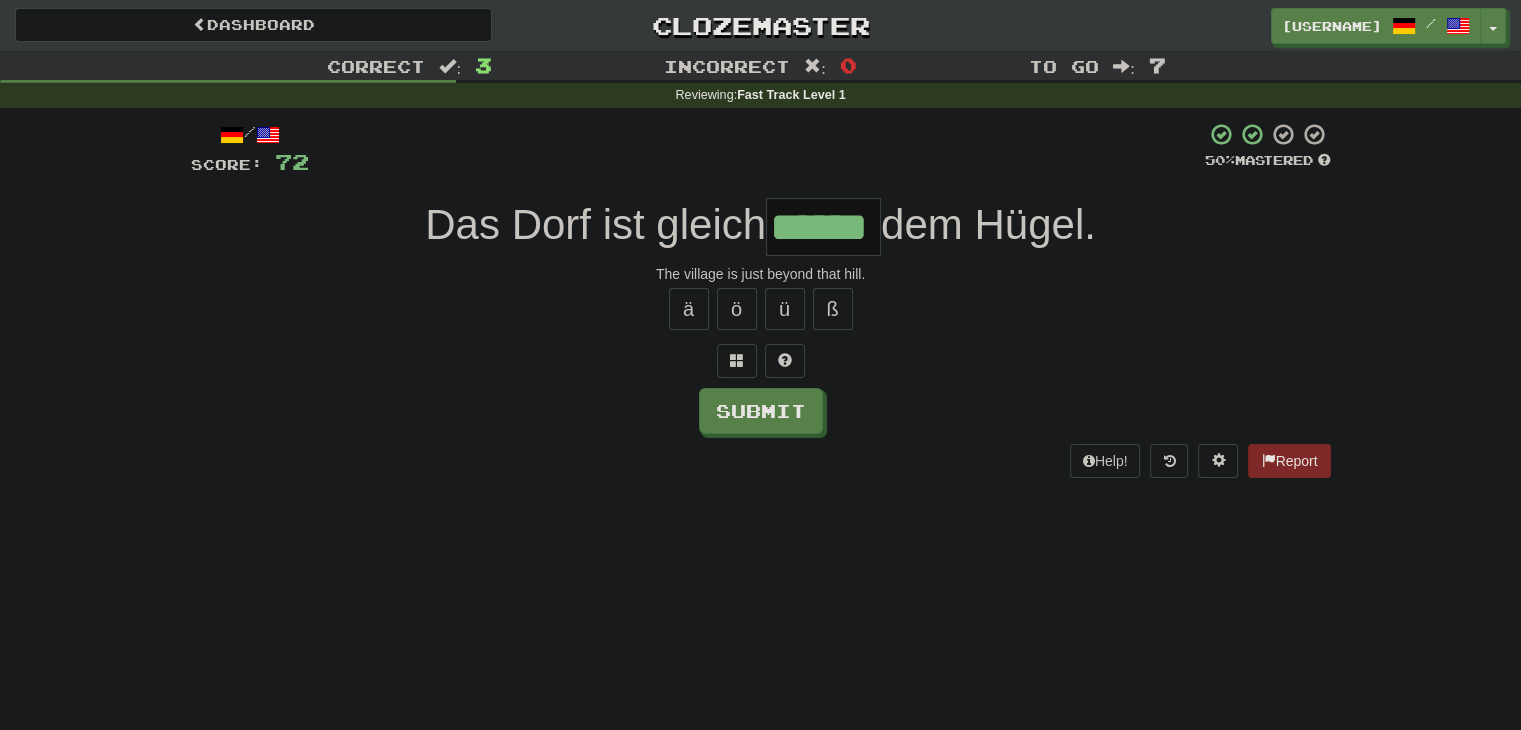 type on "******" 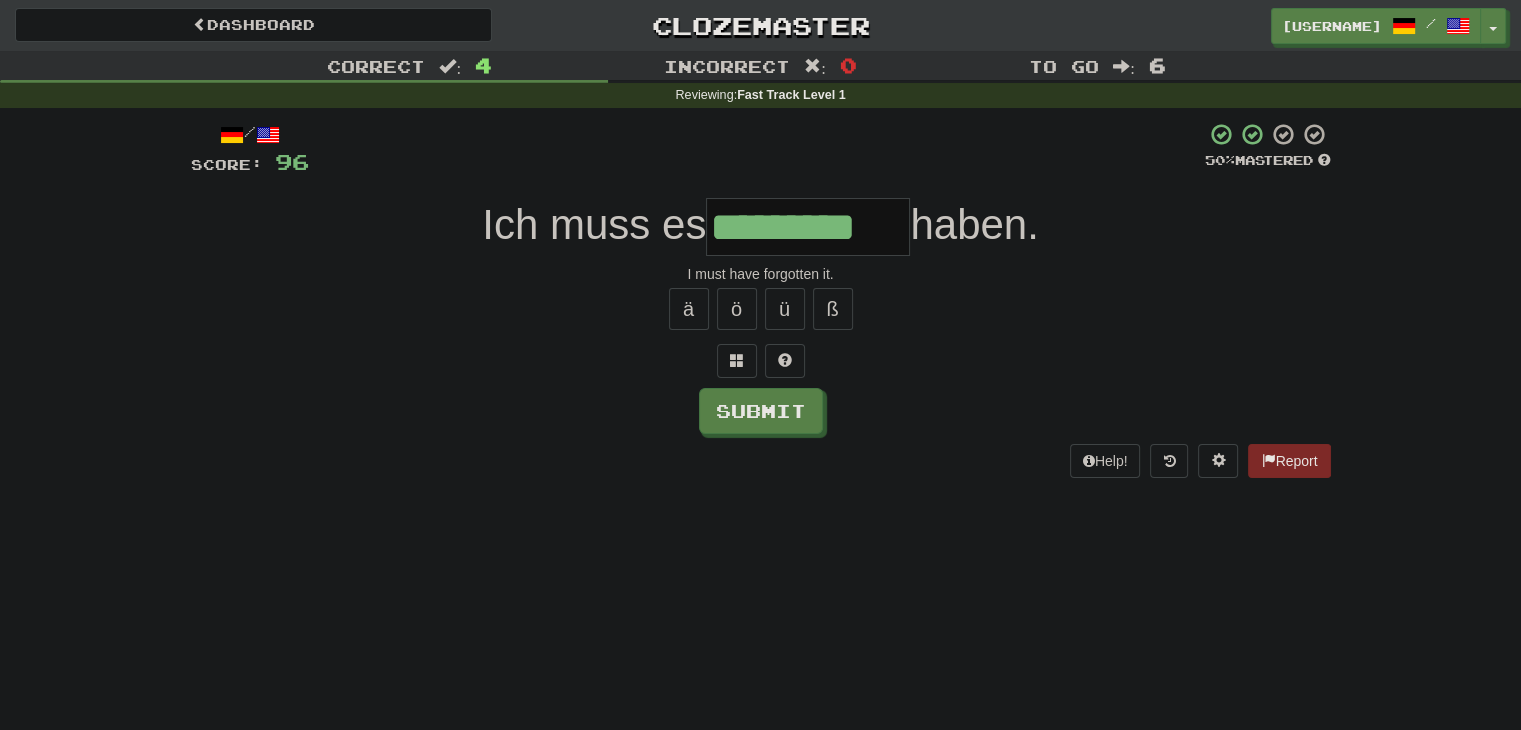 type on "*********" 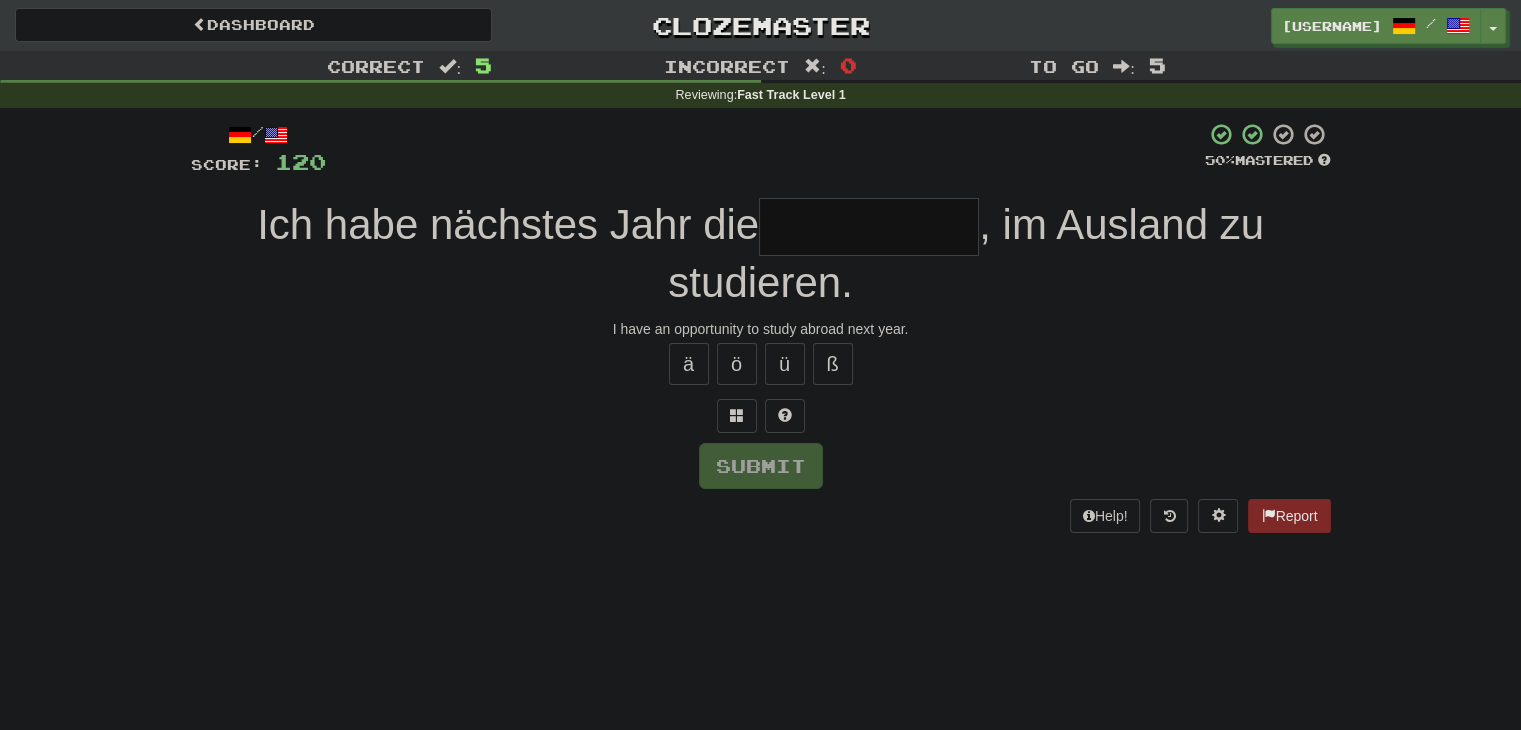 type on "*" 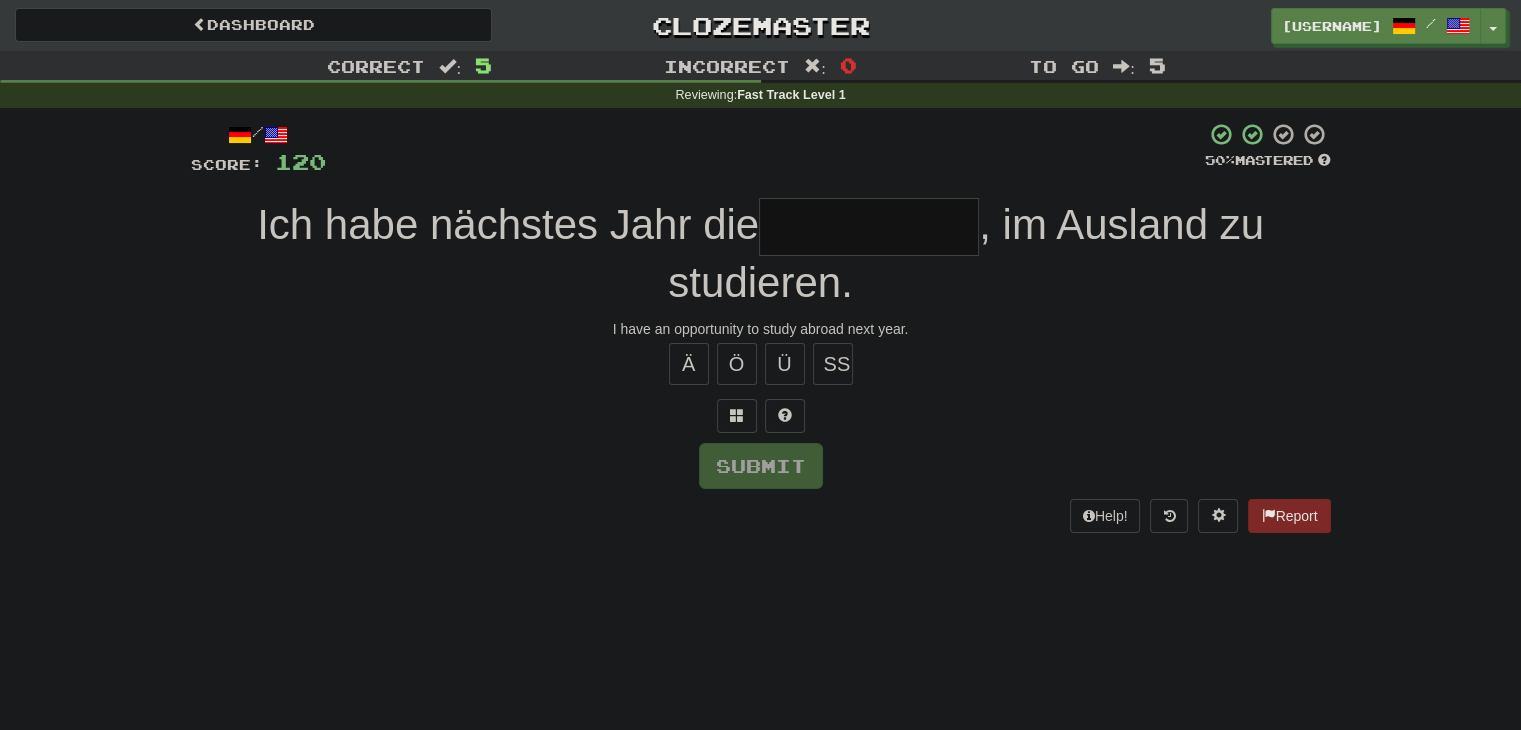 type on "*" 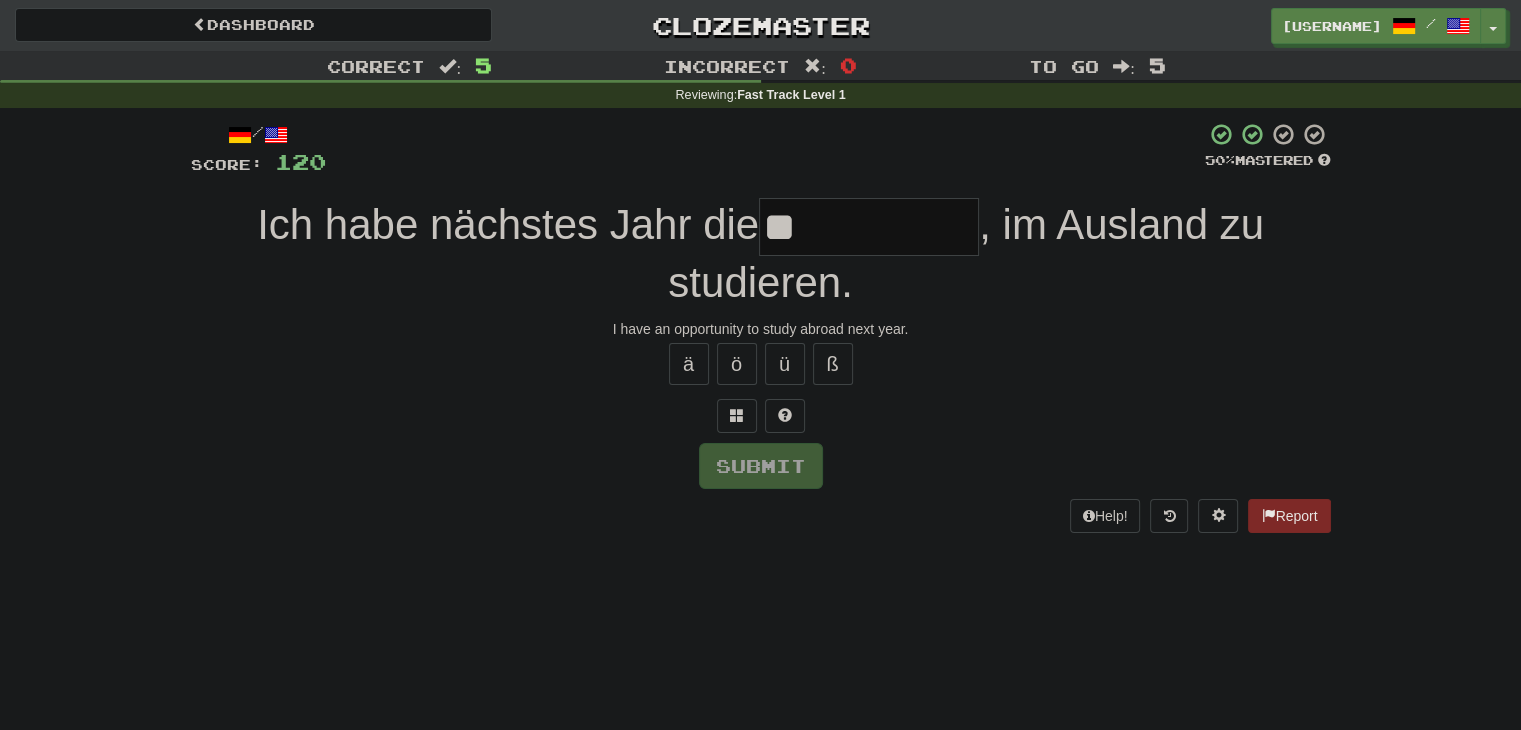 type on "*" 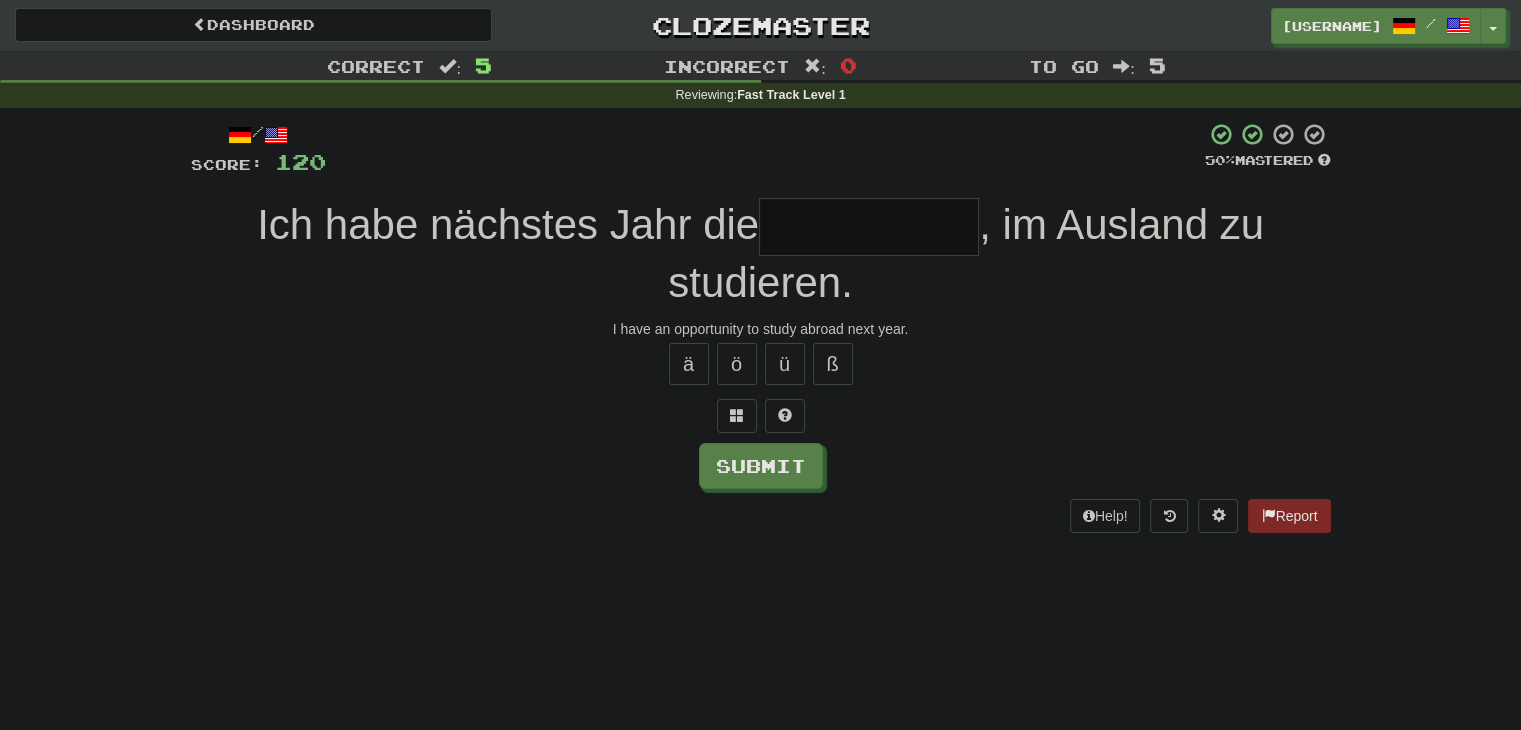 type on "*" 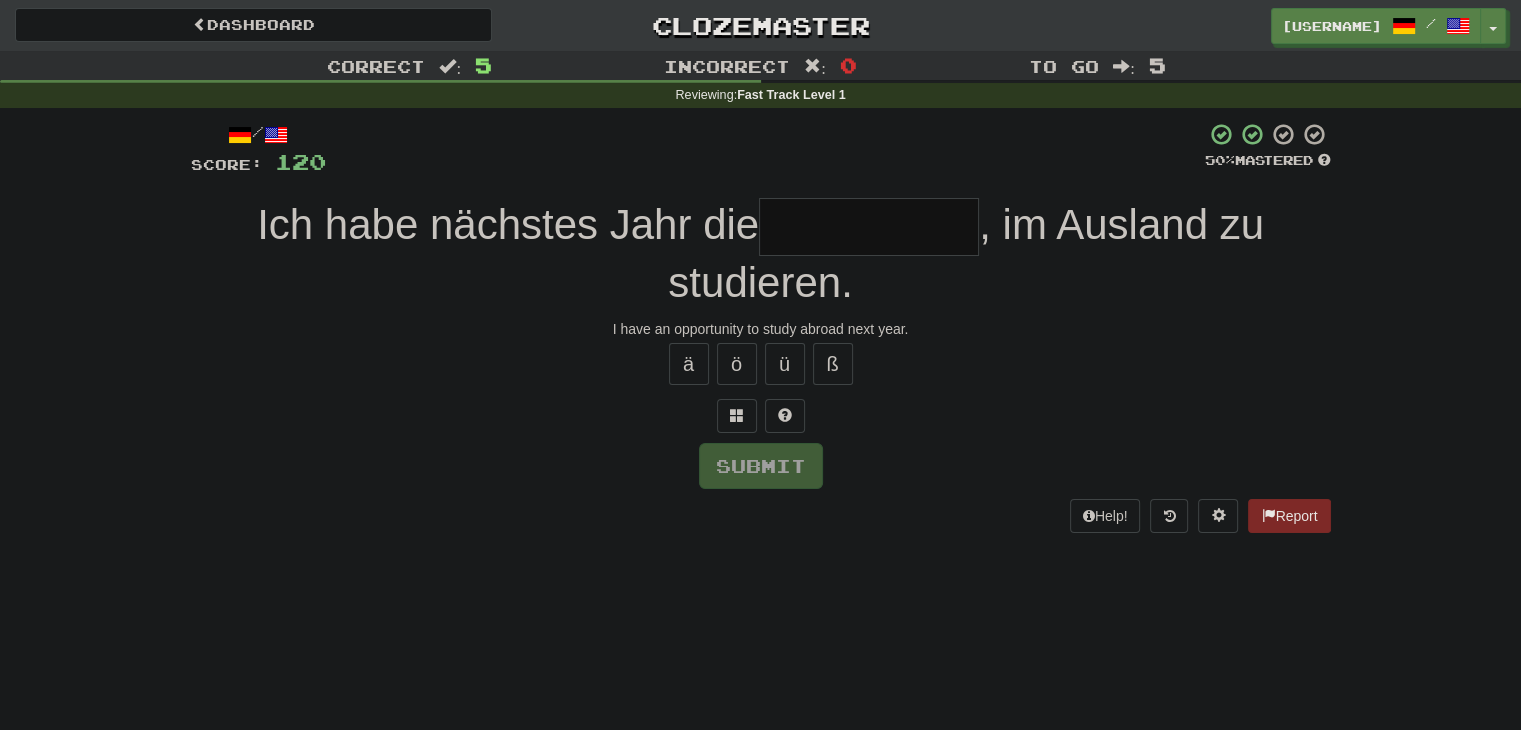 type on "*" 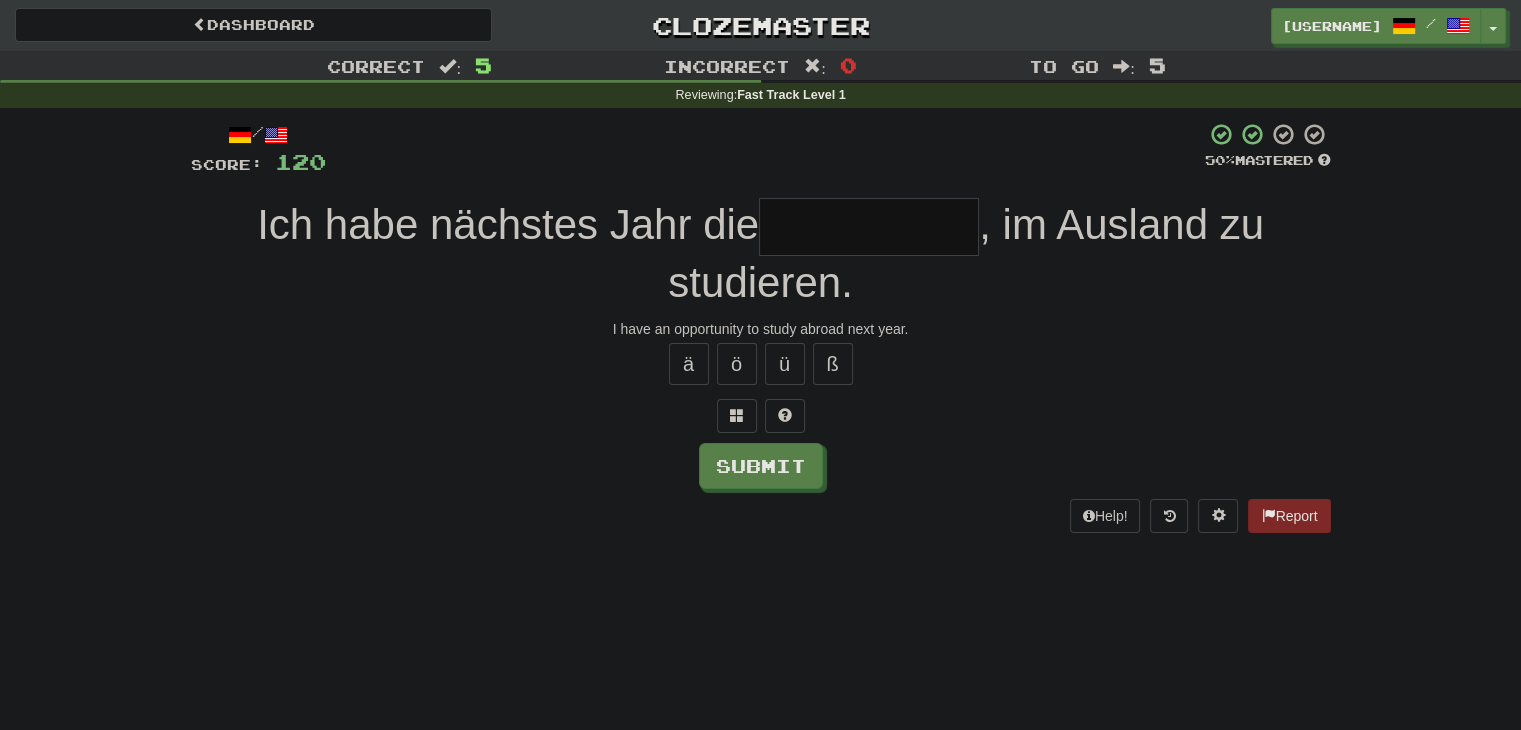 type on "*" 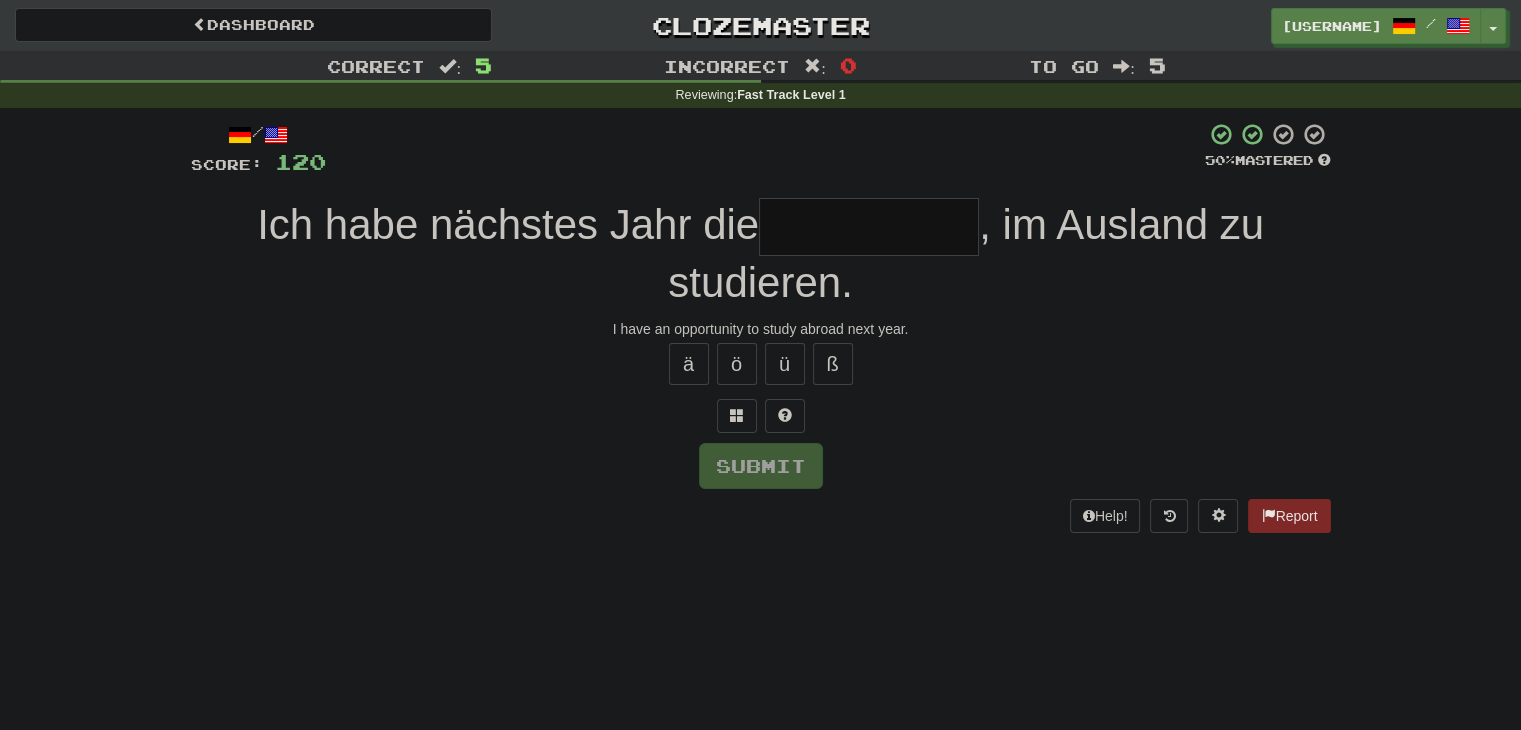 type on "*" 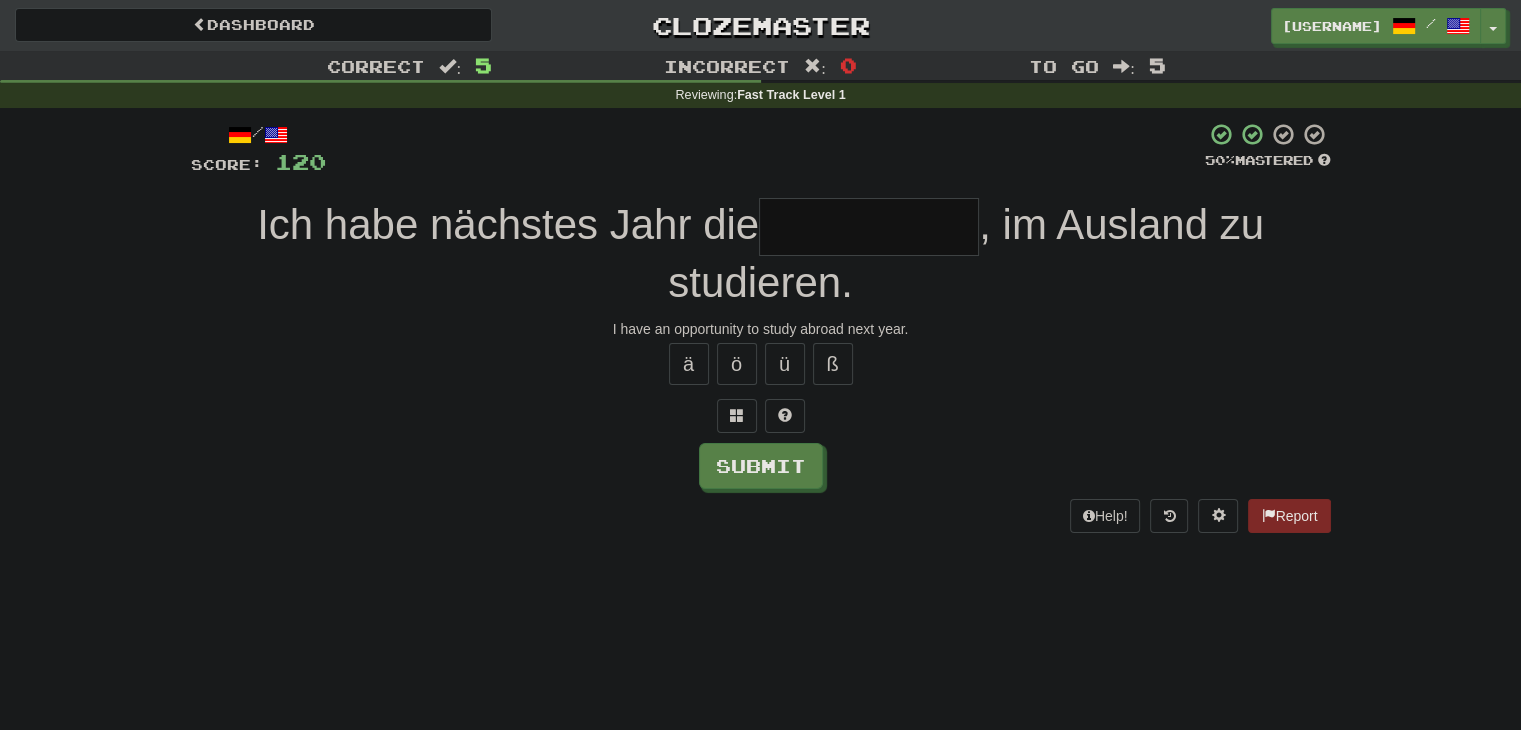 type on "*" 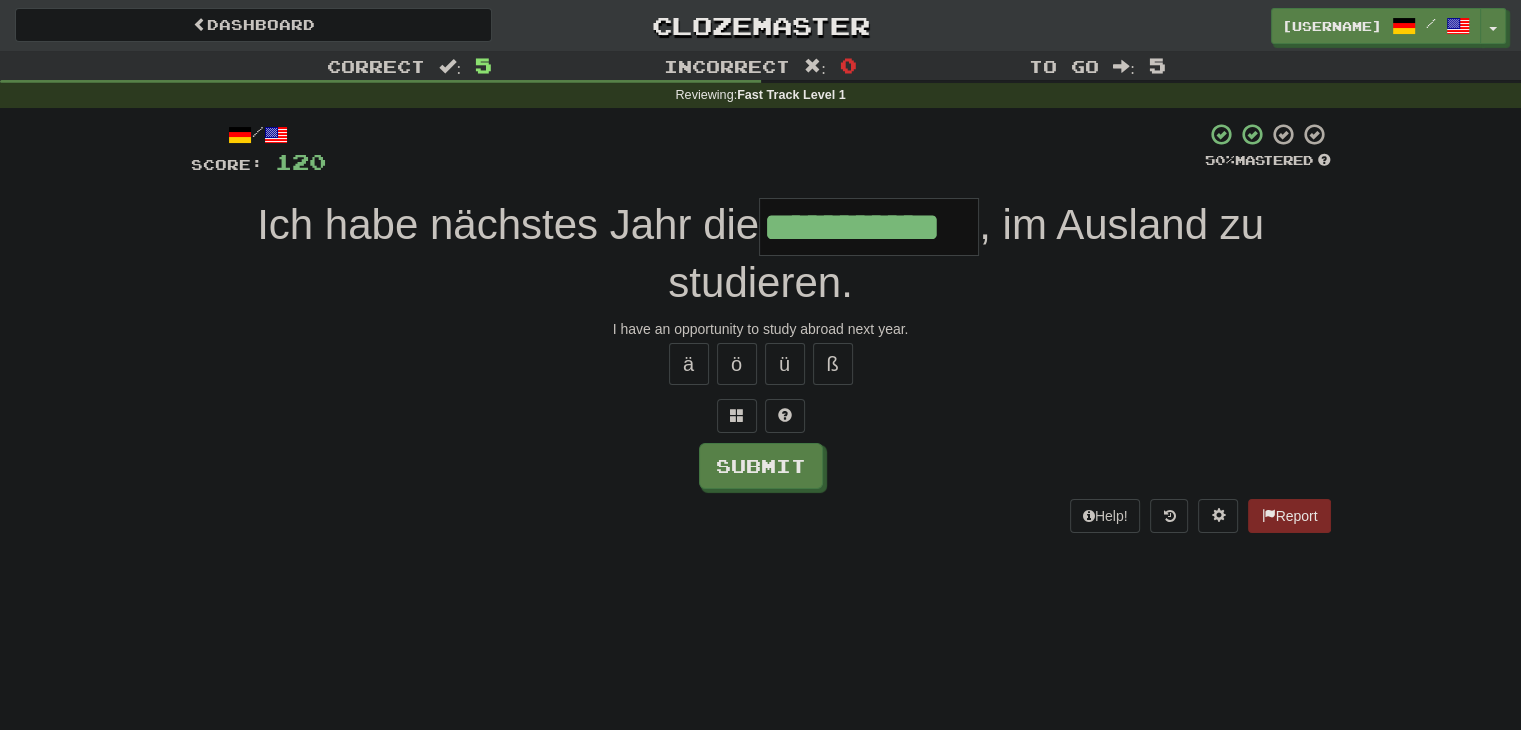 type on "**********" 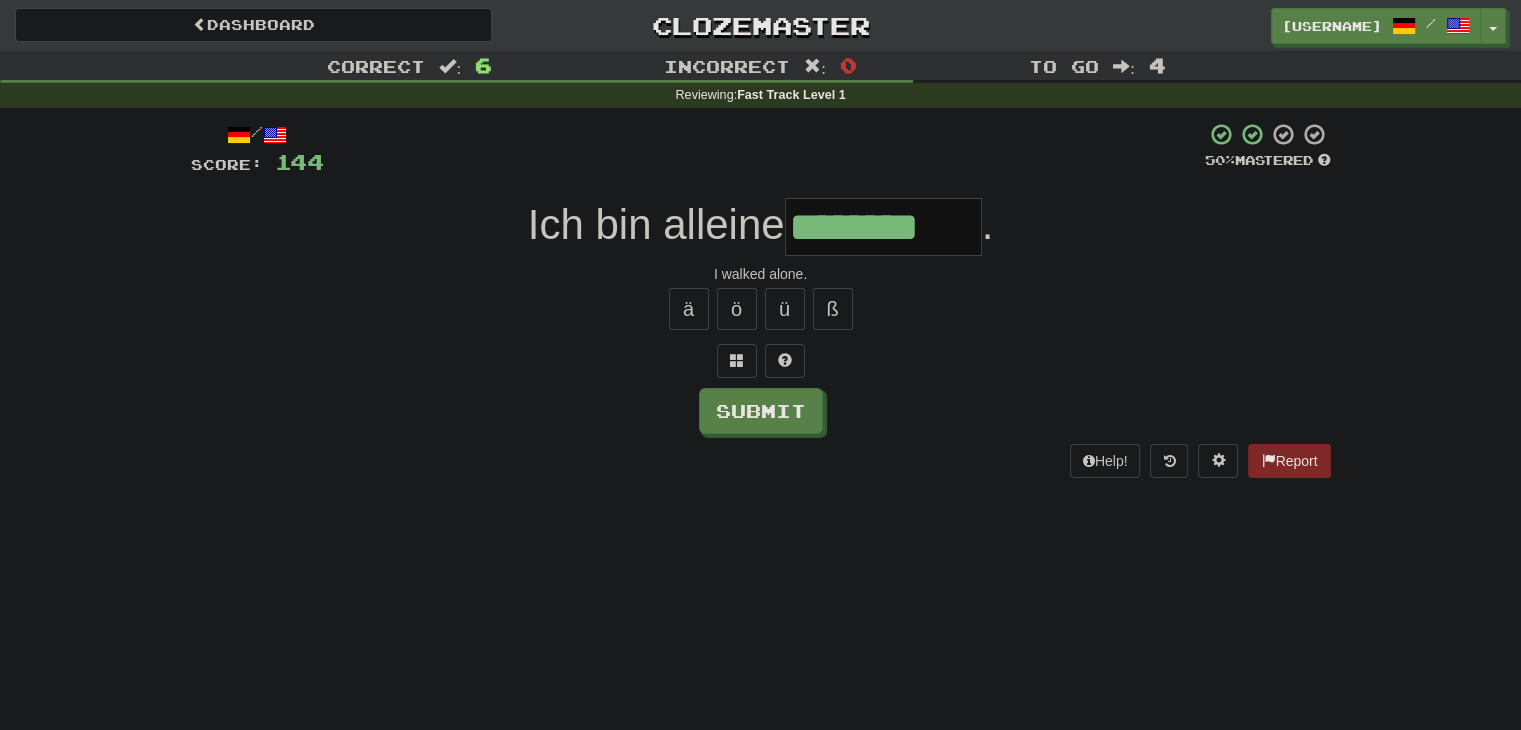 type on "********" 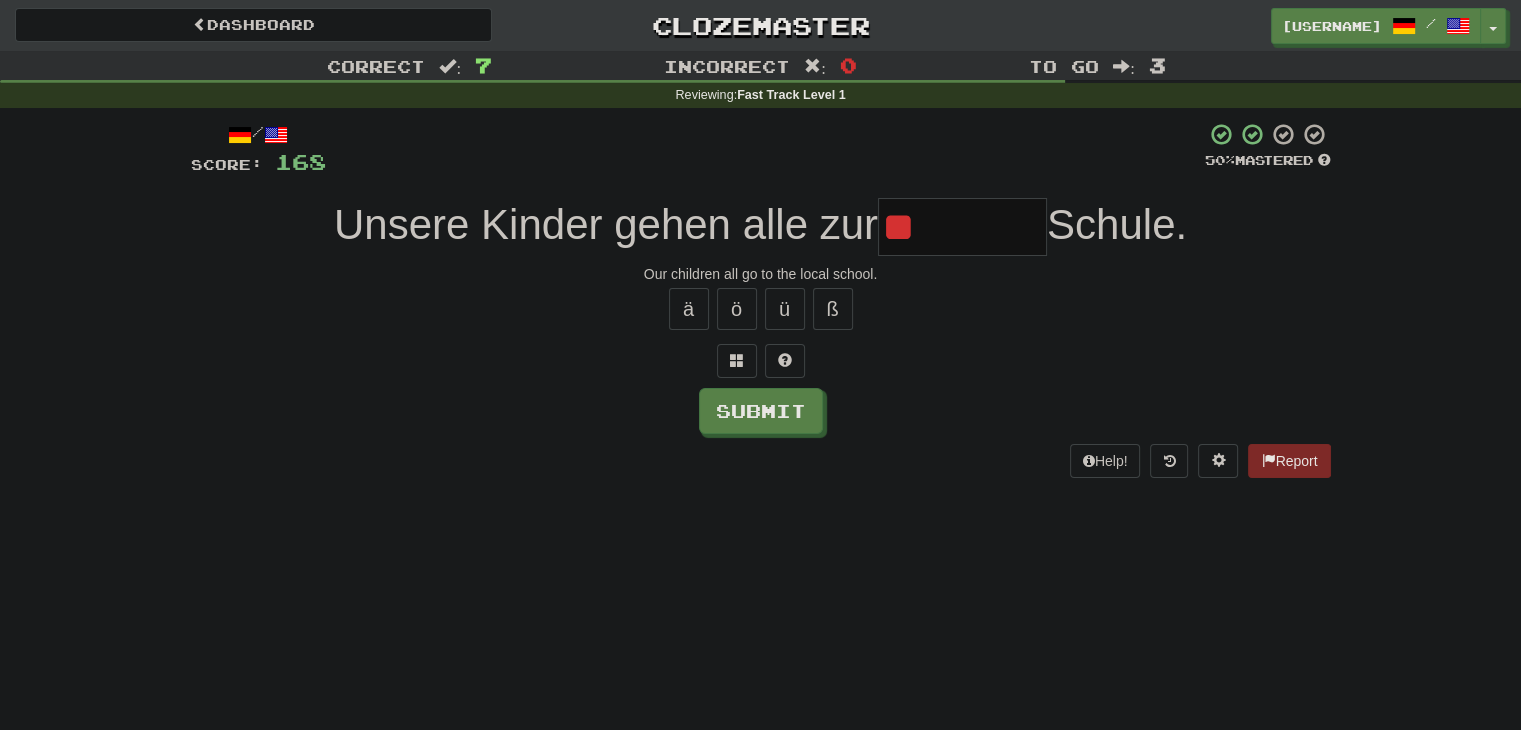 type on "*" 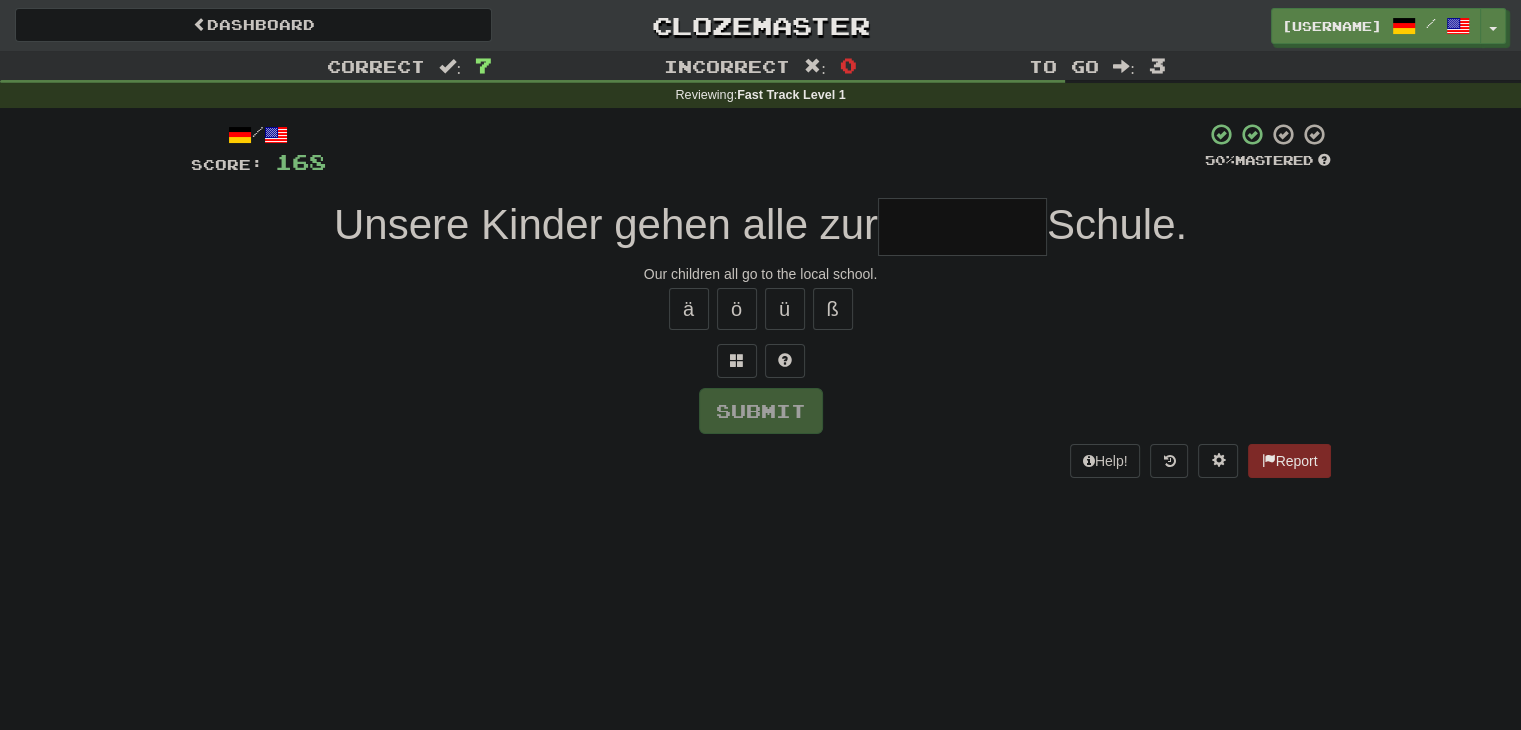type on "*" 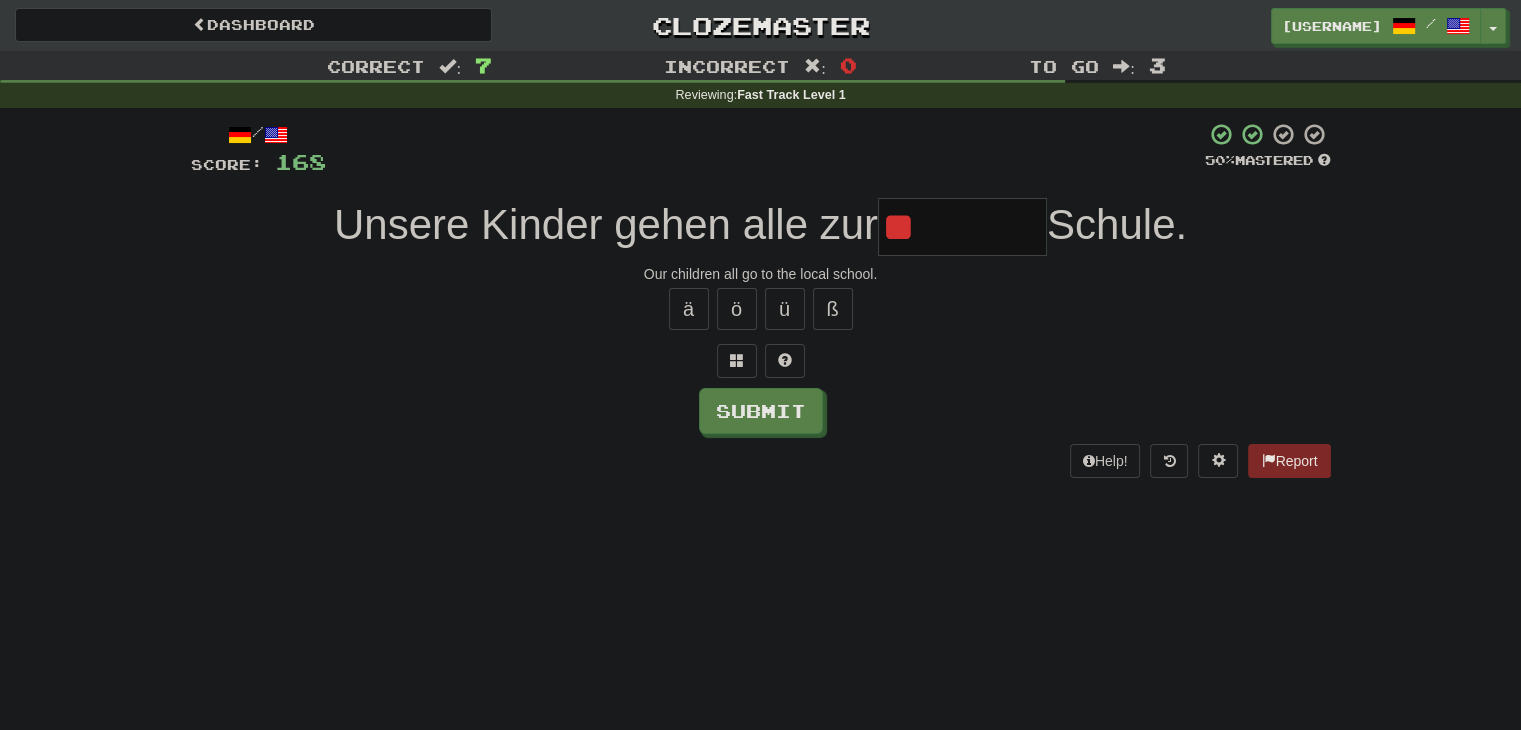 type on "*" 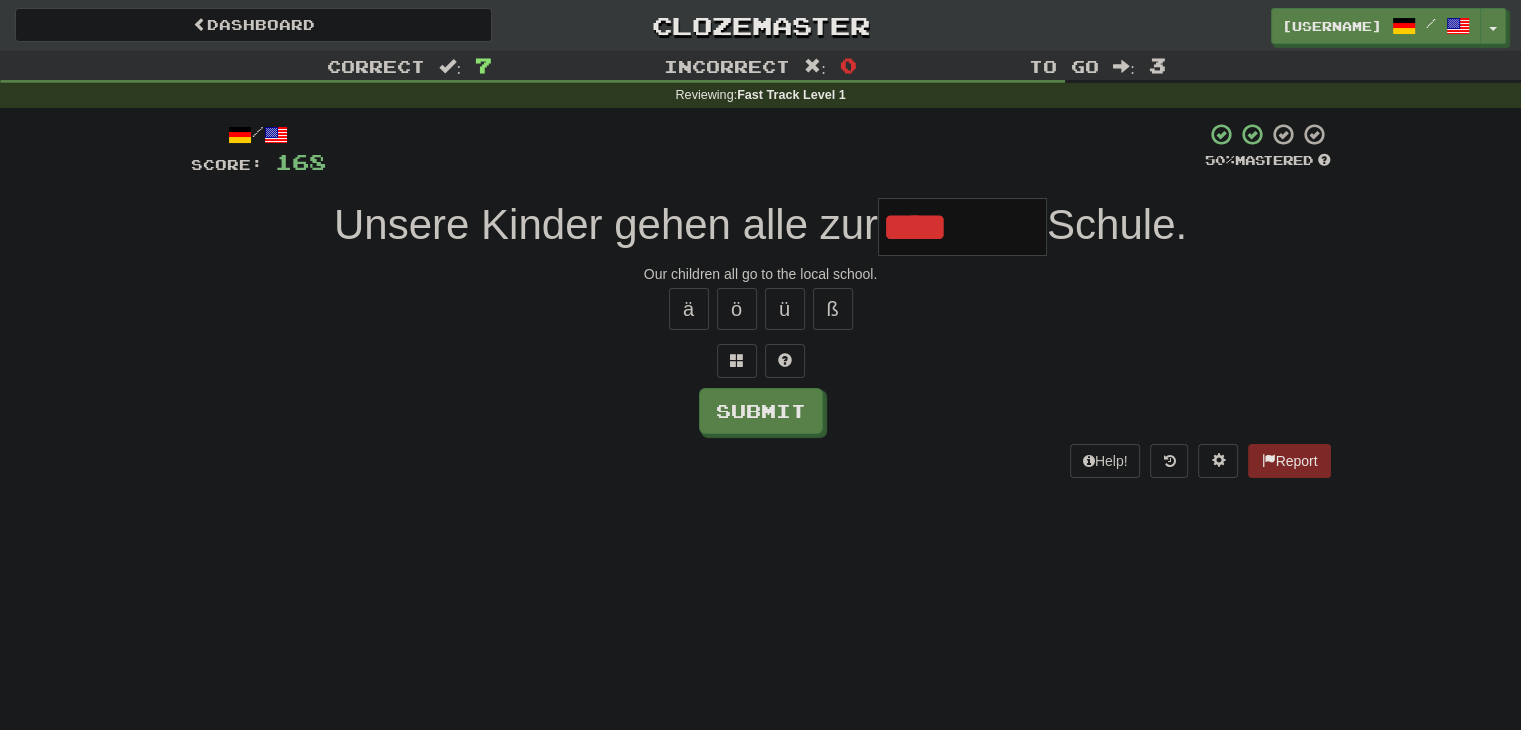 type on "***" 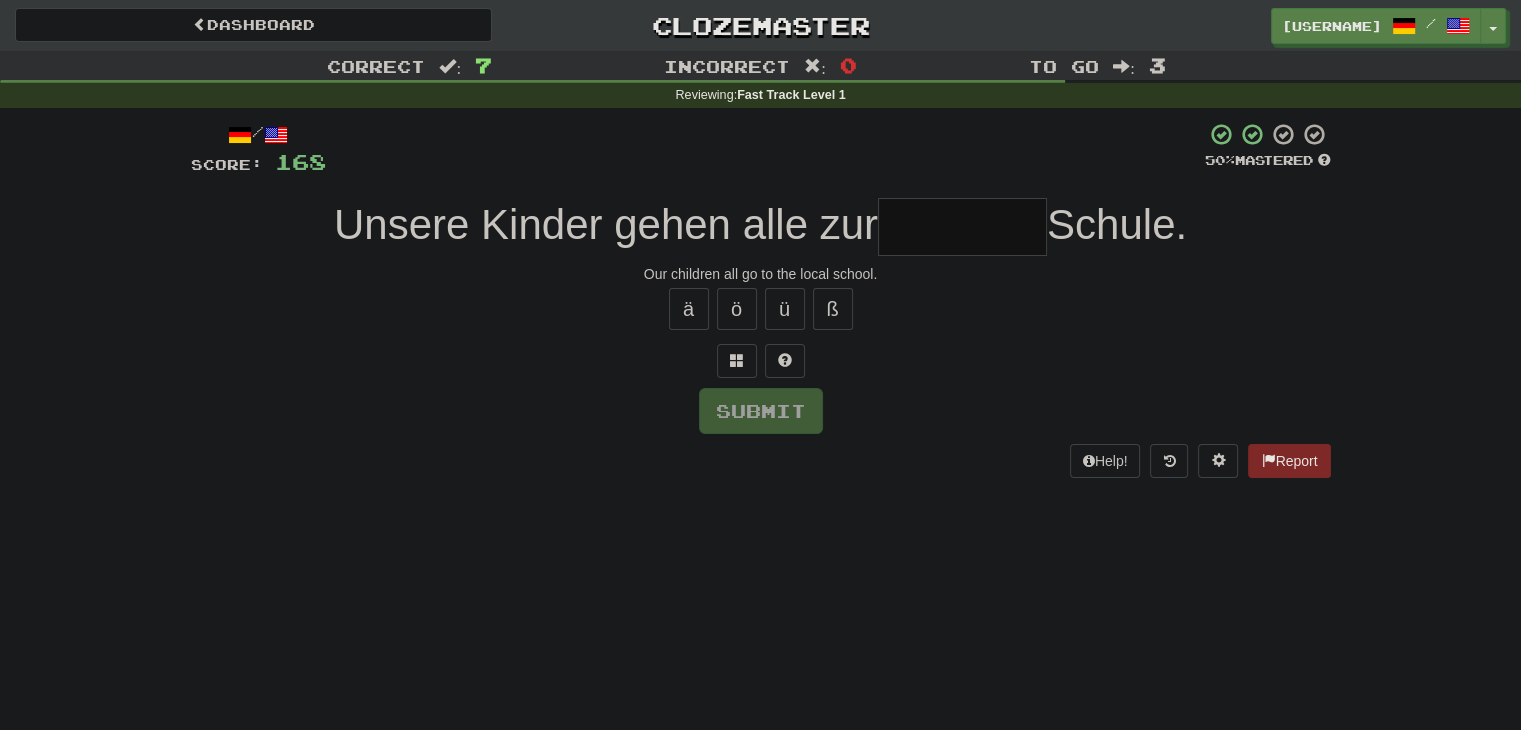type on "*" 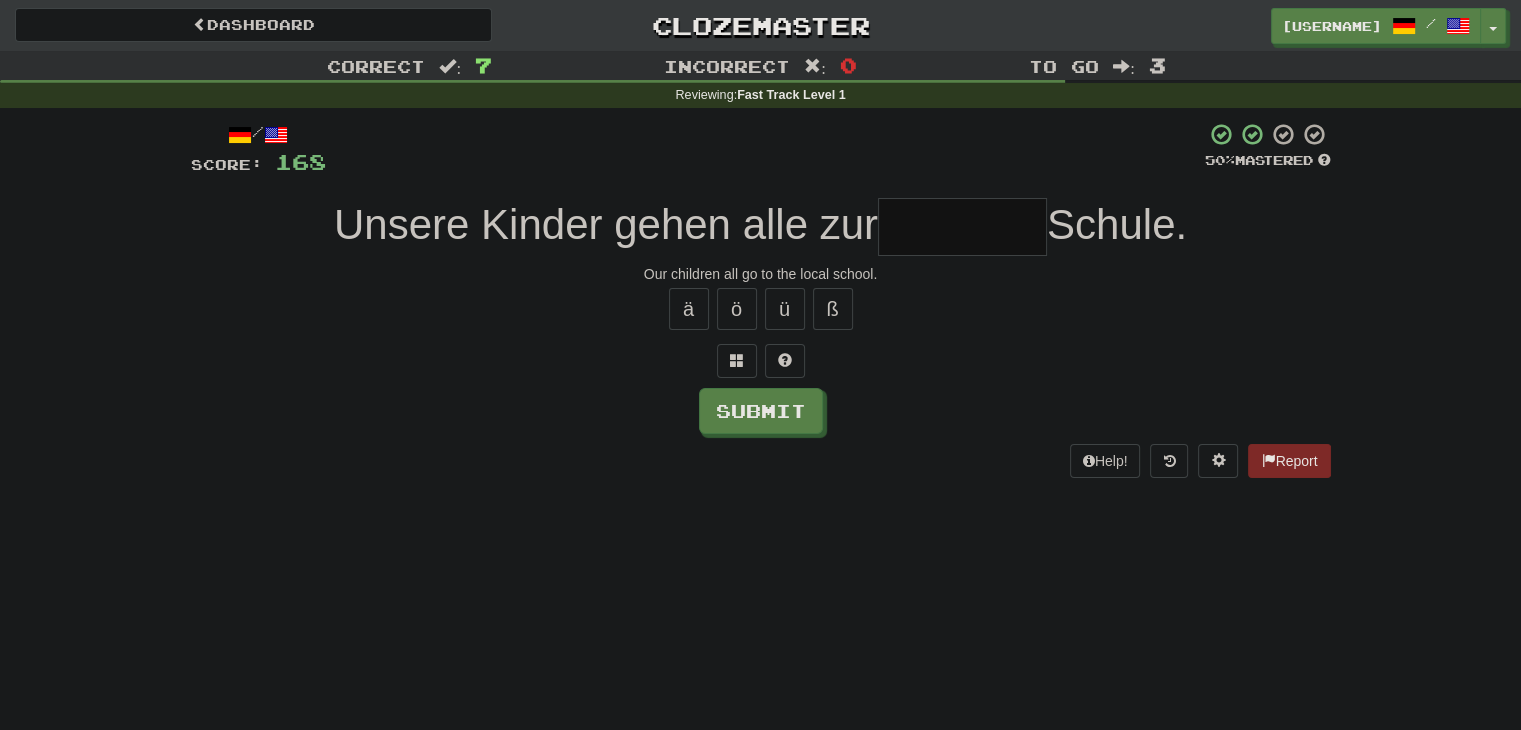 type on "*" 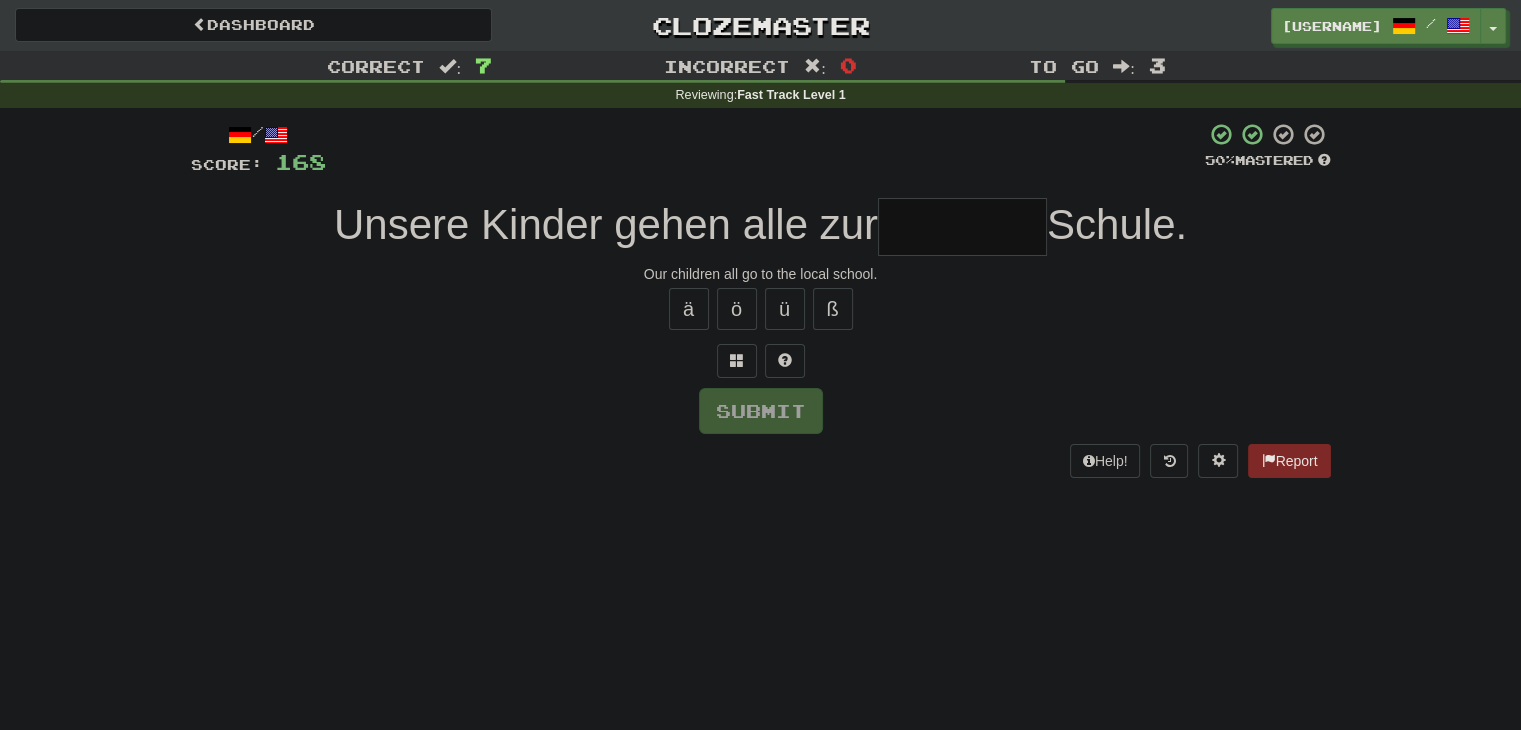 type on "*" 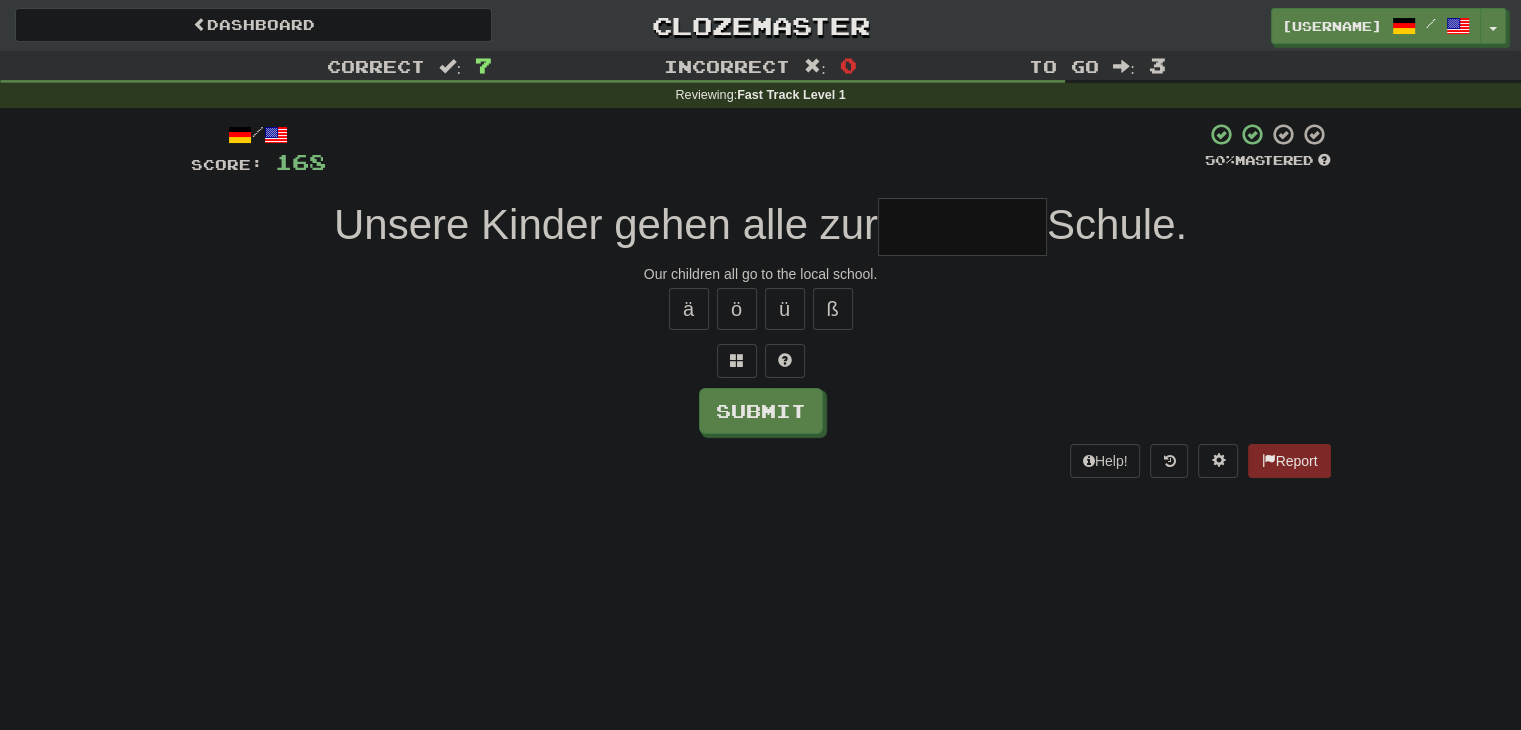 type on "*" 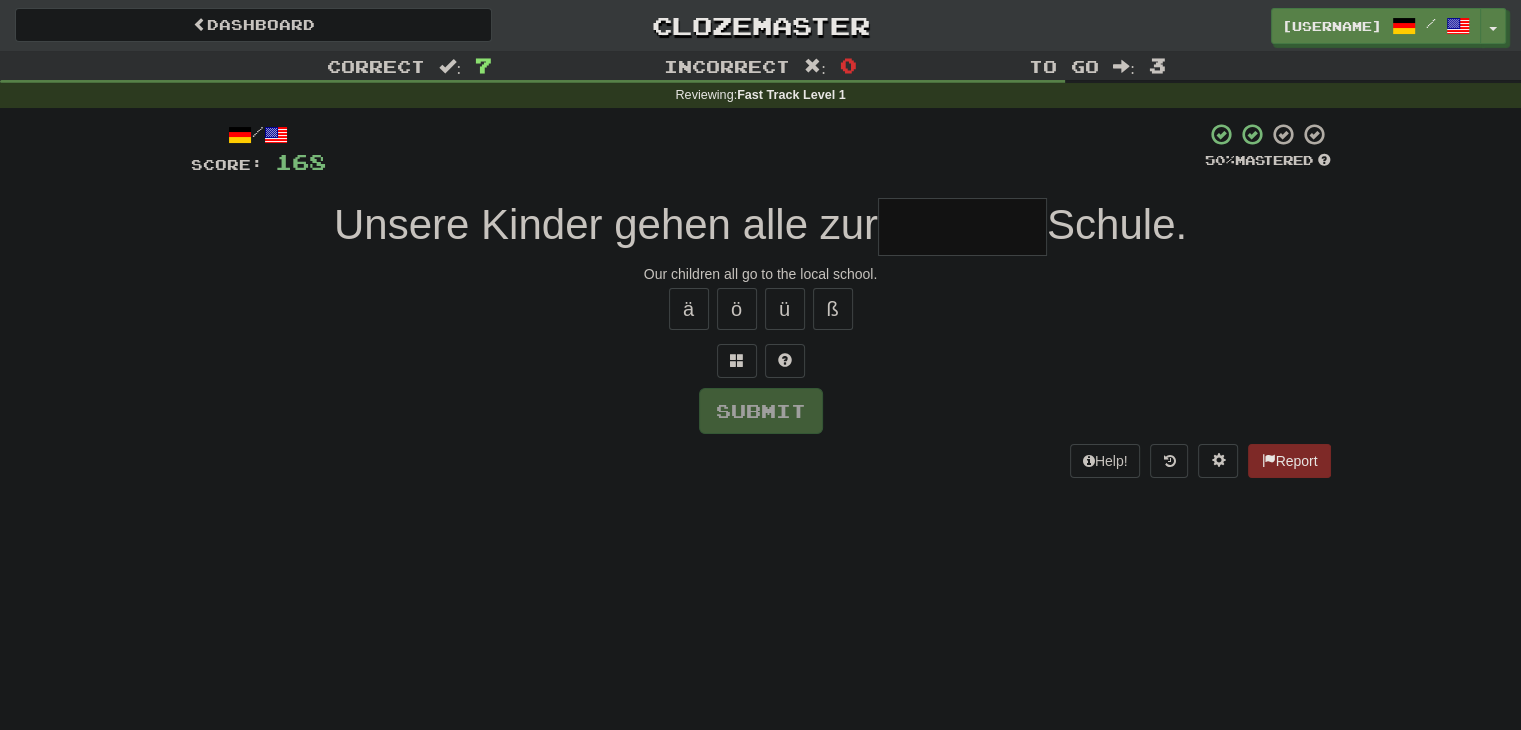 type on "*" 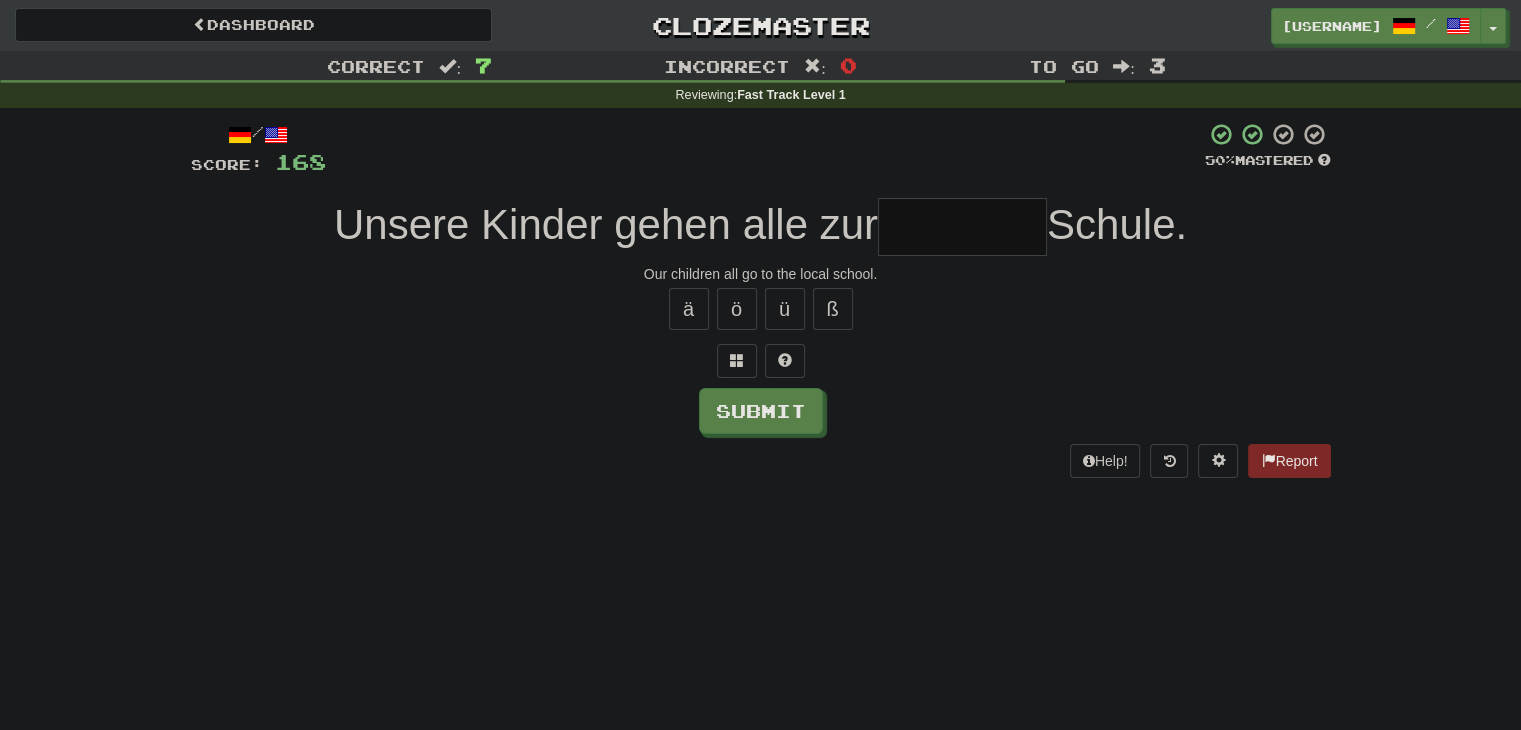 type on "*" 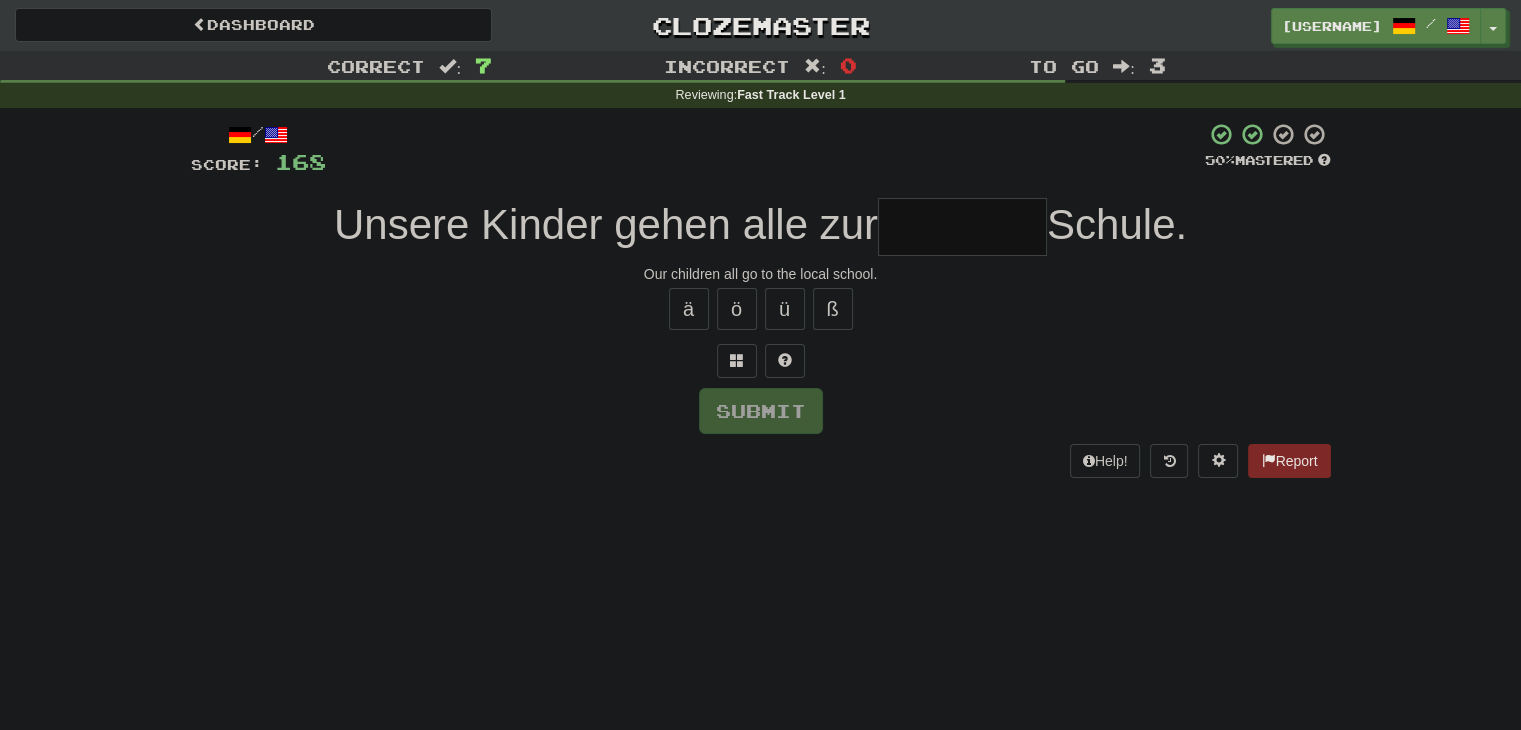 type on "*" 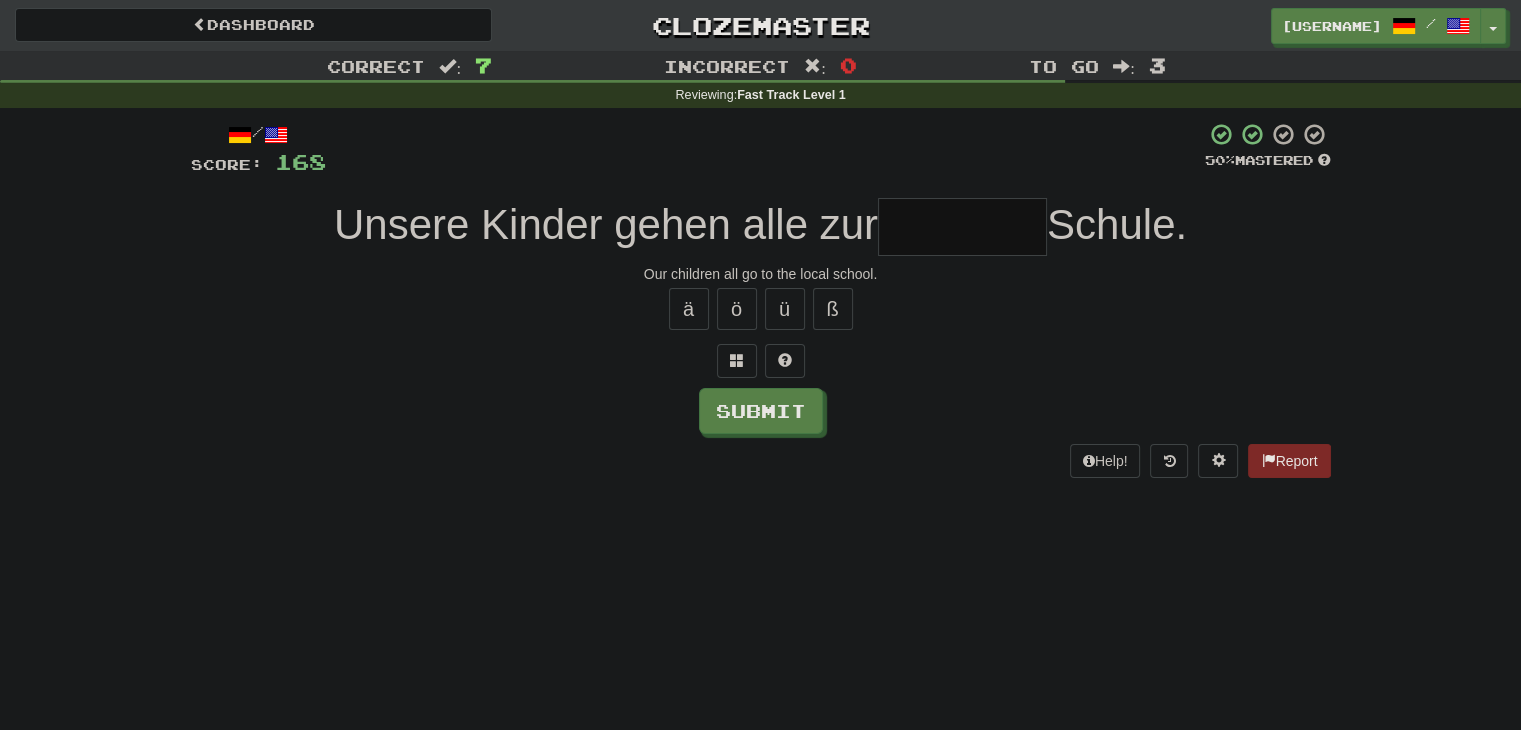 type on "*" 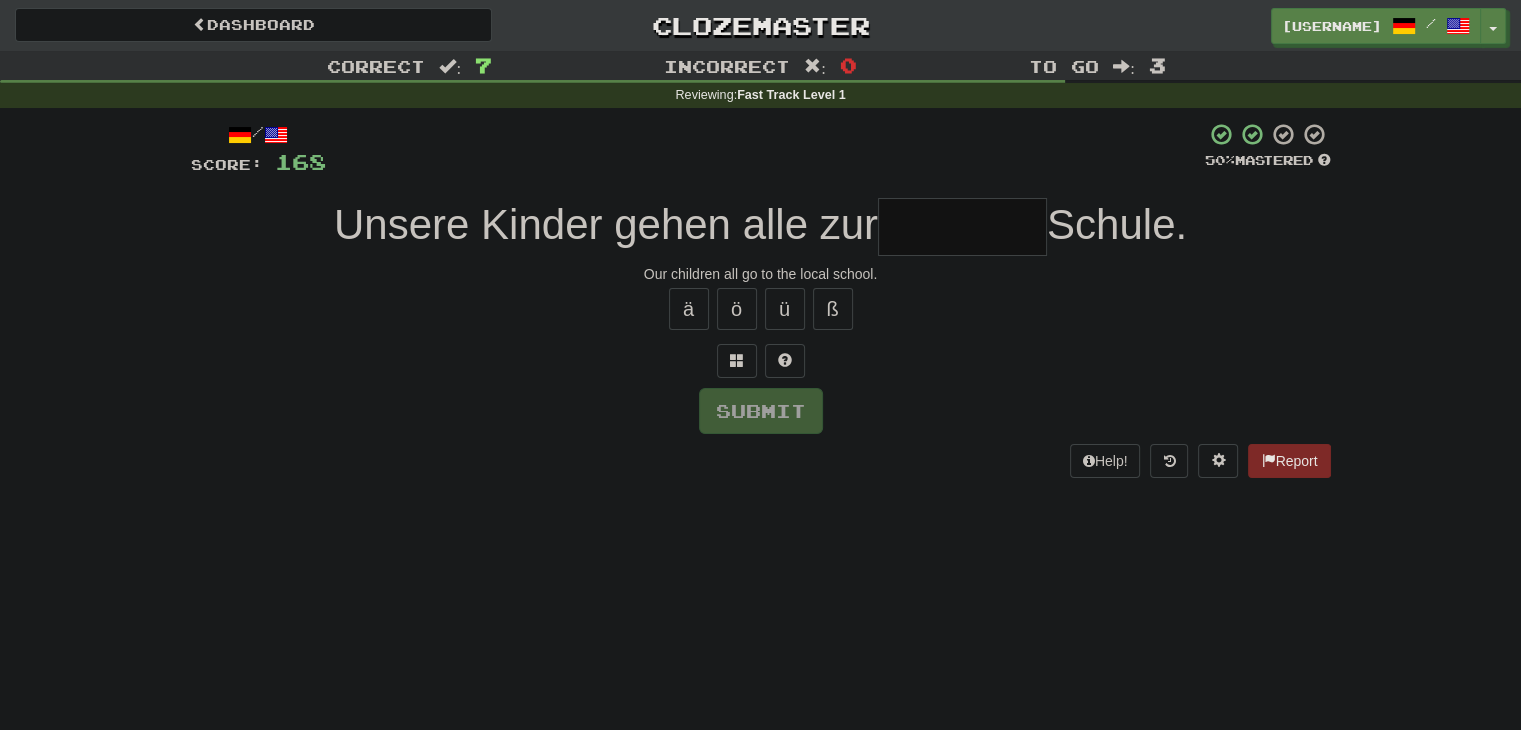 type on "*" 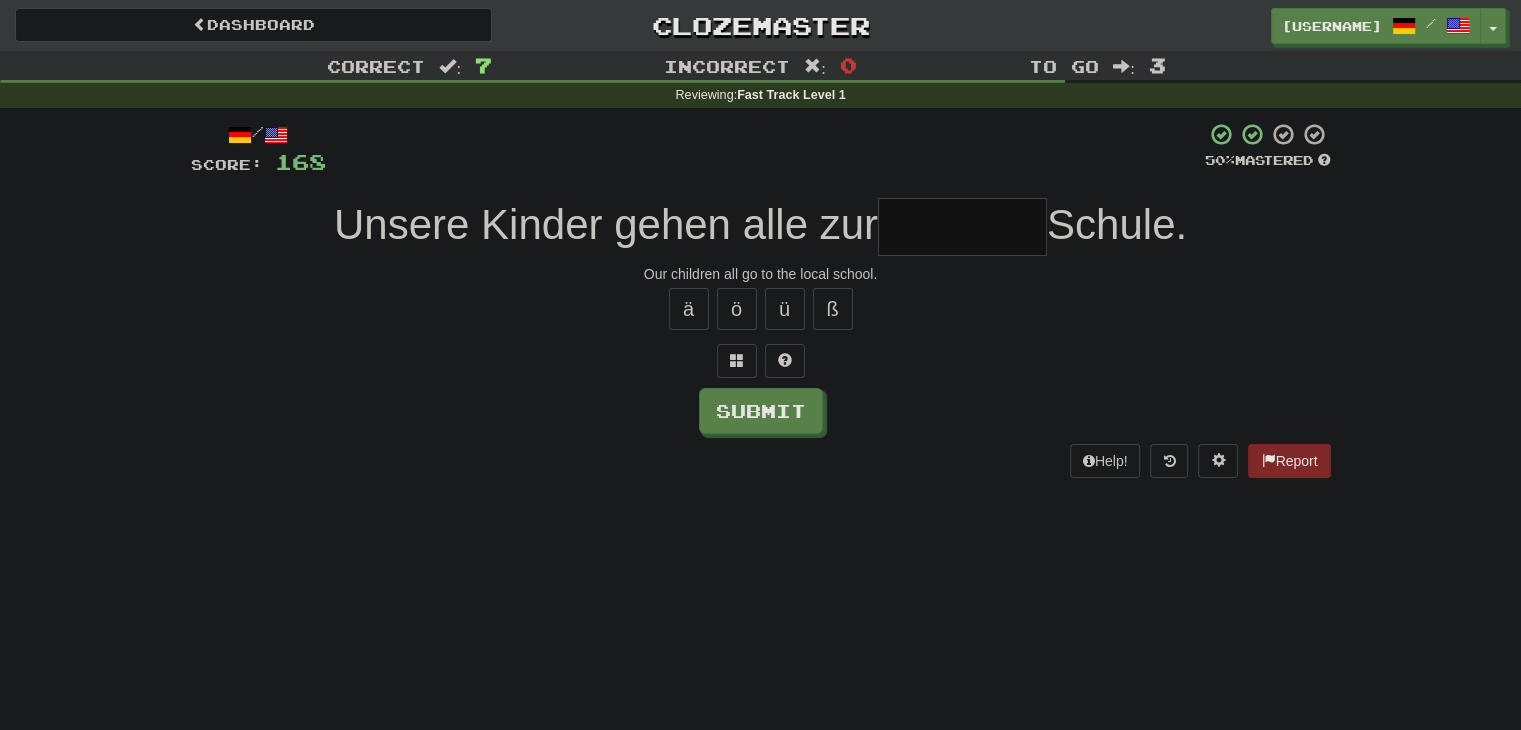 type on "*" 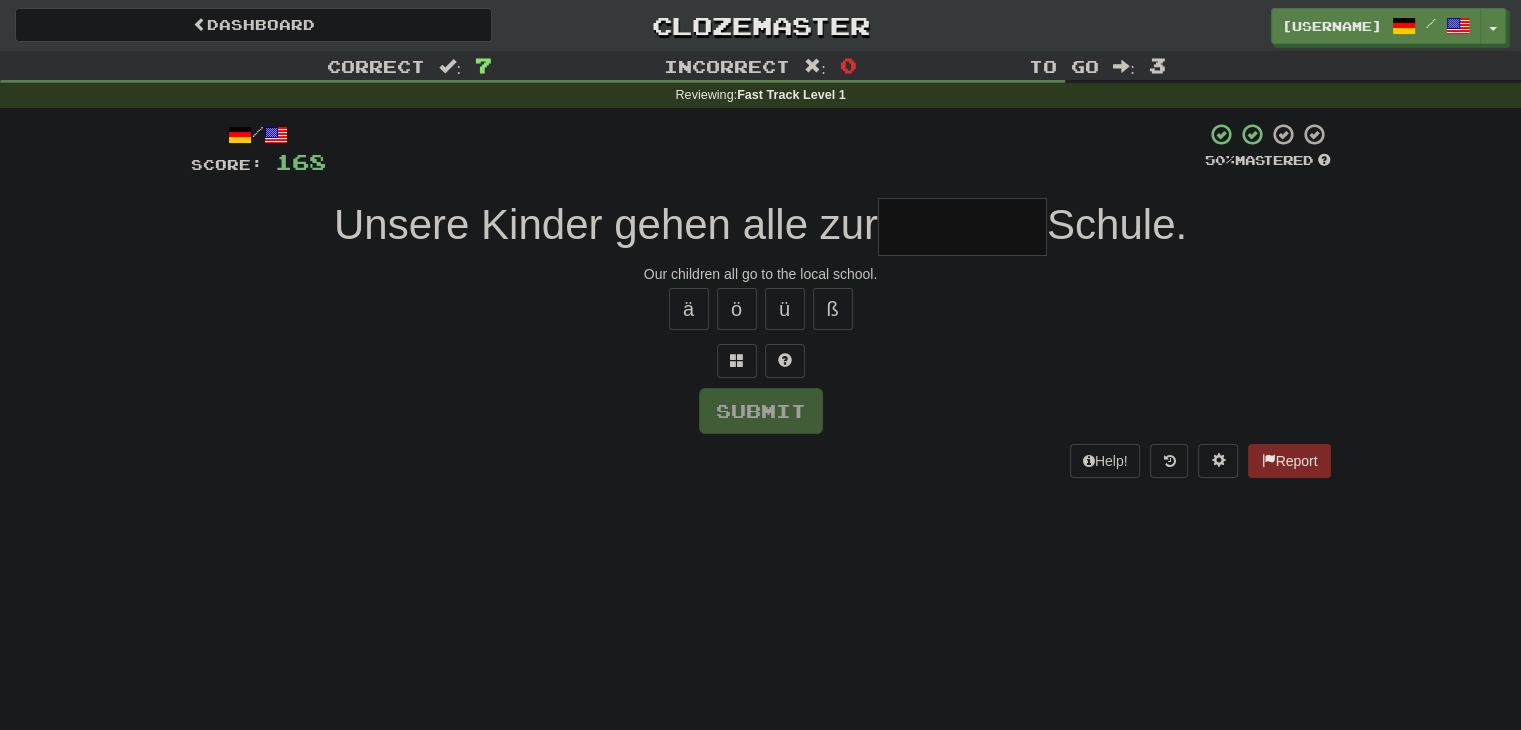 type on "*" 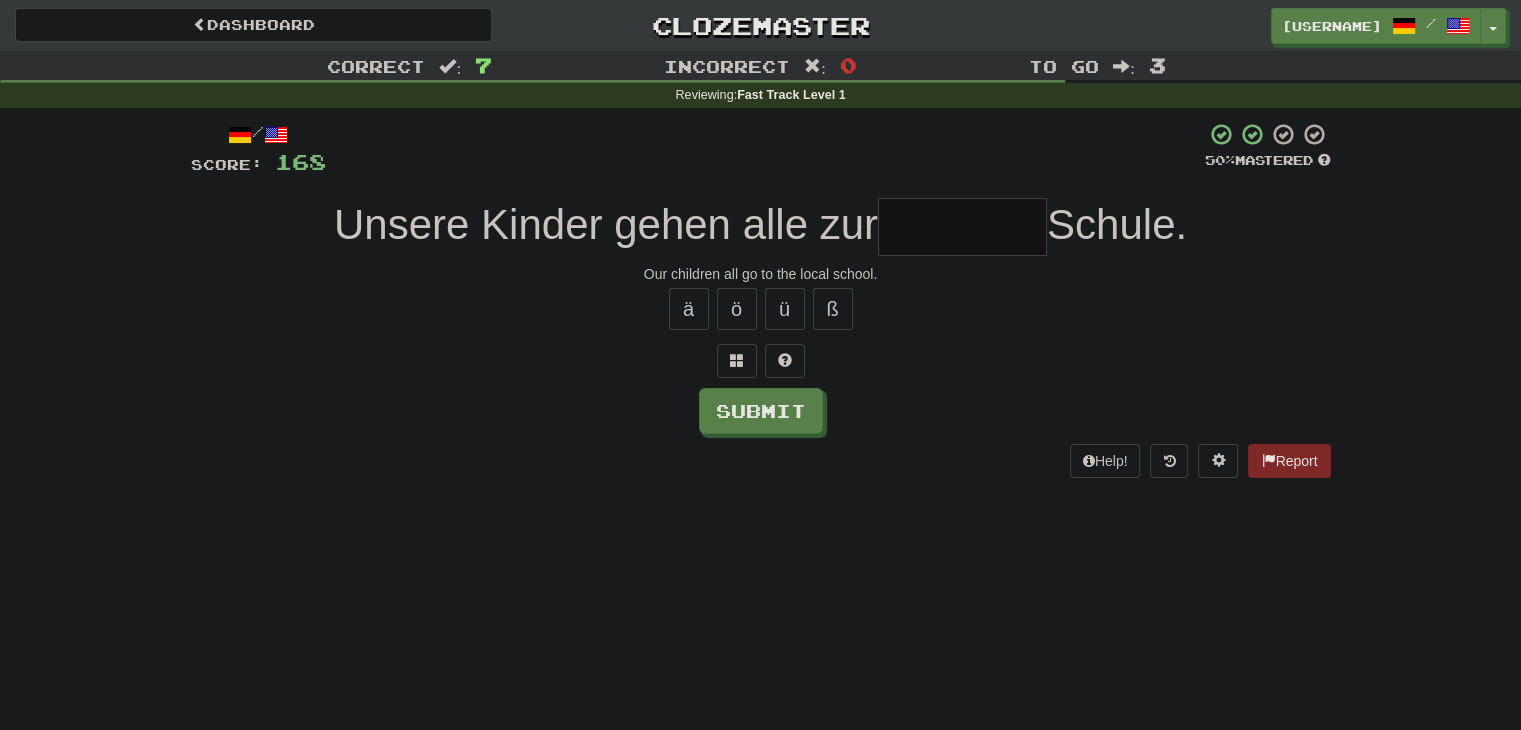 type on "*" 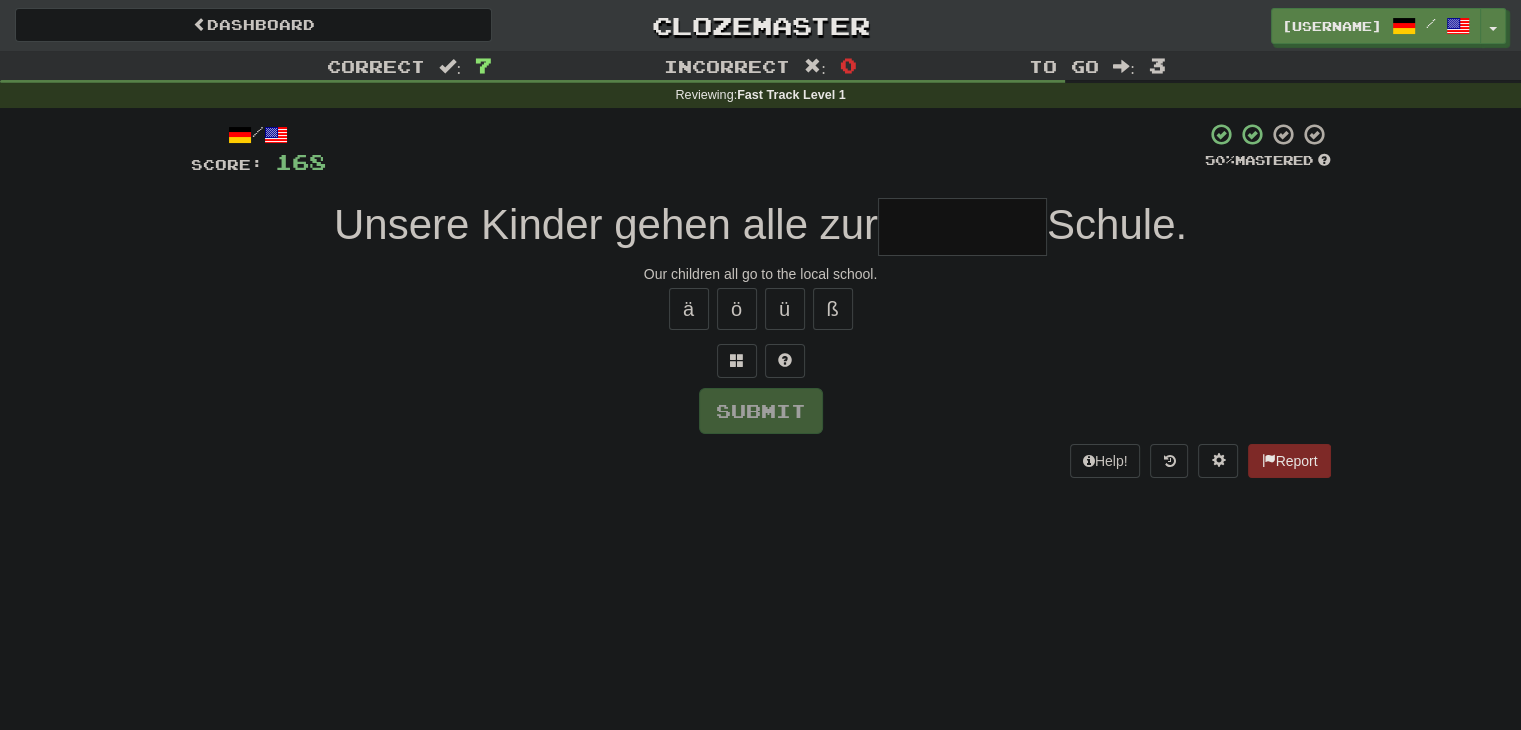 type on "*" 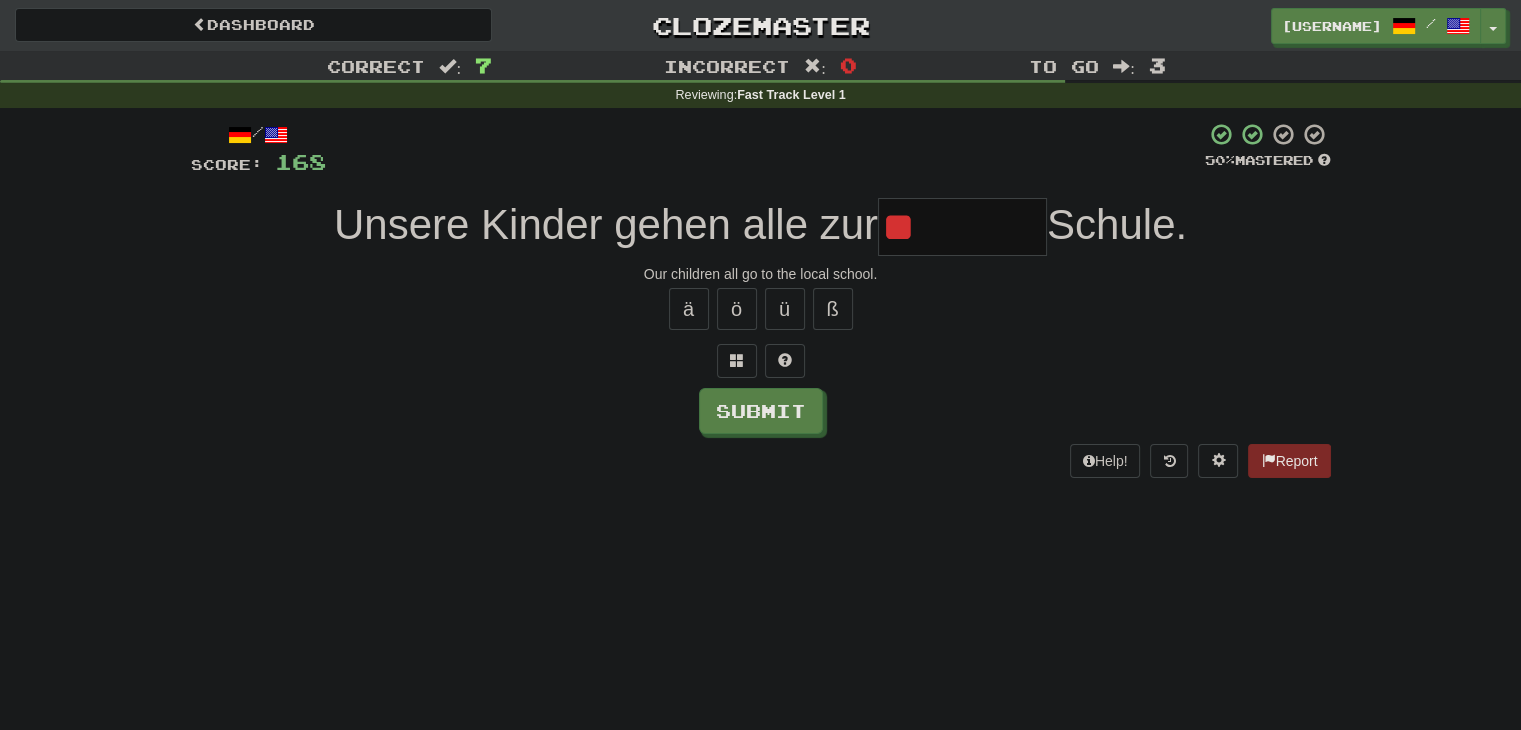 type on "*" 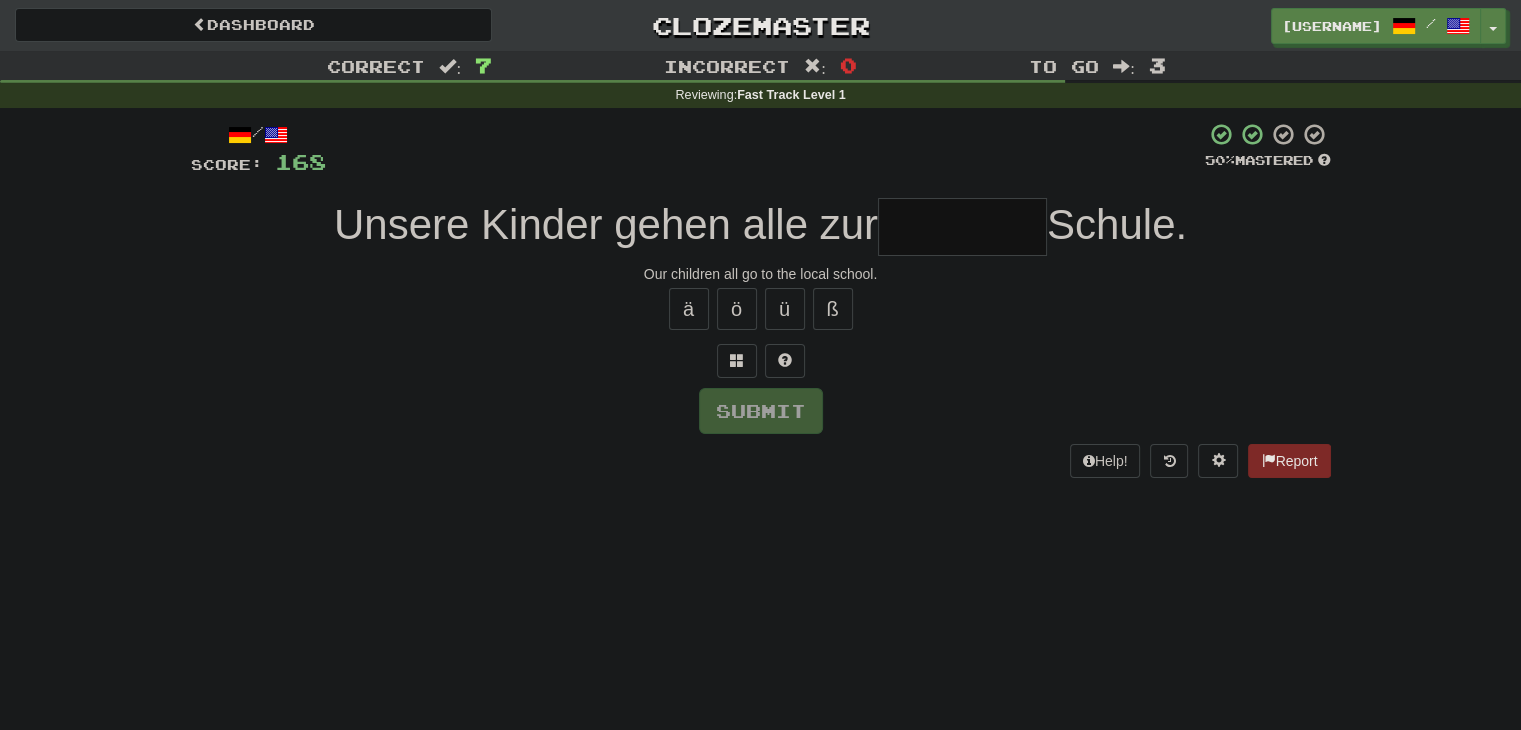 type on "*" 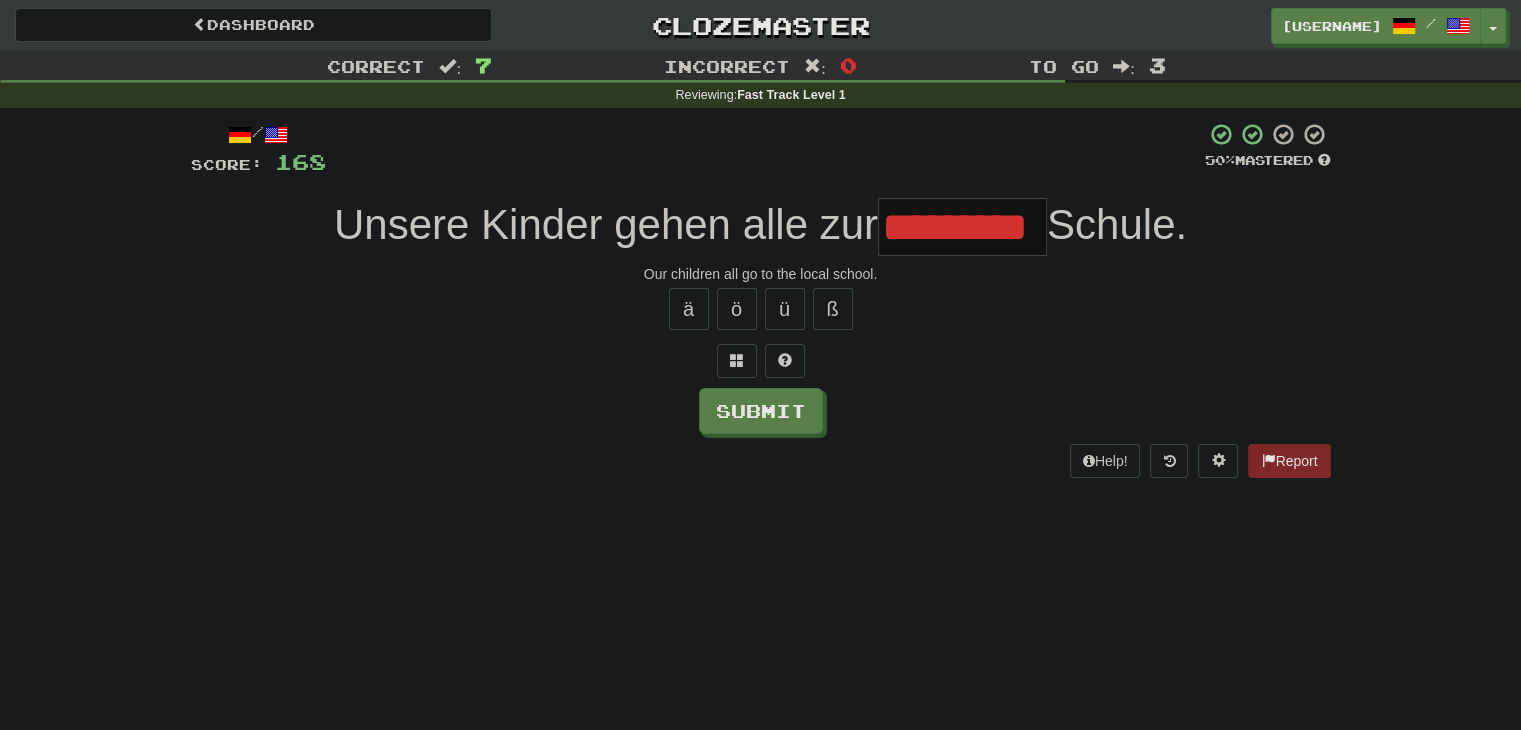 scroll, scrollTop: 0, scrollLeft: 0, axis: both 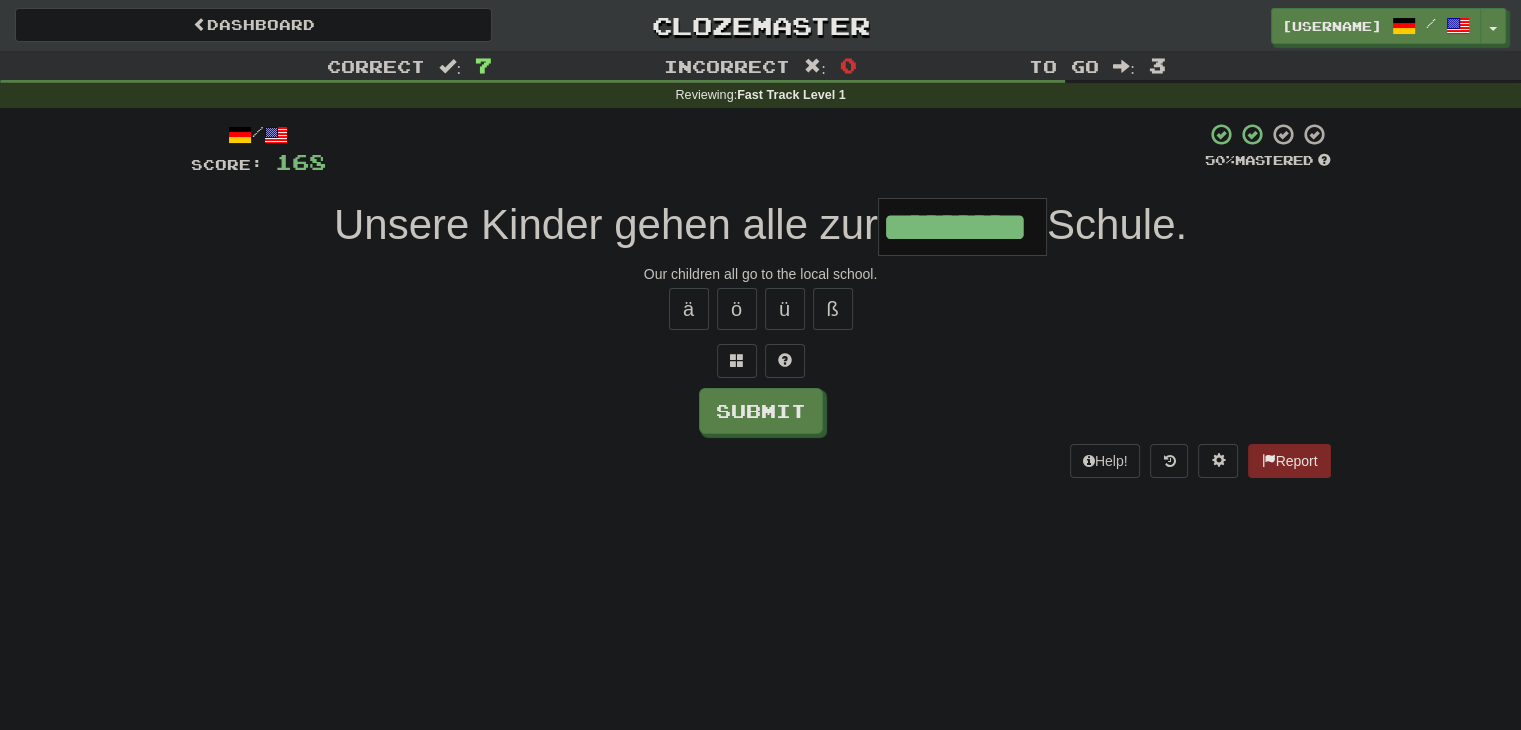 type on "*********" 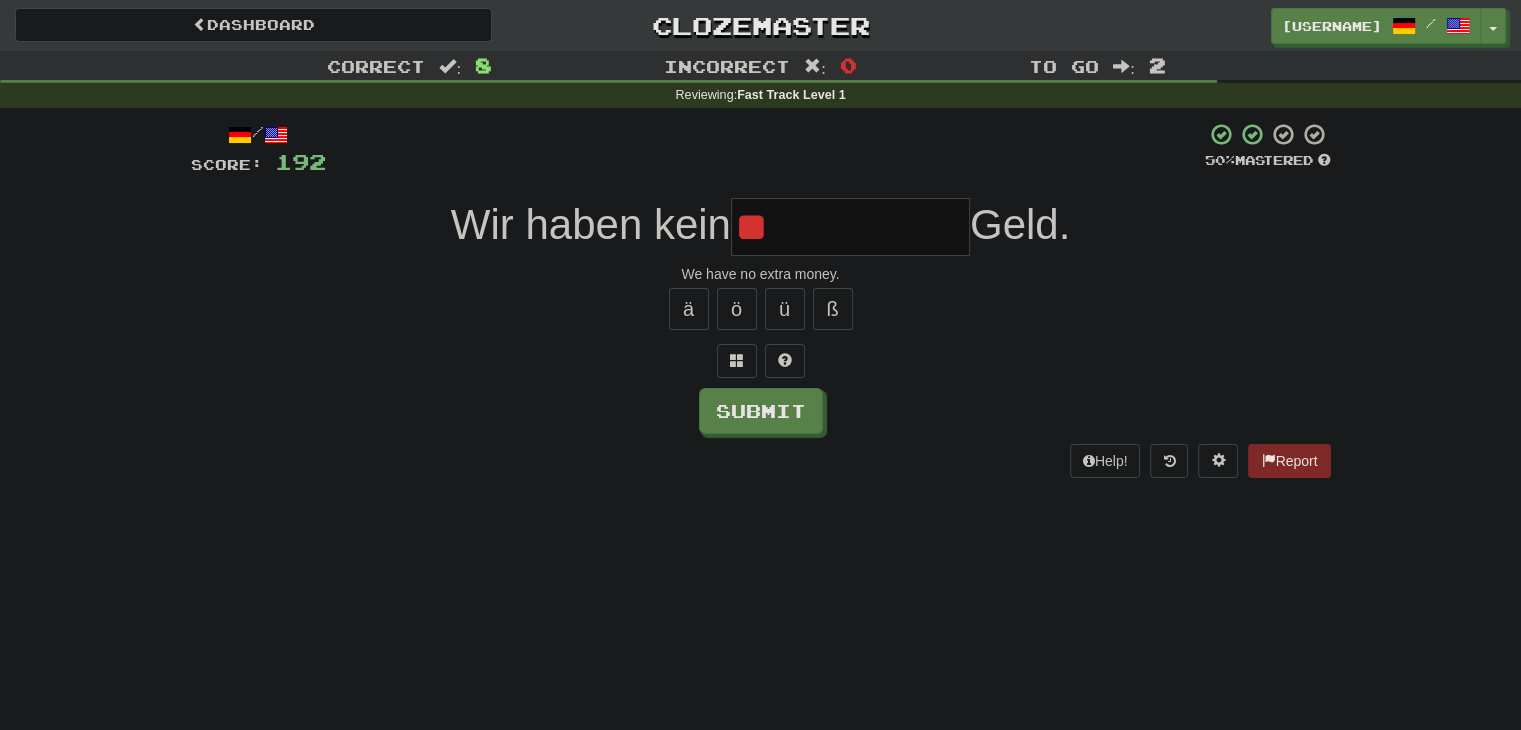 type on "*" 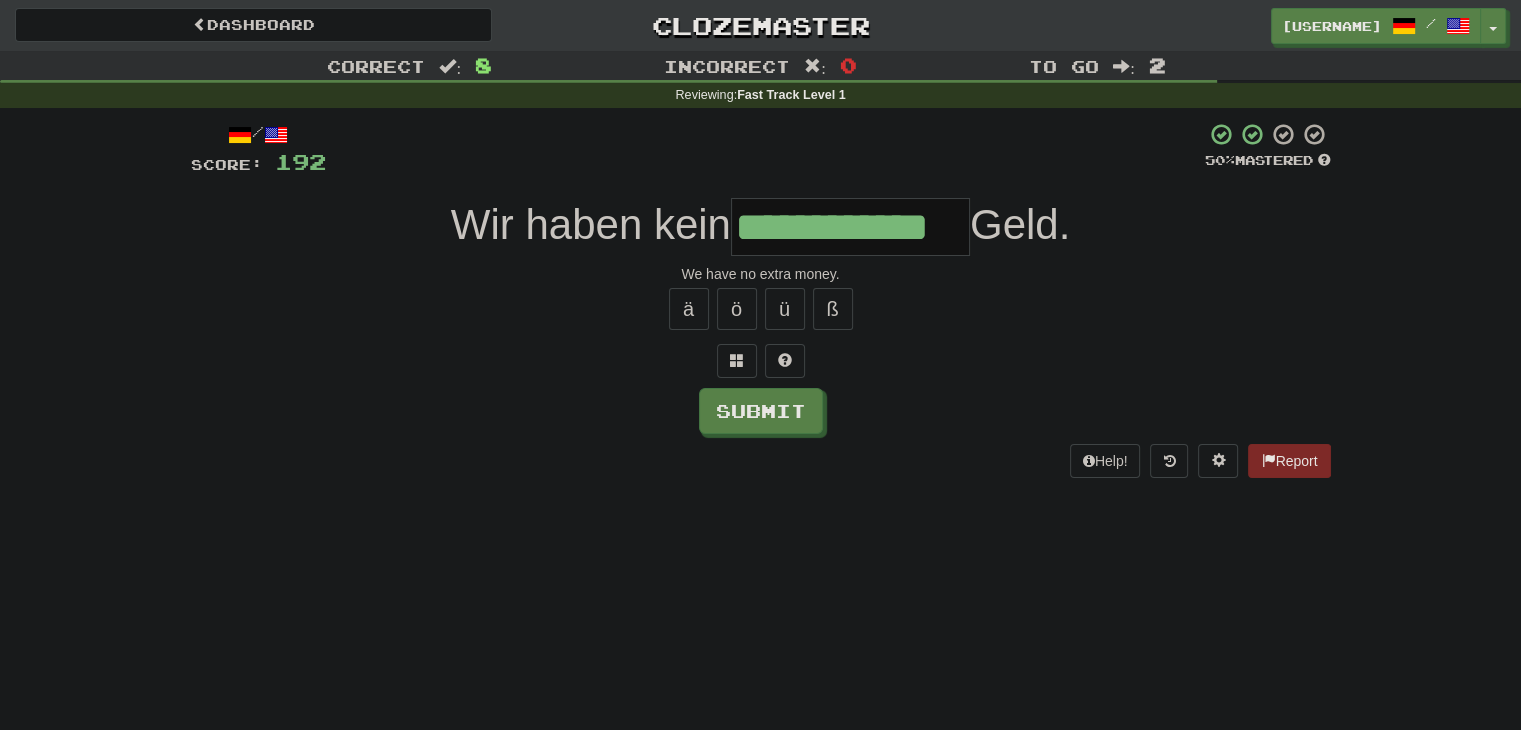 type on "**********" 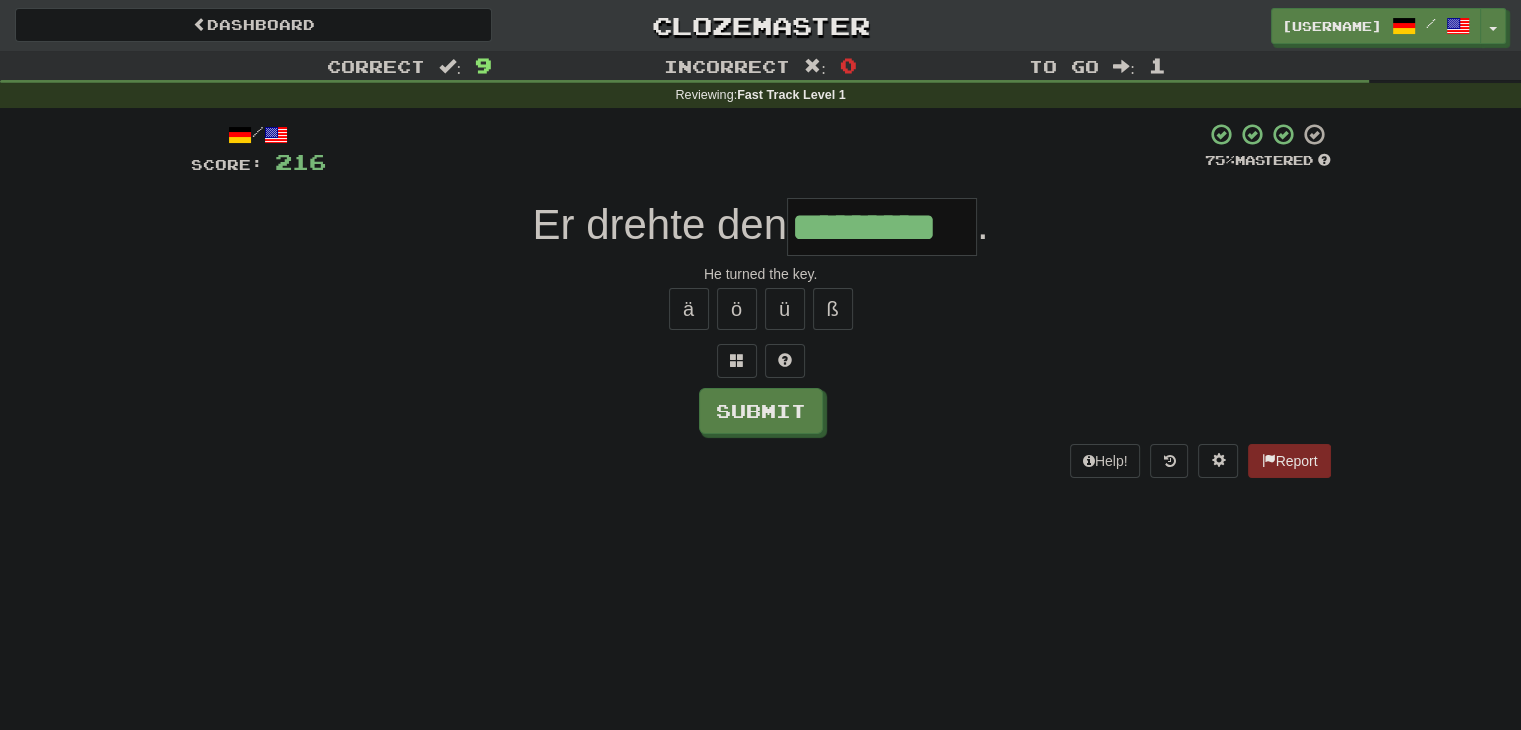 type on "*********" 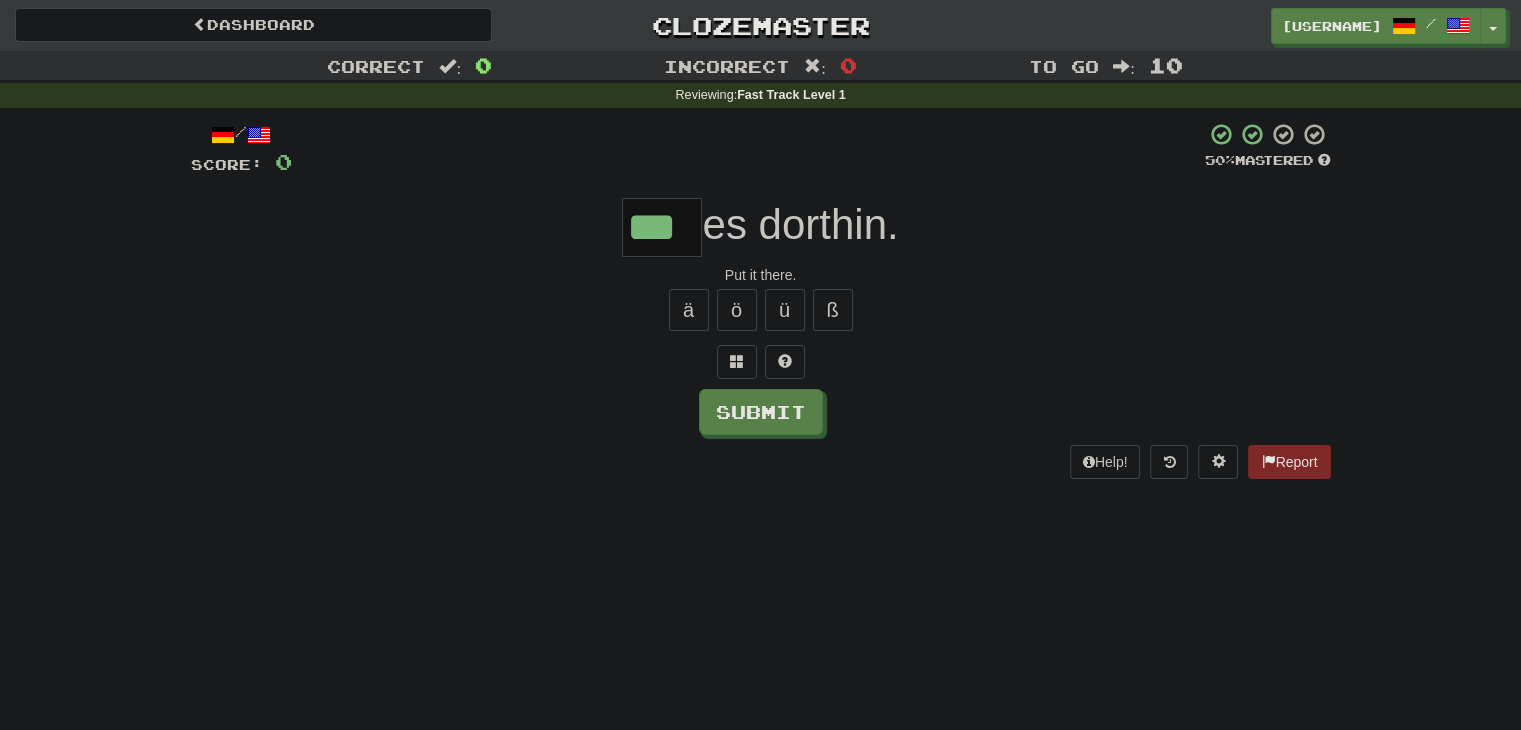 type on "***" 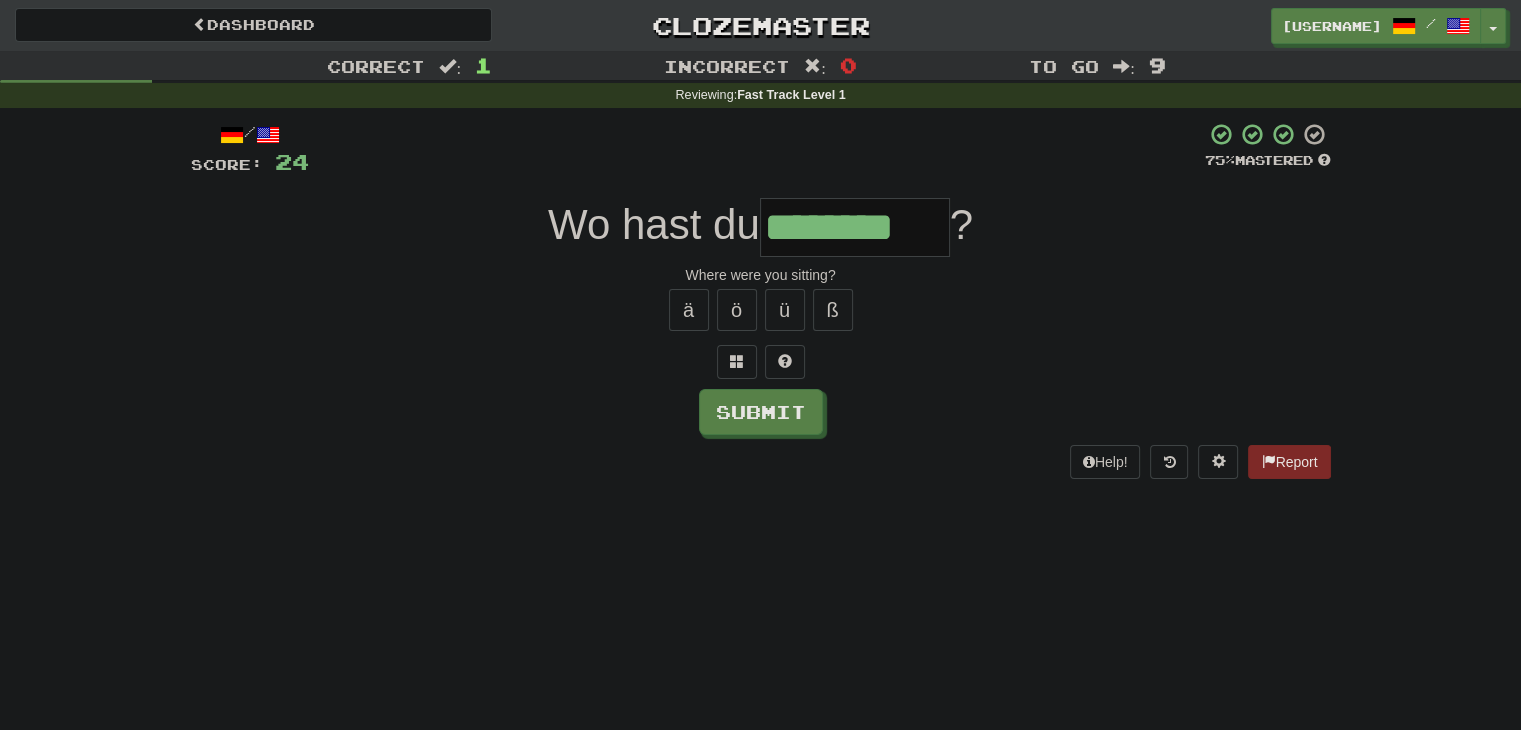 type on "********" 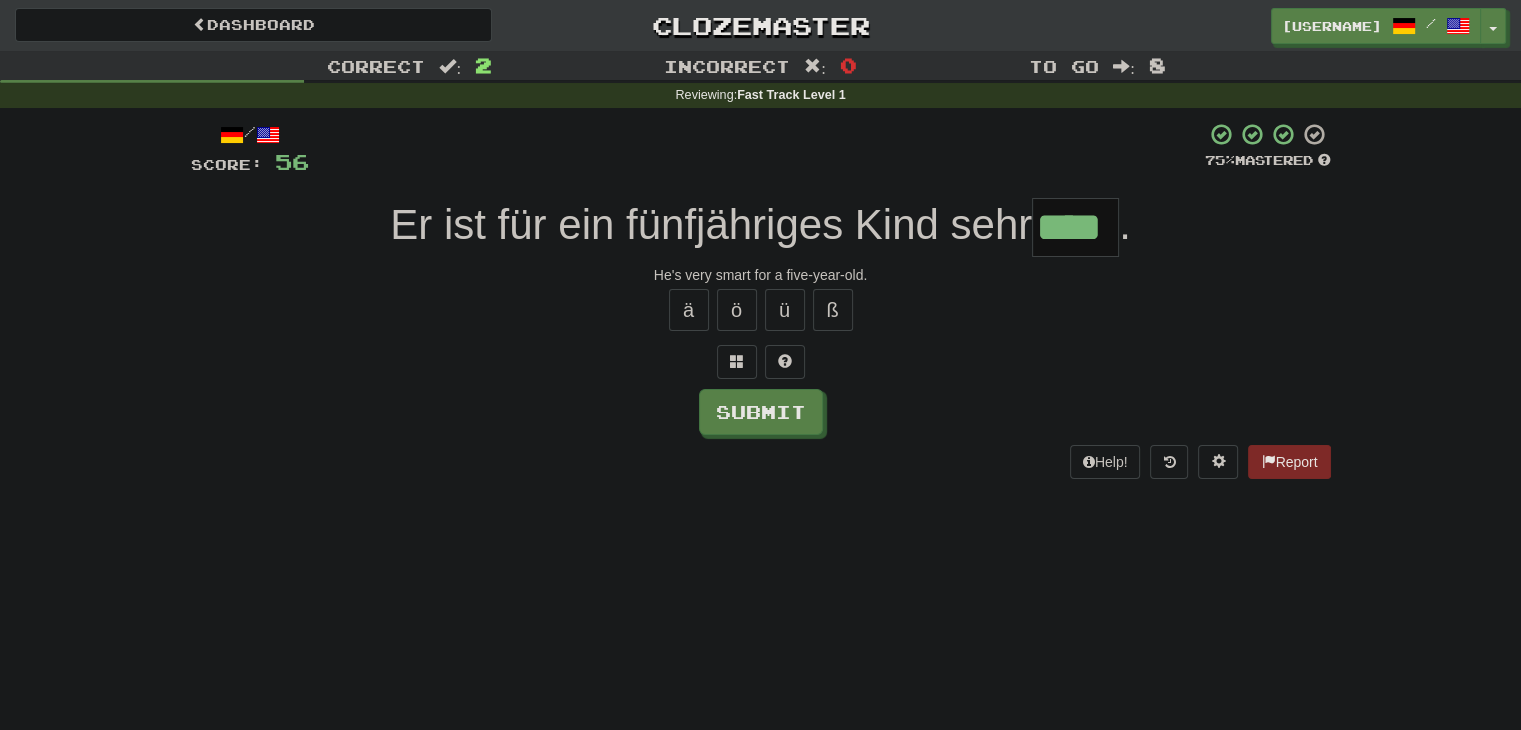 type on "****" 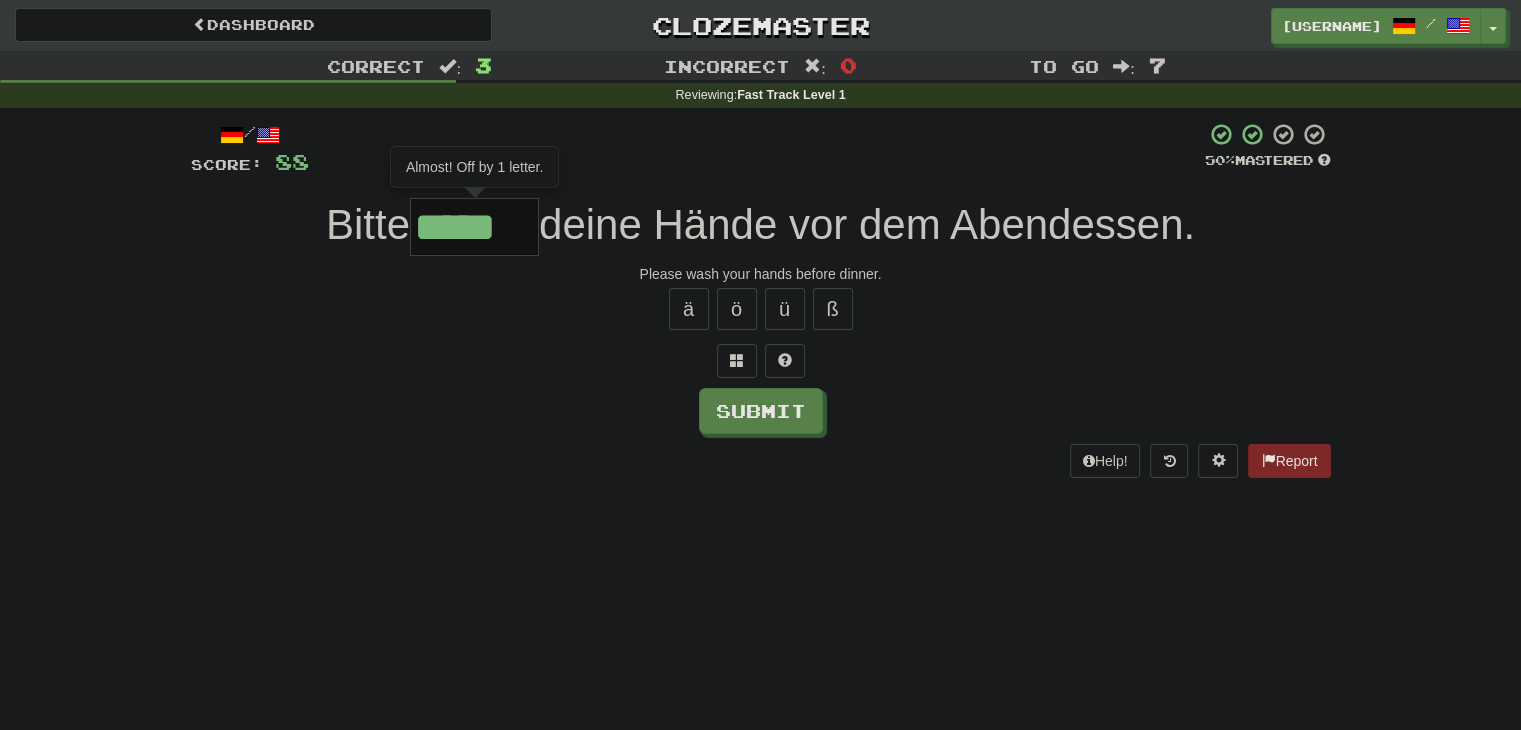 scroll, scrollTop: 0, scrollLeft: 0, axis: both 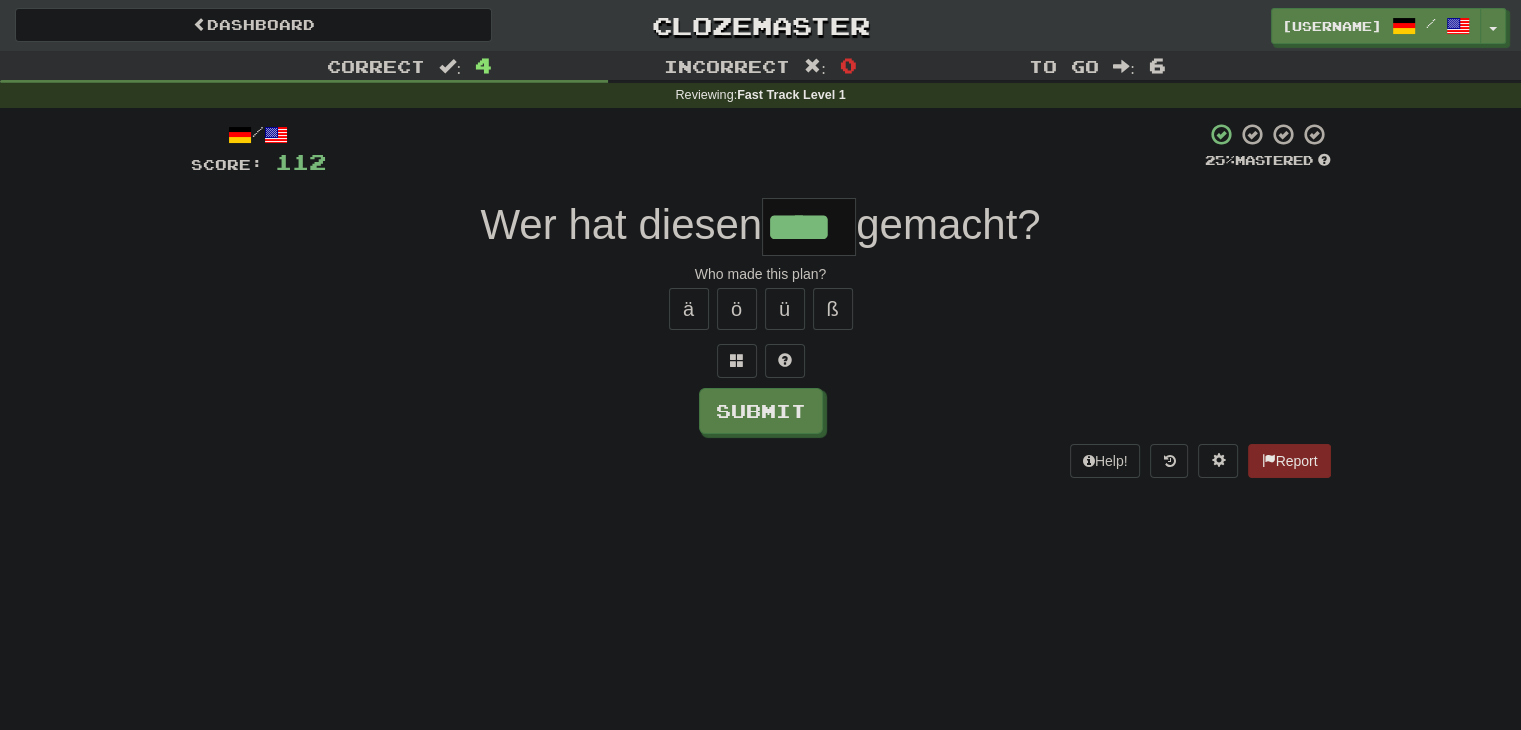 type on "****" 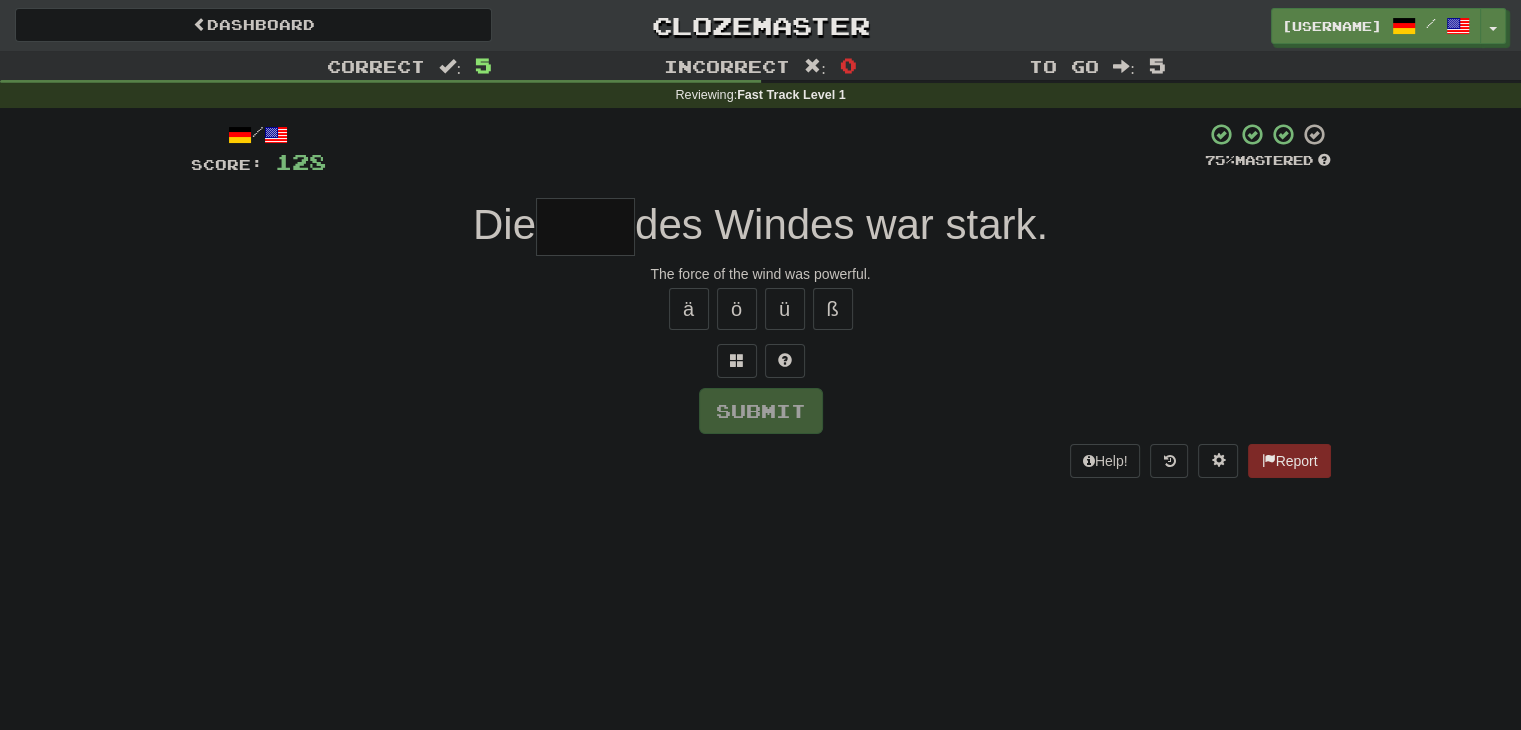 type on "*" 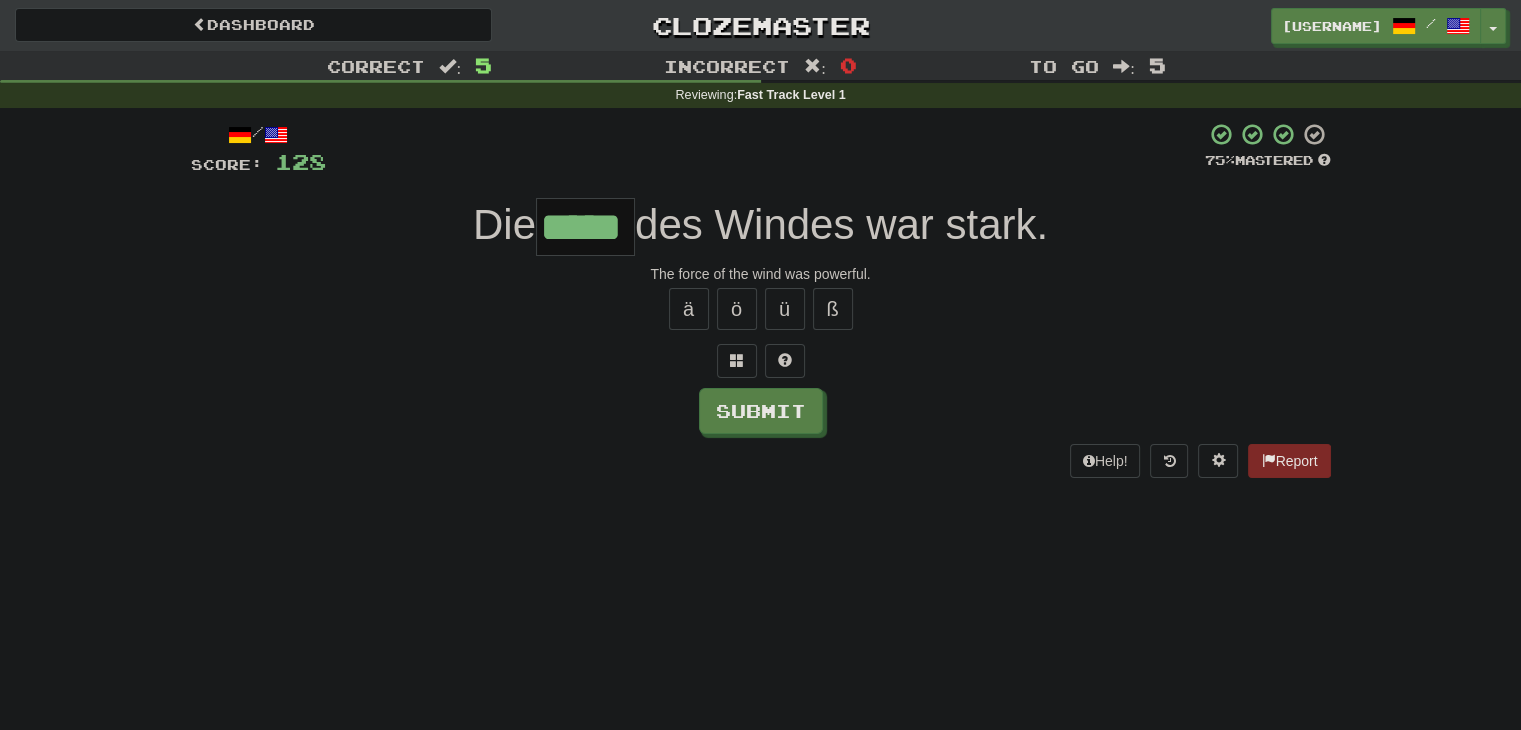 type on "*****" 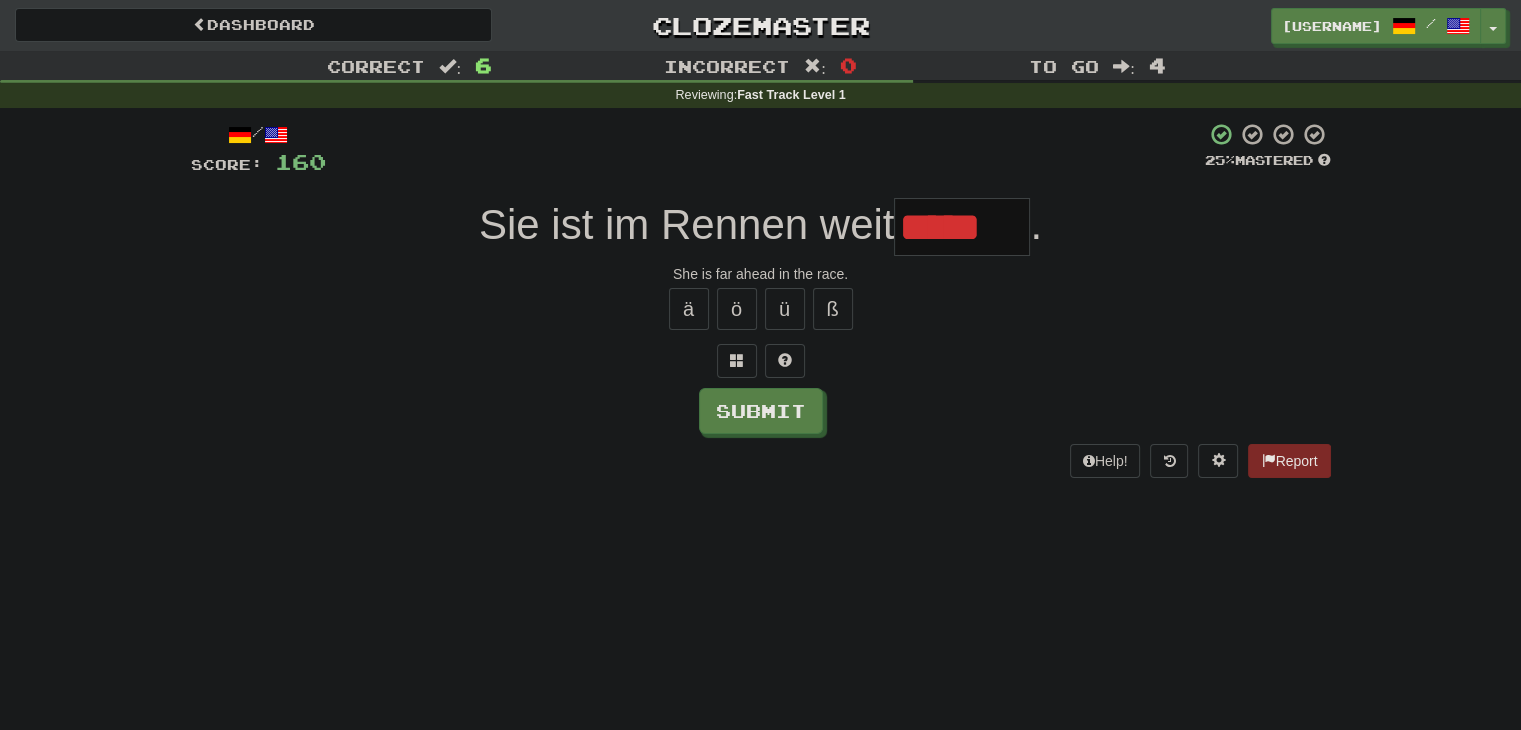 type on "******" 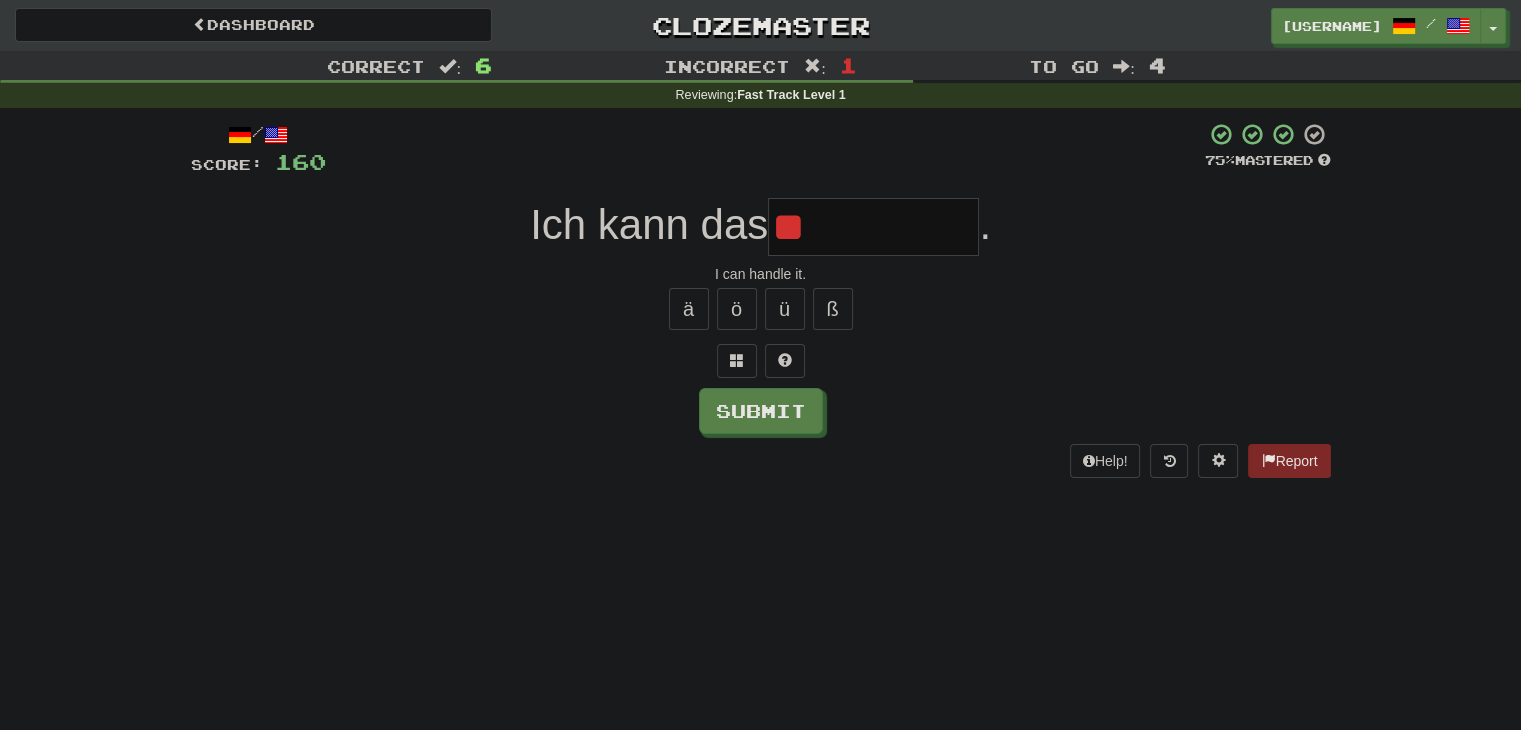 type on "*" 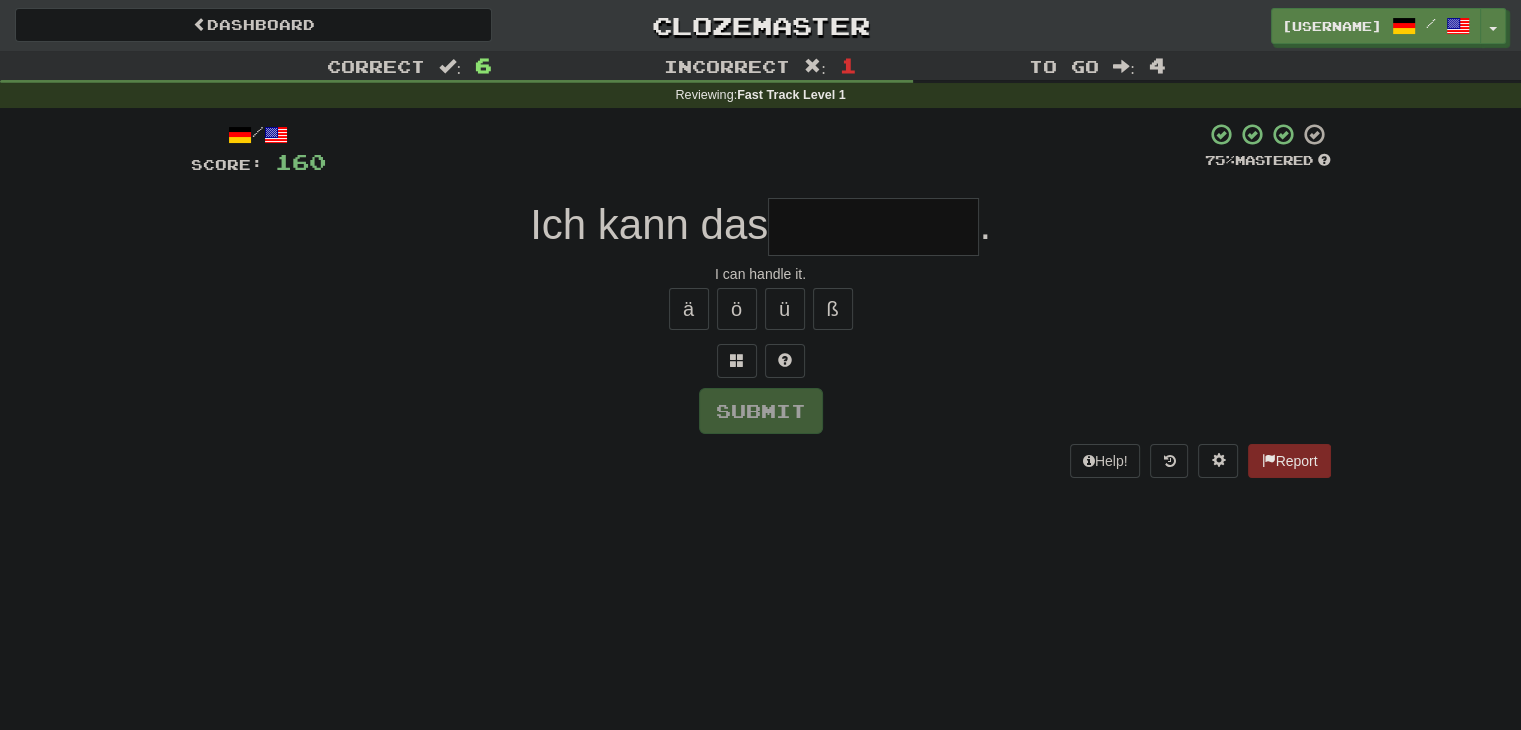 type on "*" 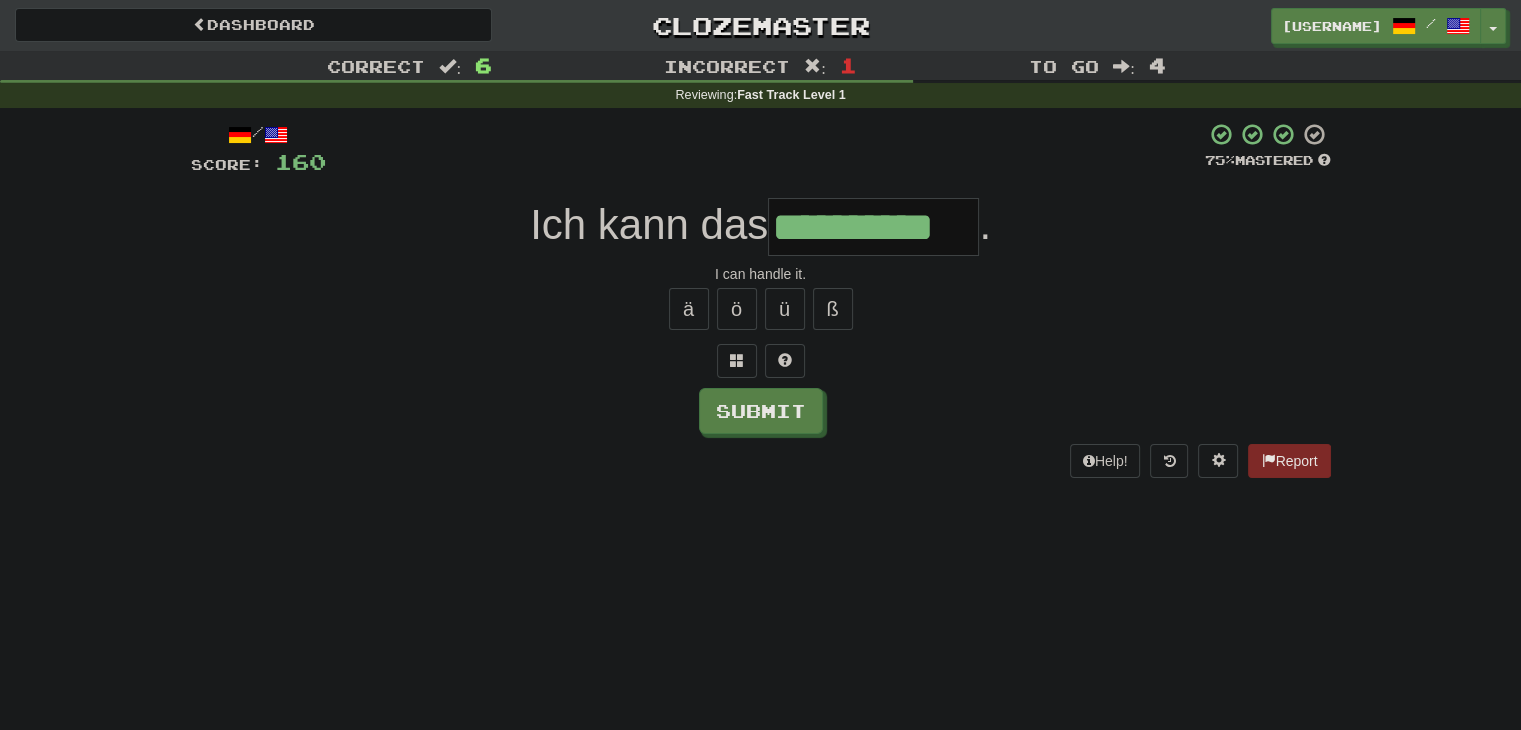 type on "**********" 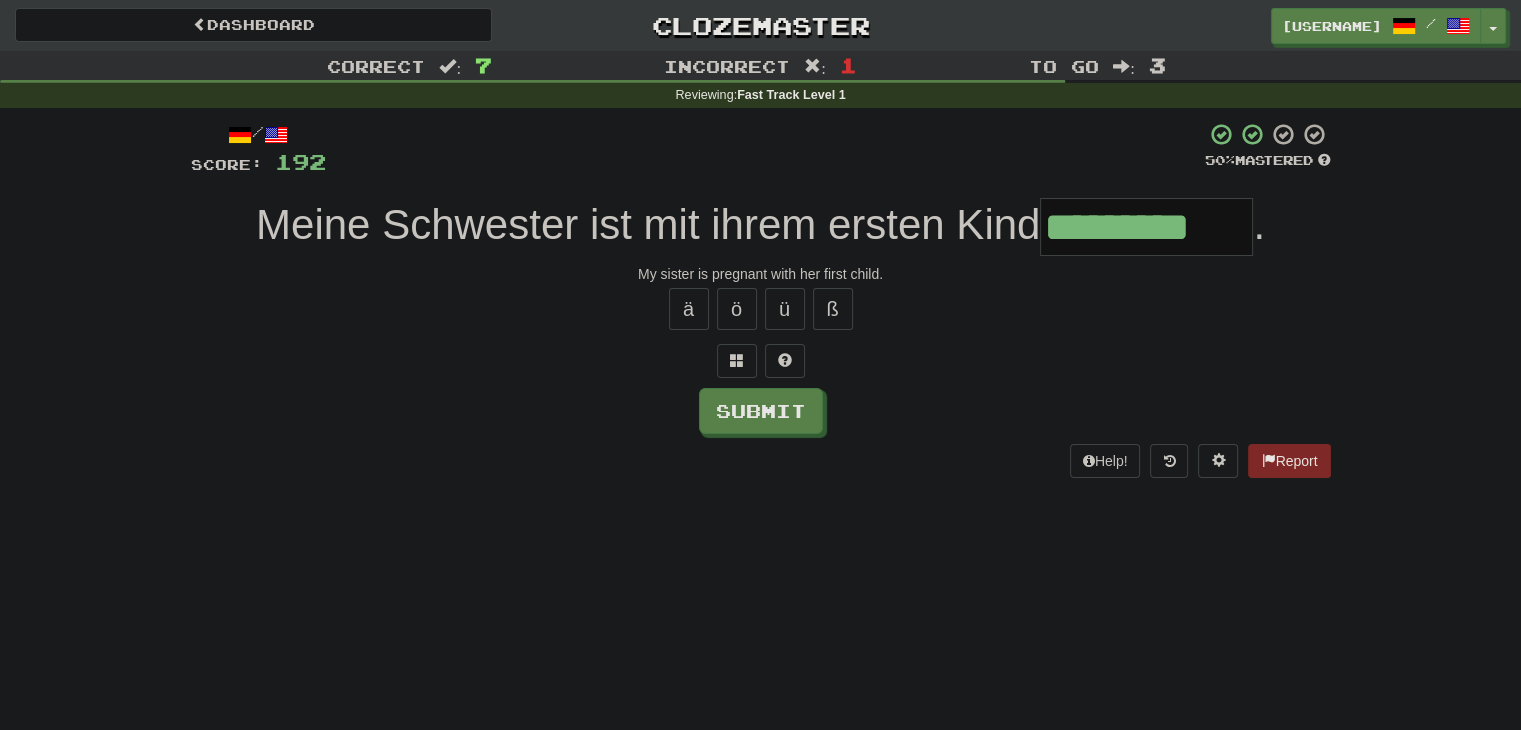 type on "*********" 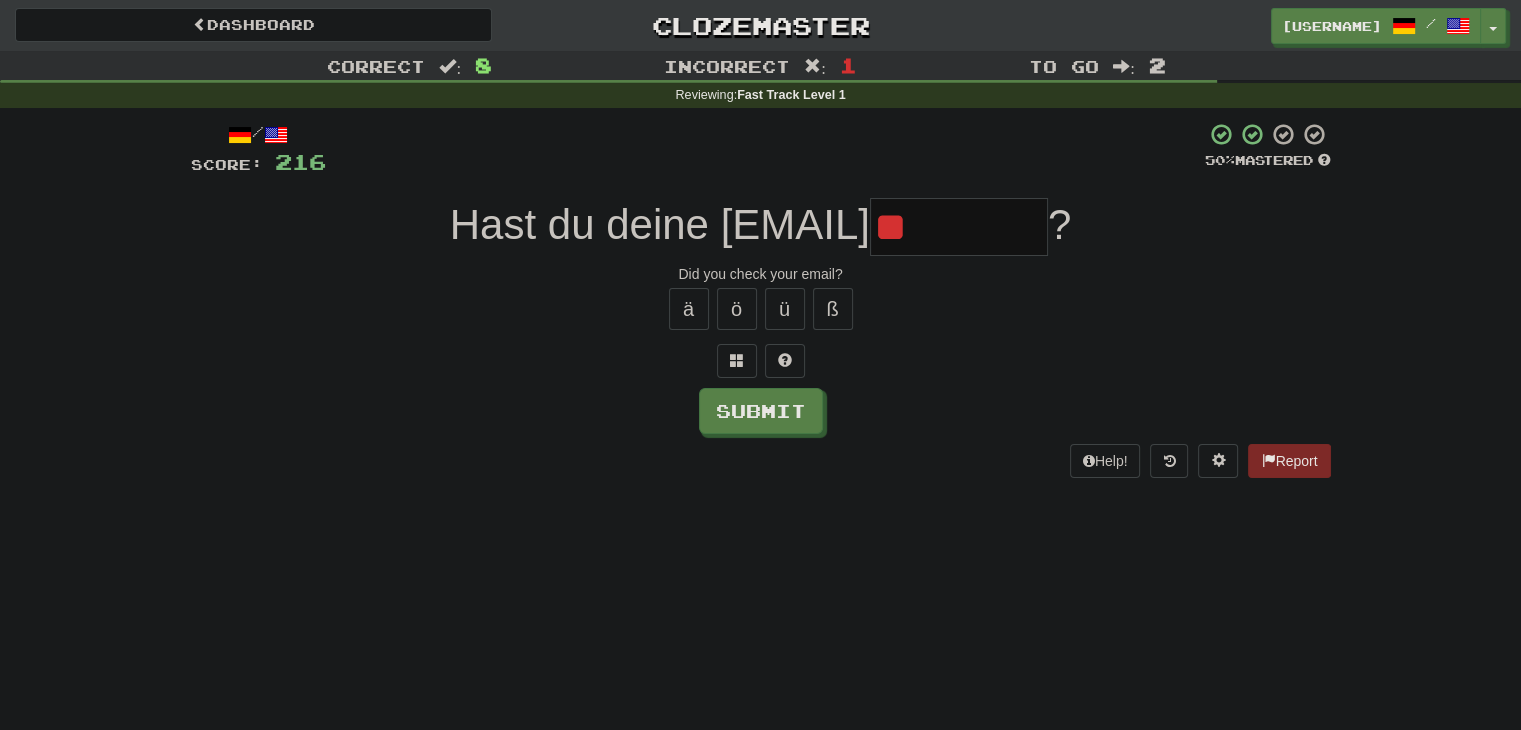 type on "*" 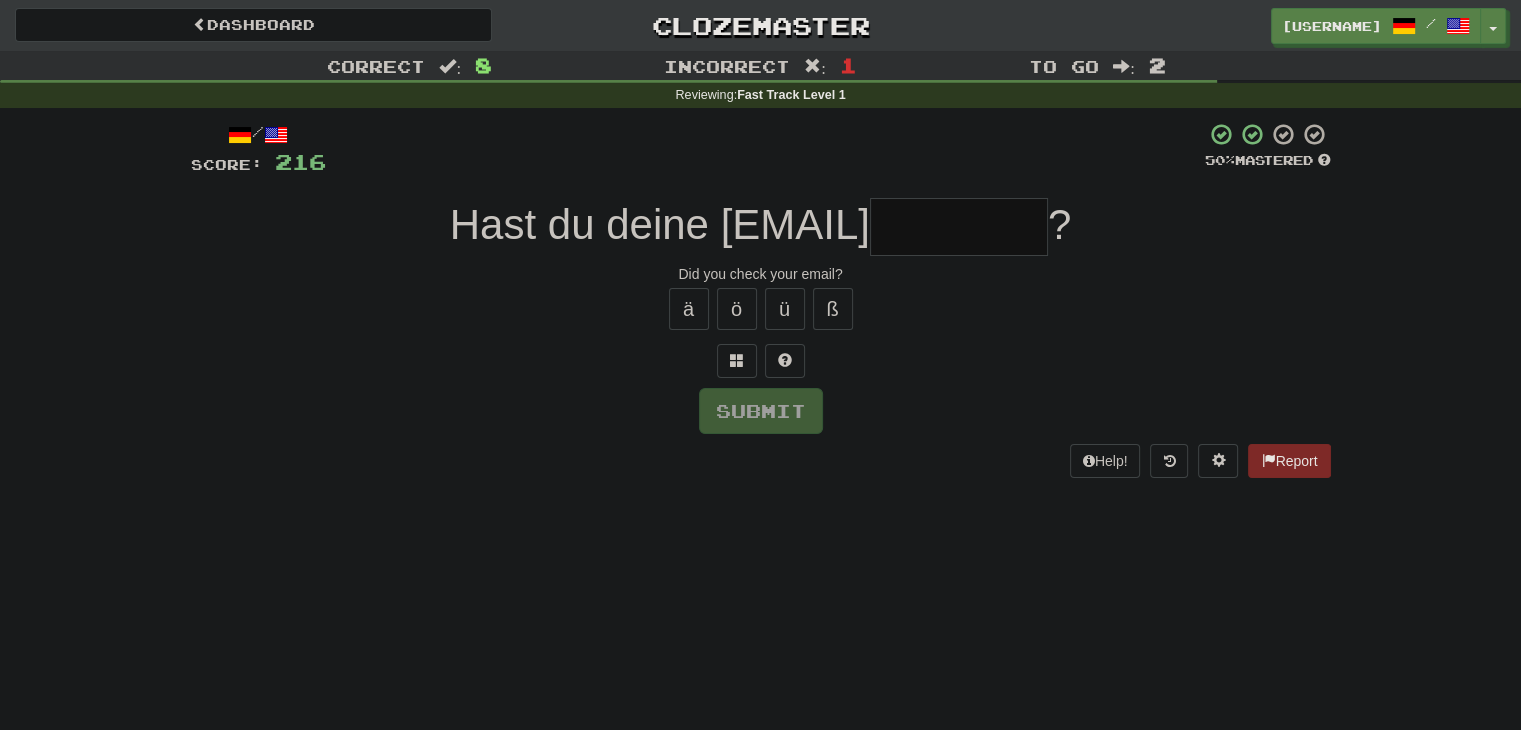 type on "*" 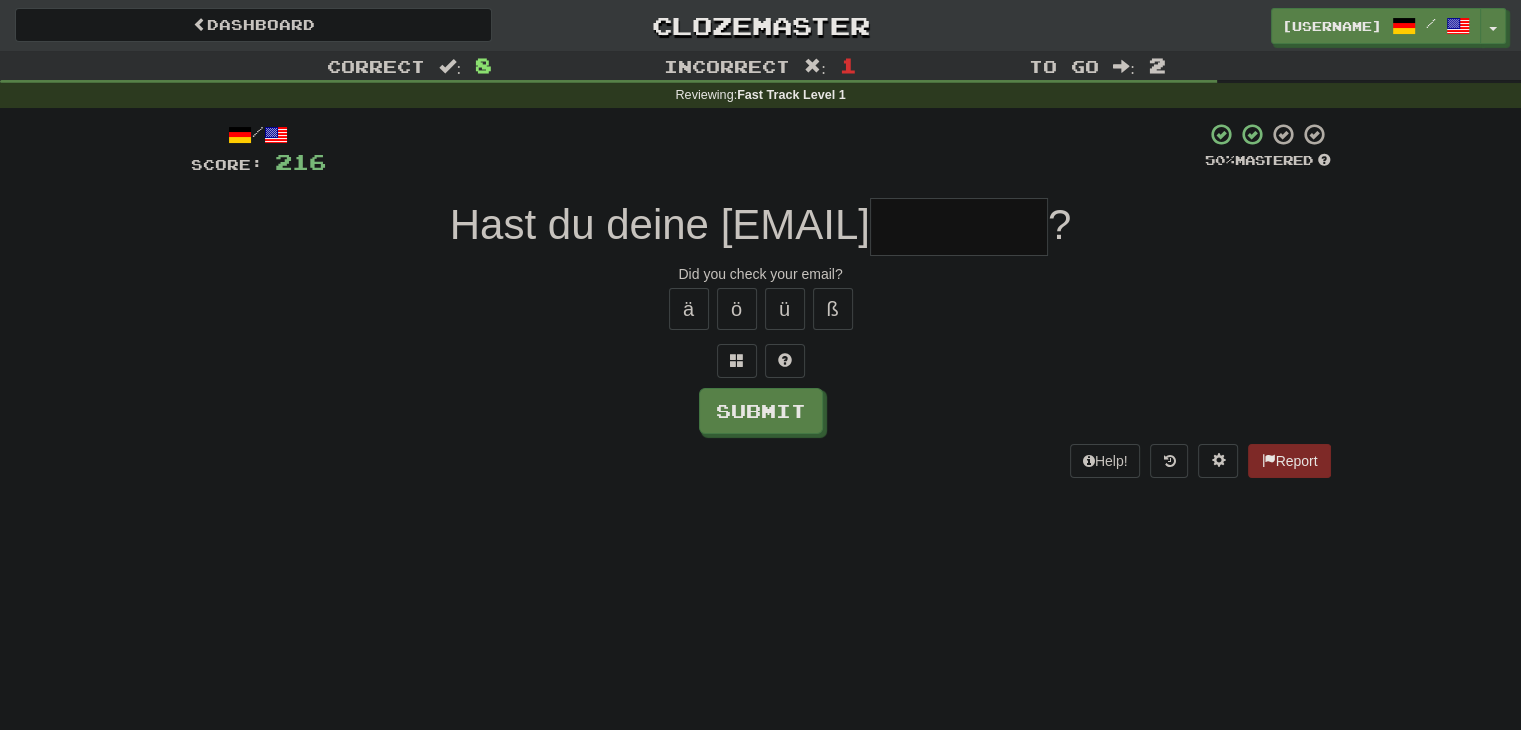type on "*" 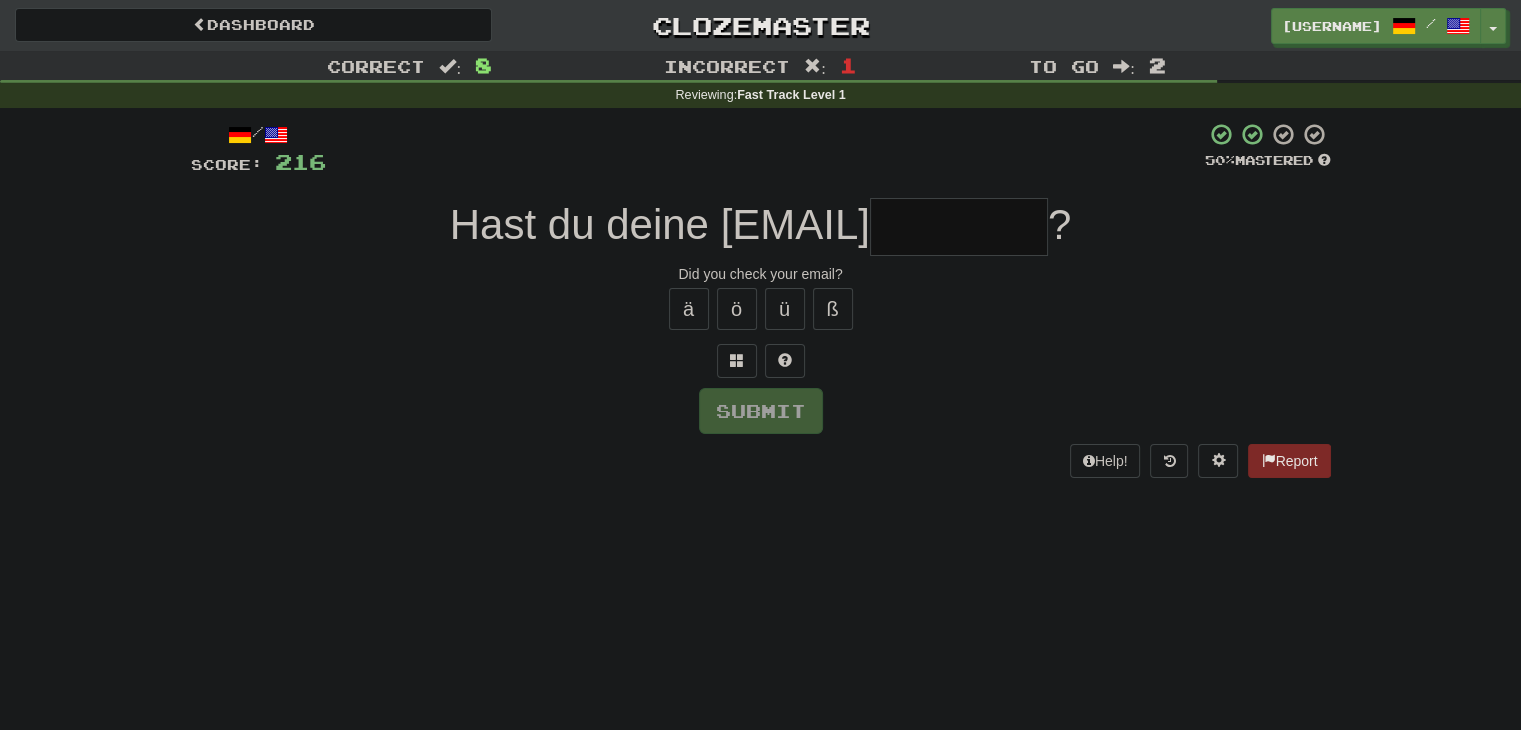 type on "*" 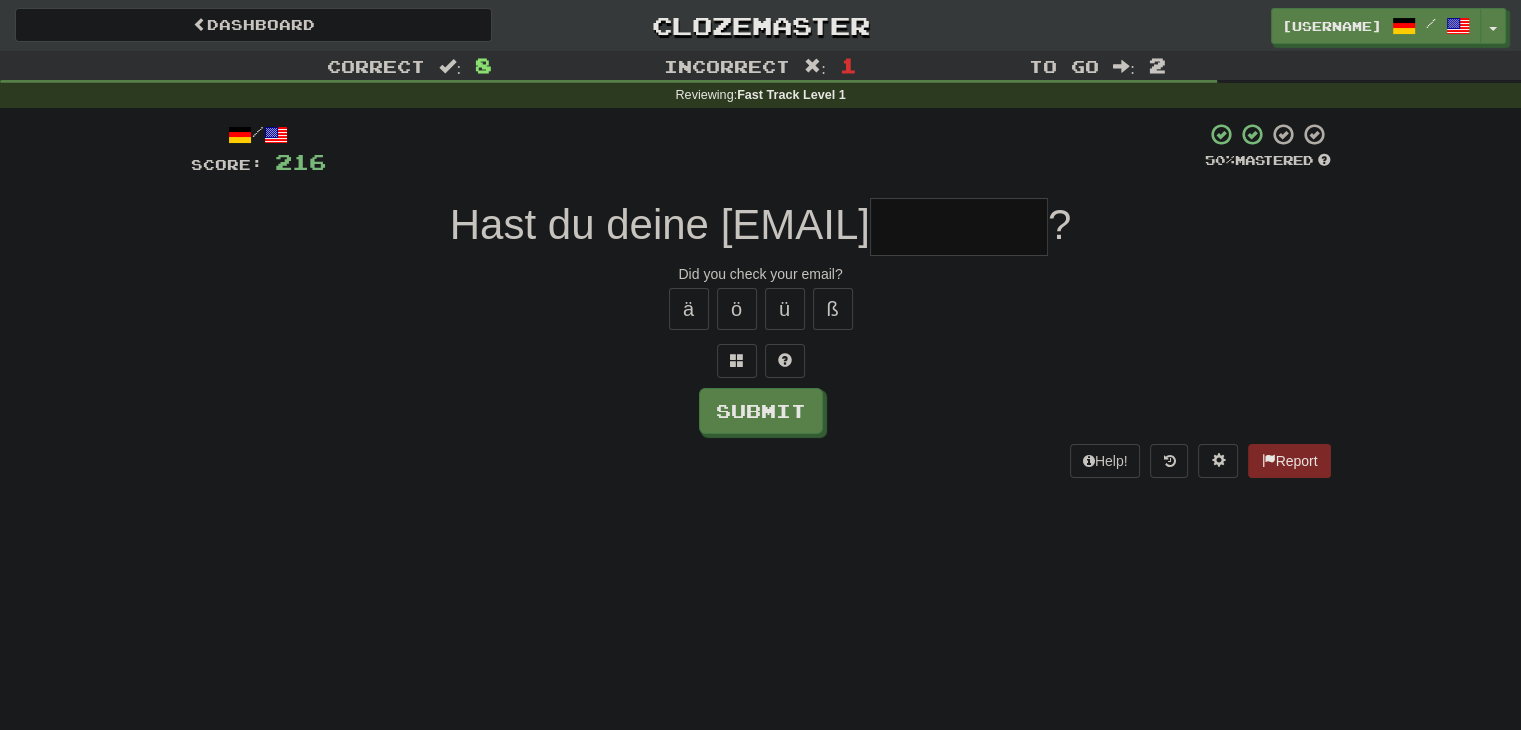 type on "*" 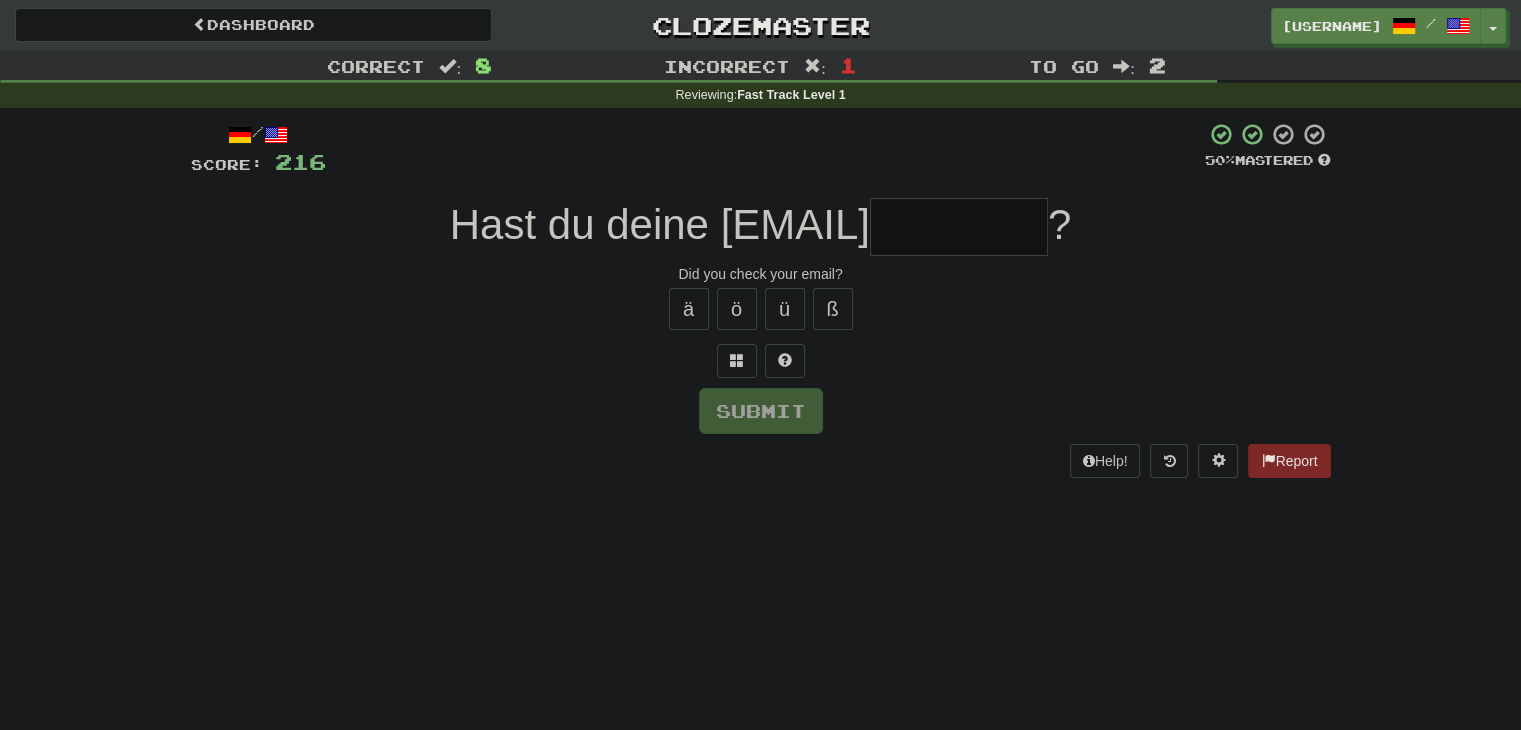 type on "*" 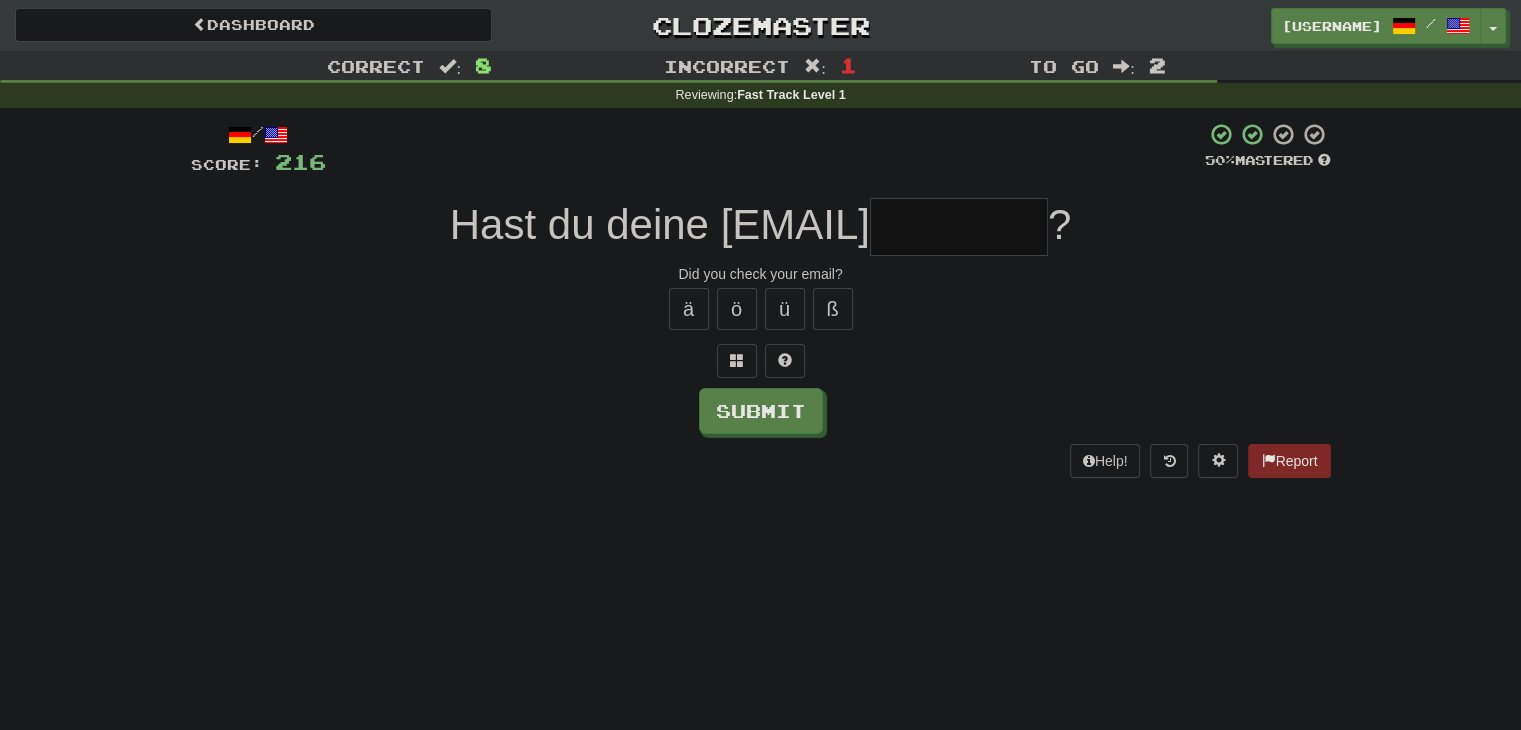 type on "*" 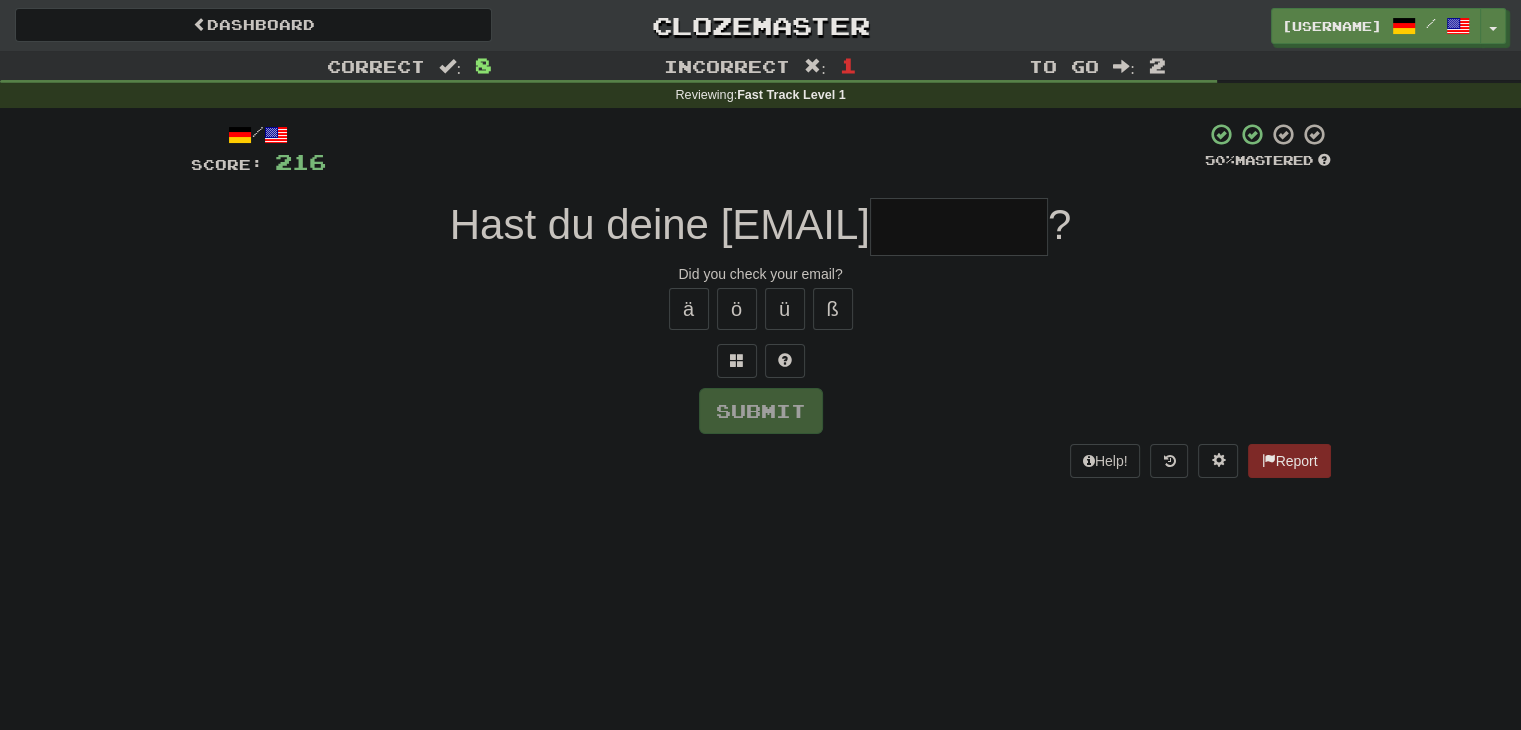 type on "*" 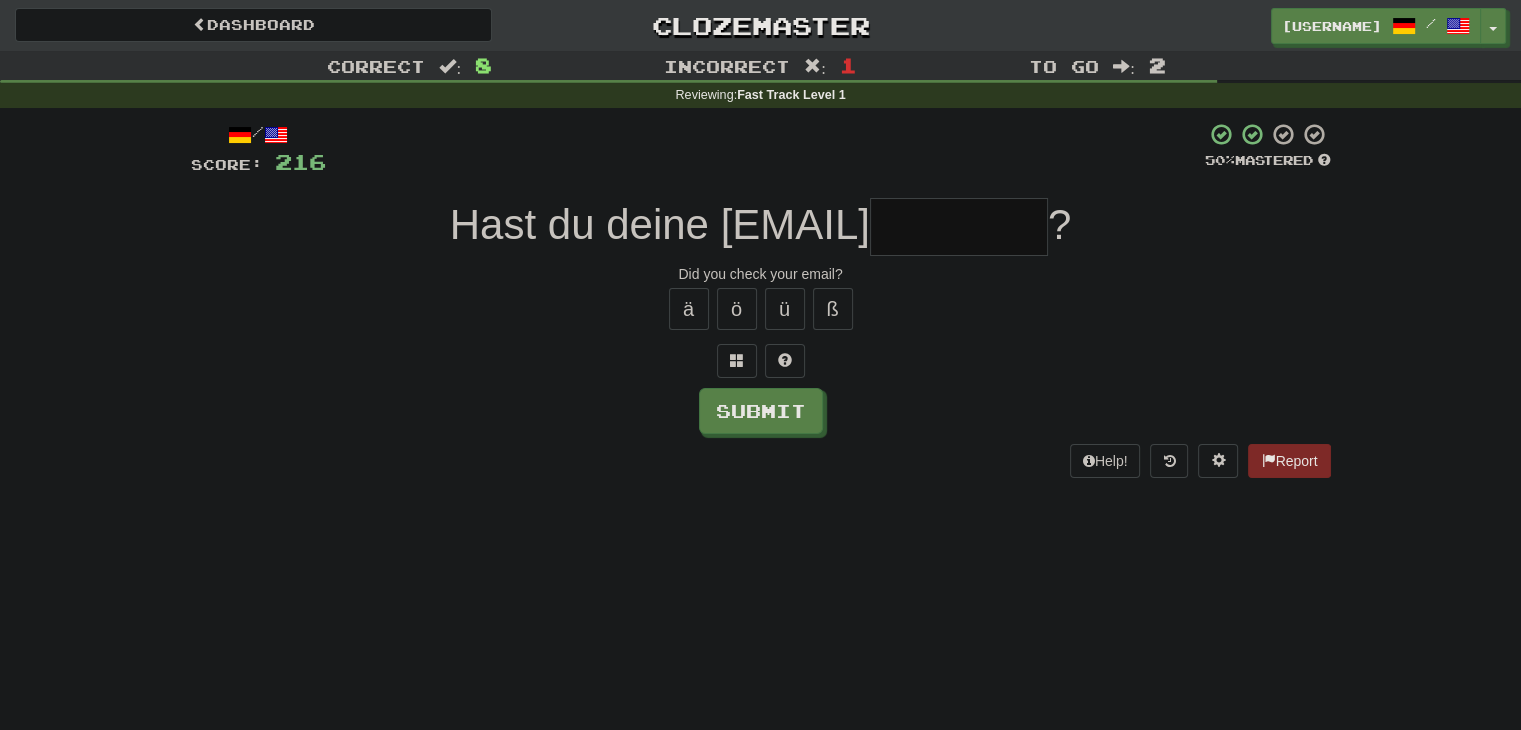 type on "*" 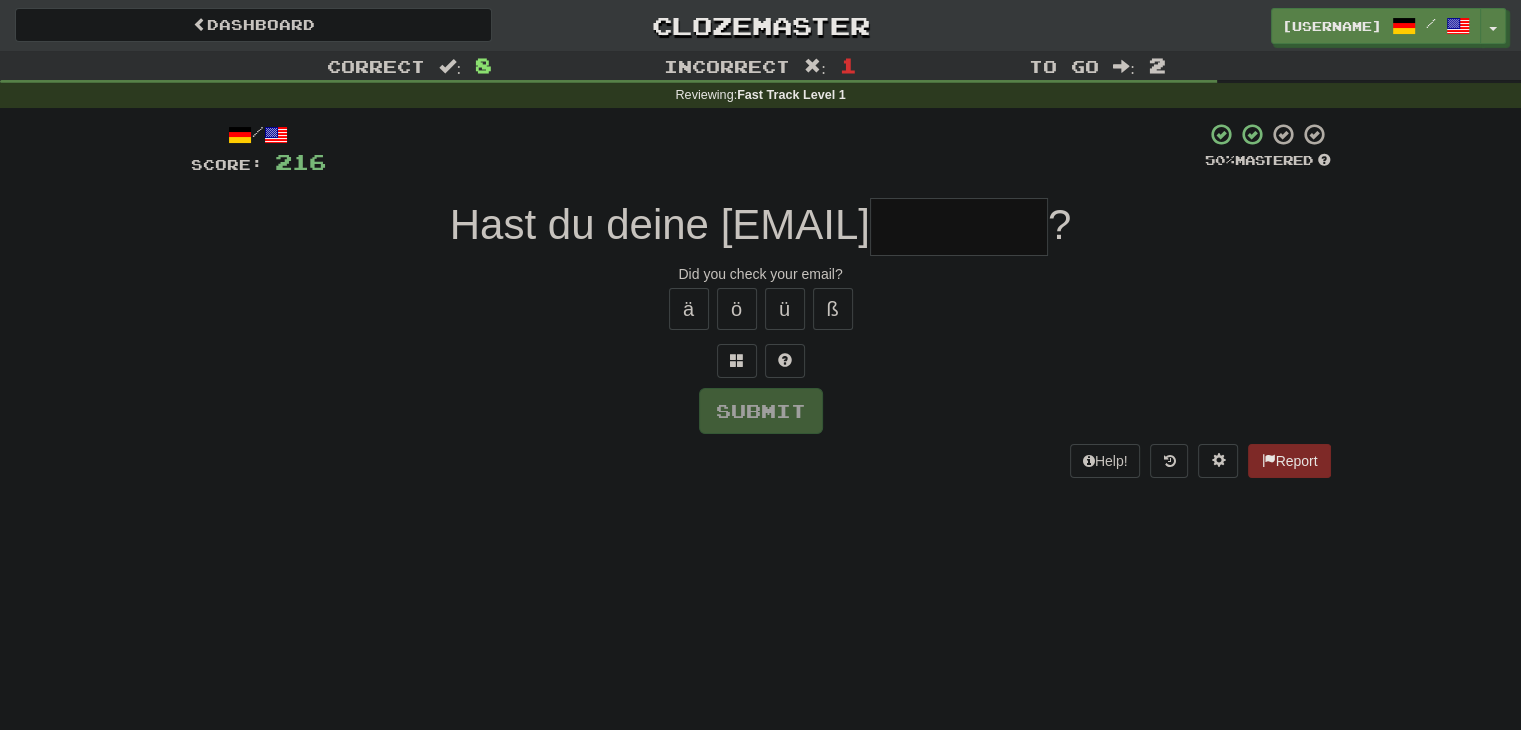 type on "*" 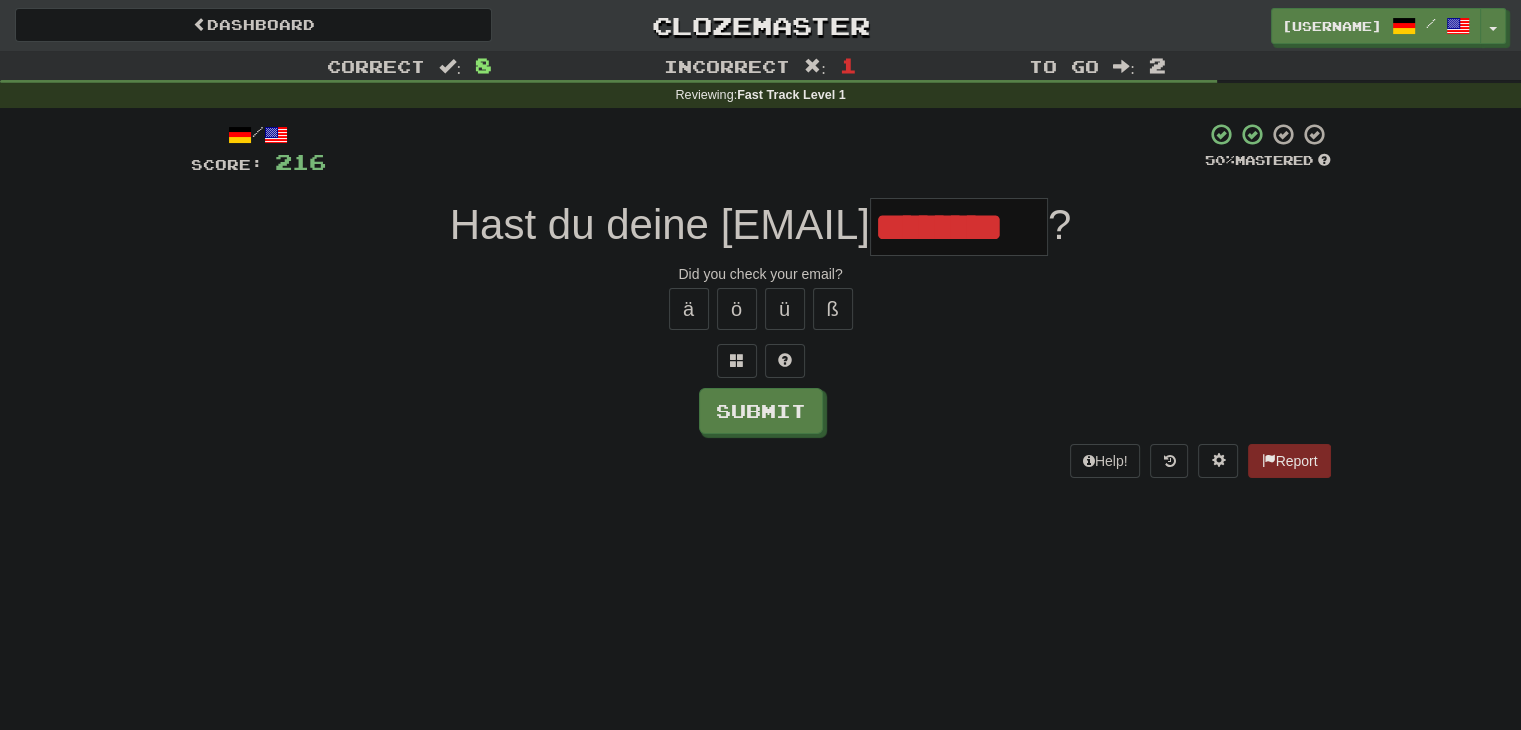scroll, scrollTop: 0, scrollLeft: 0, axis: both 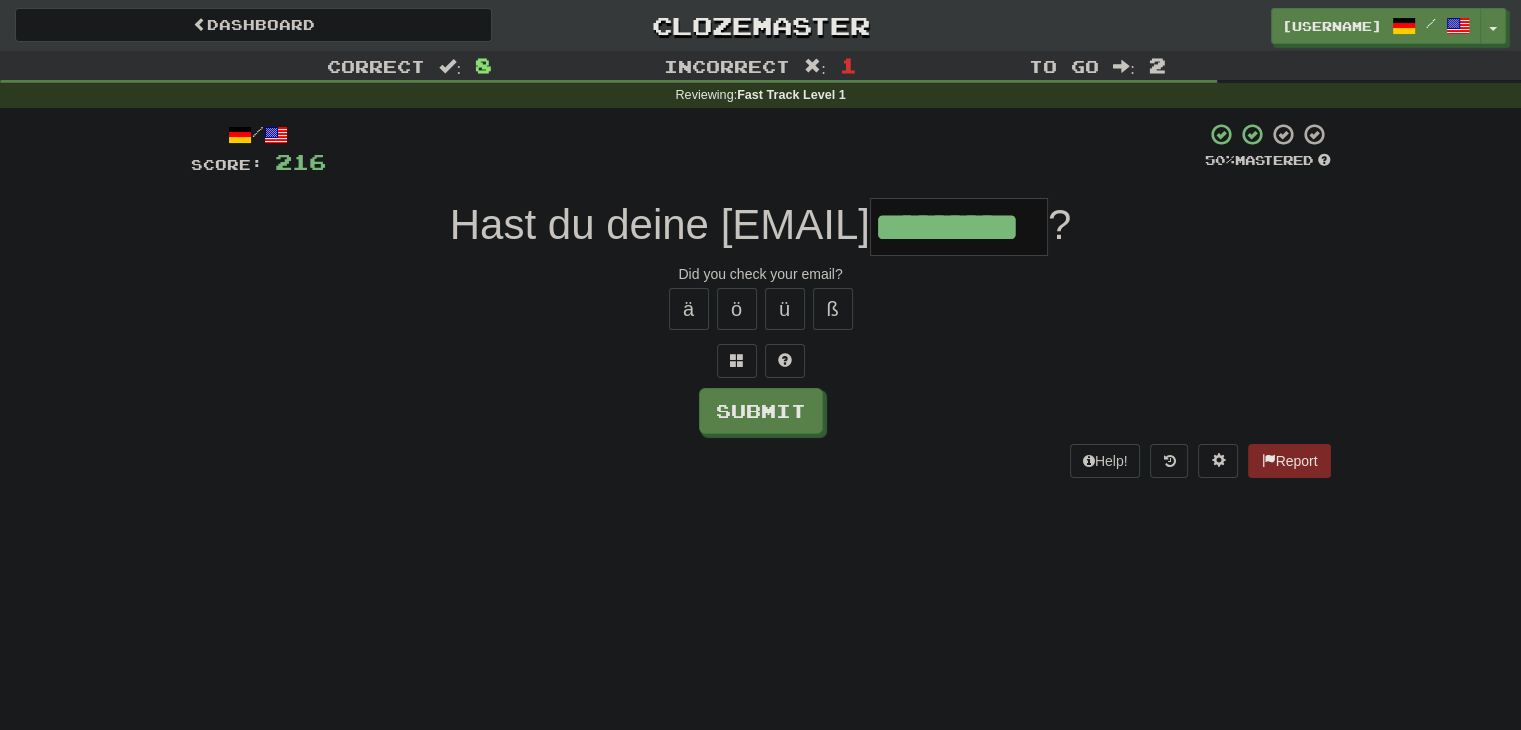 type on "*********" 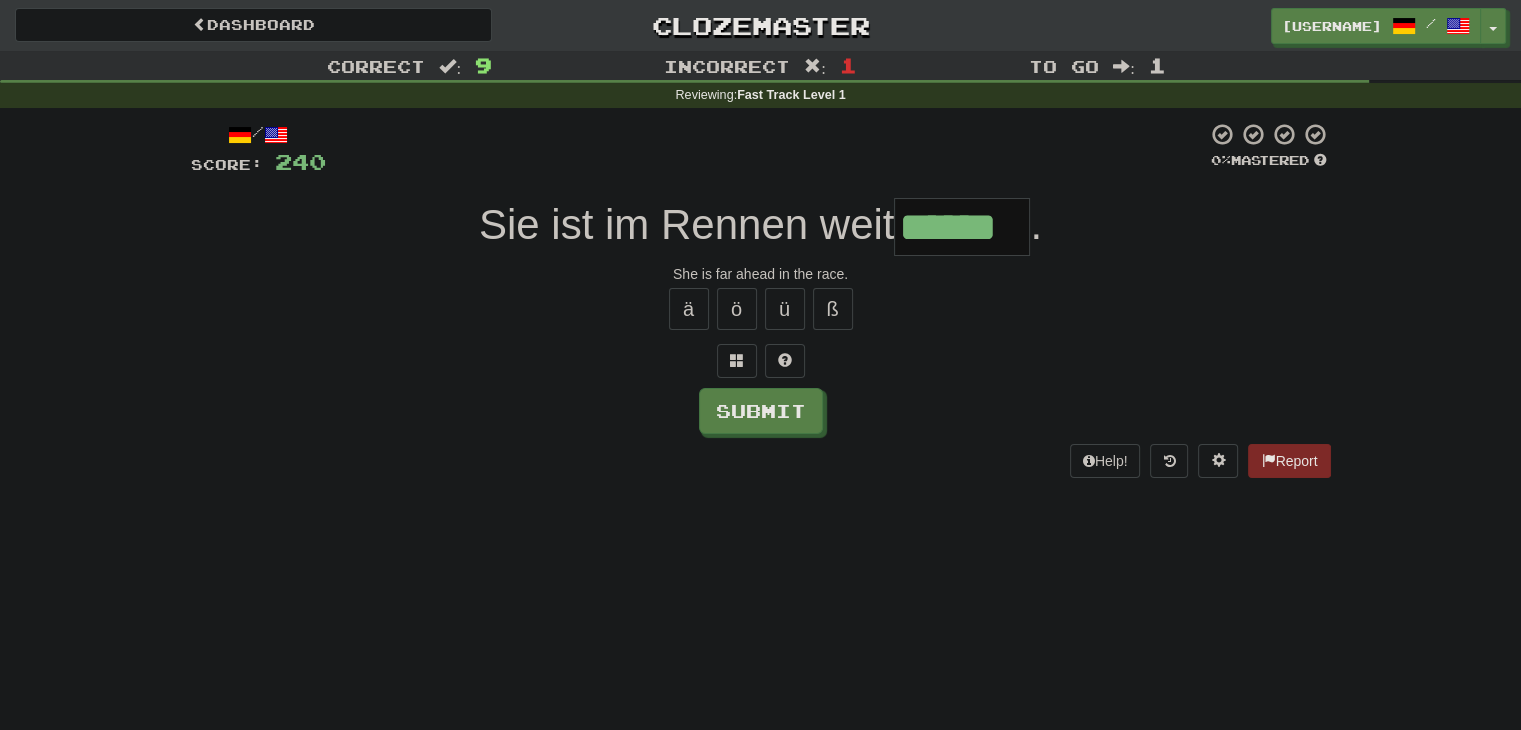 type on "******" 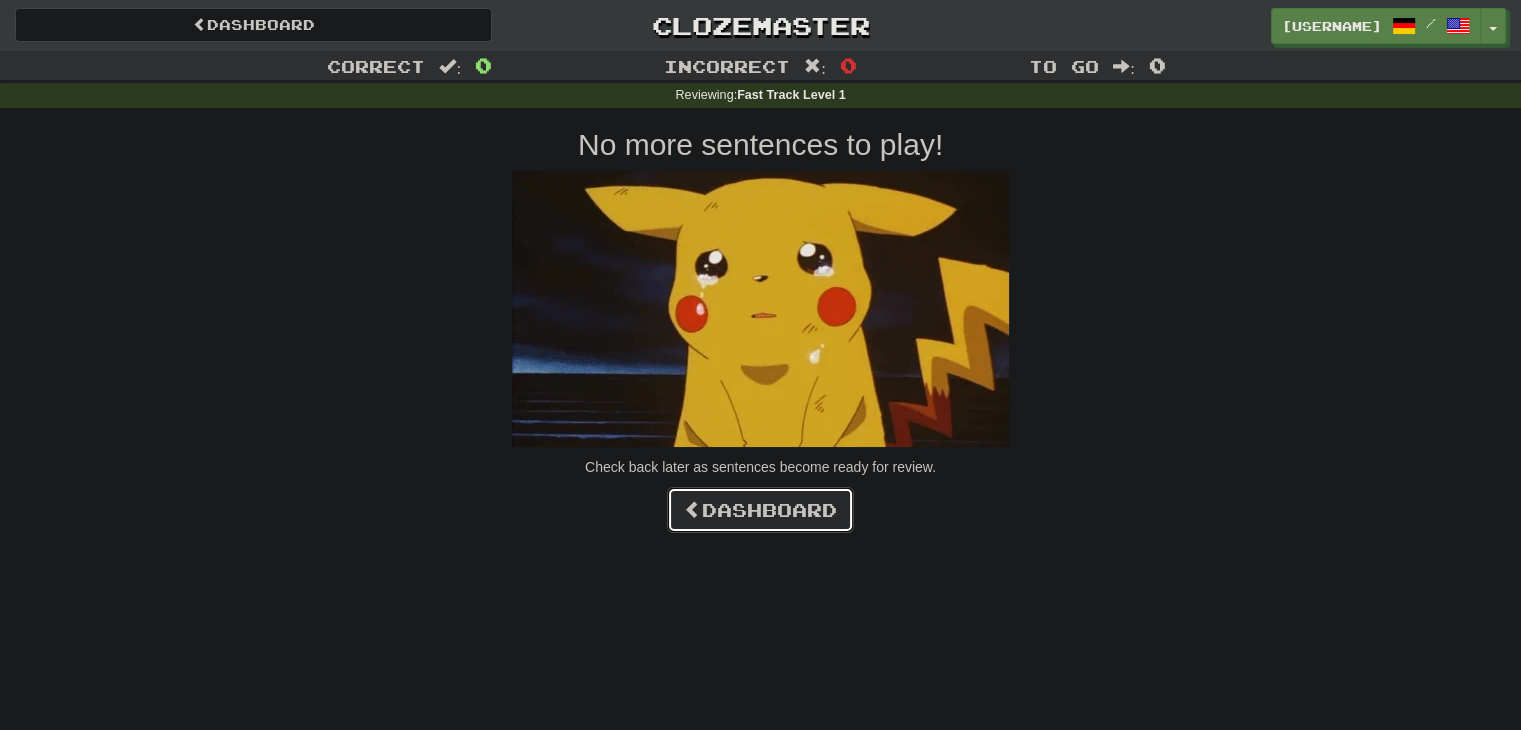 click on "Dashboard" at bounding box center (760, 510) 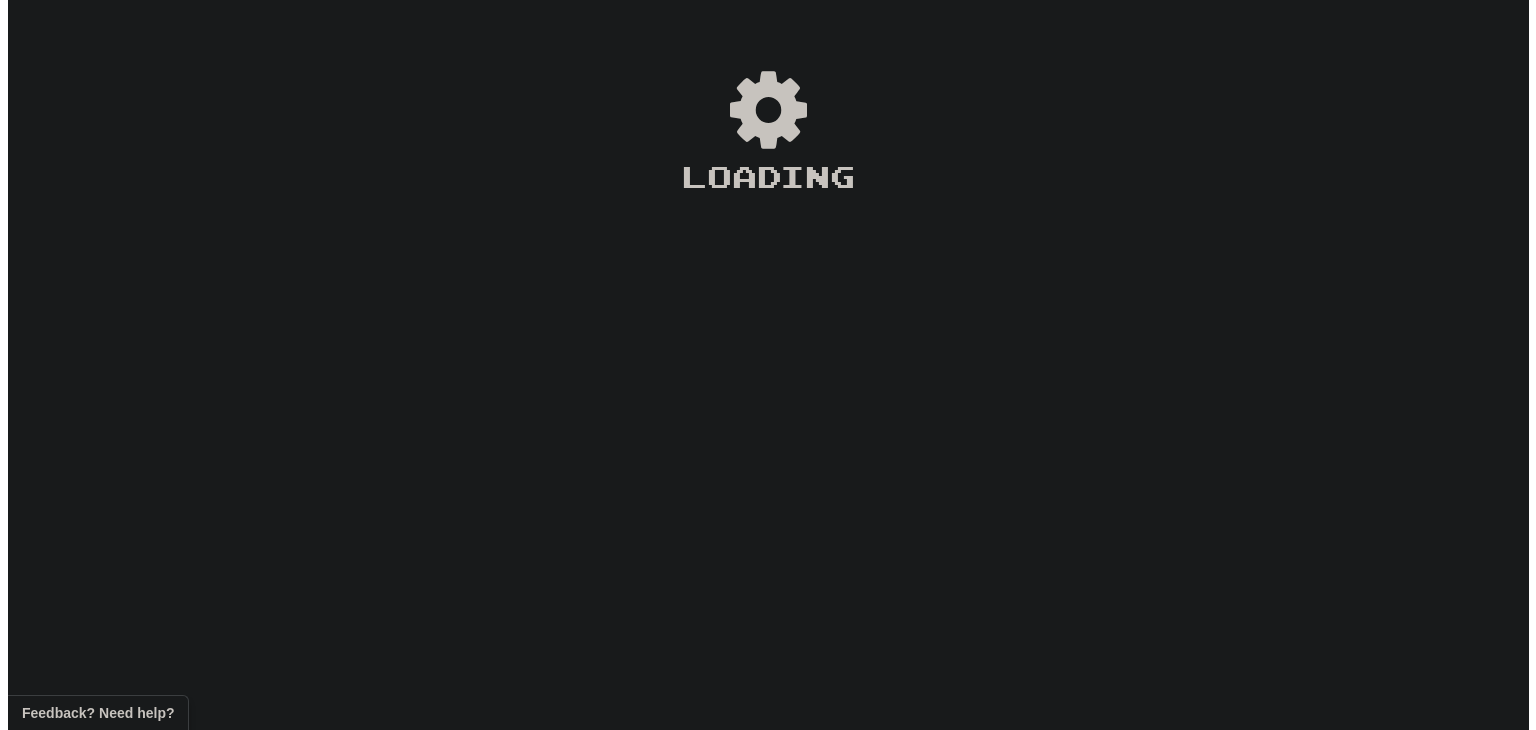 scroll, scrollTop: 0, scrollLeft: 0, axis: both 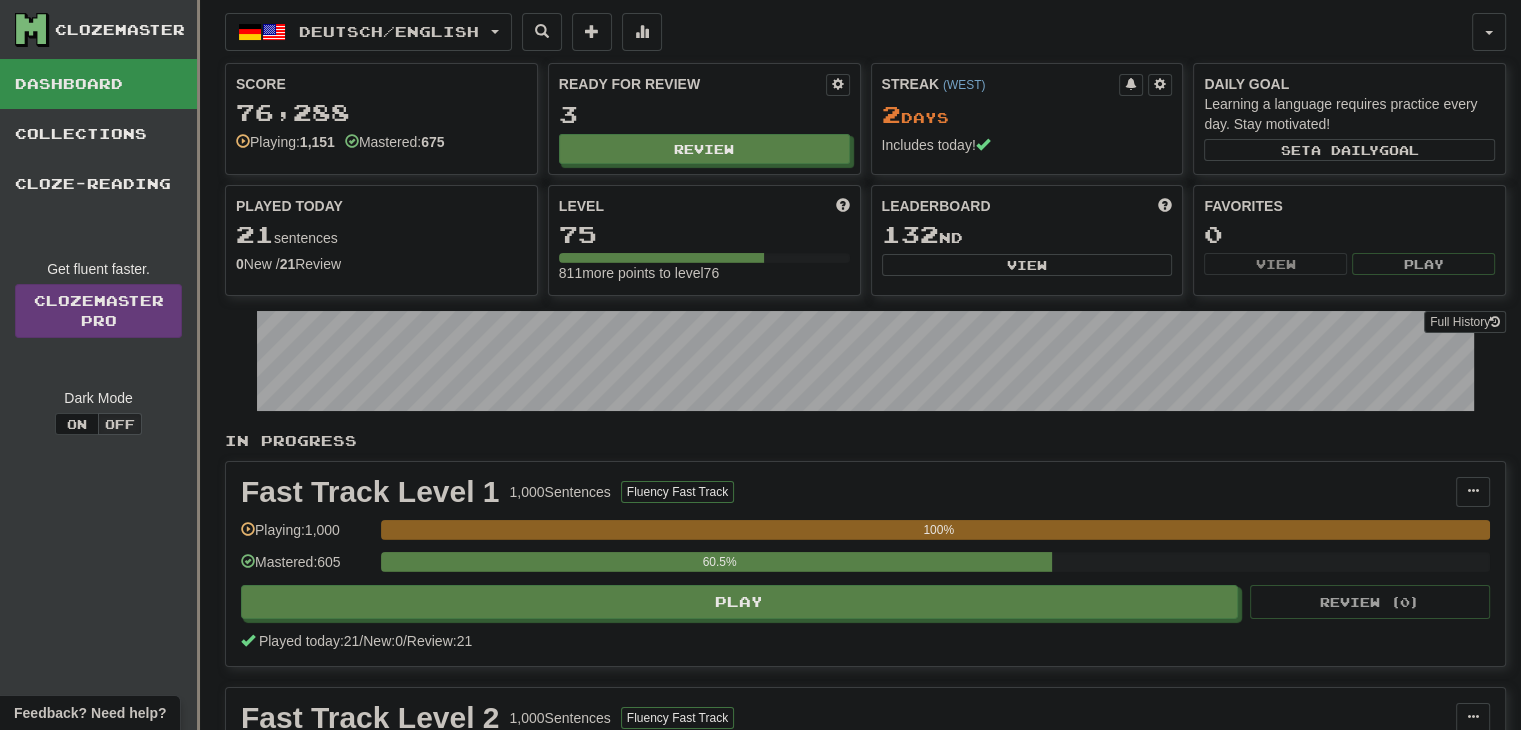 click on "Score 76,288  Playing:  1,151  Mastered:  675 Ready for Review 3   Review Streak   ( WEST ) 2  Day s Includes today!  Daily Goal Learning a language requires practice every day. Stay motivated! Set  a daily  goal Played Today 21  sentences 0  New /  21  Review Full History  Level 75 811  more points to level  76 Leaderboard 132 nd View Favorites 0 View Play" at bounding box center (865, 179) 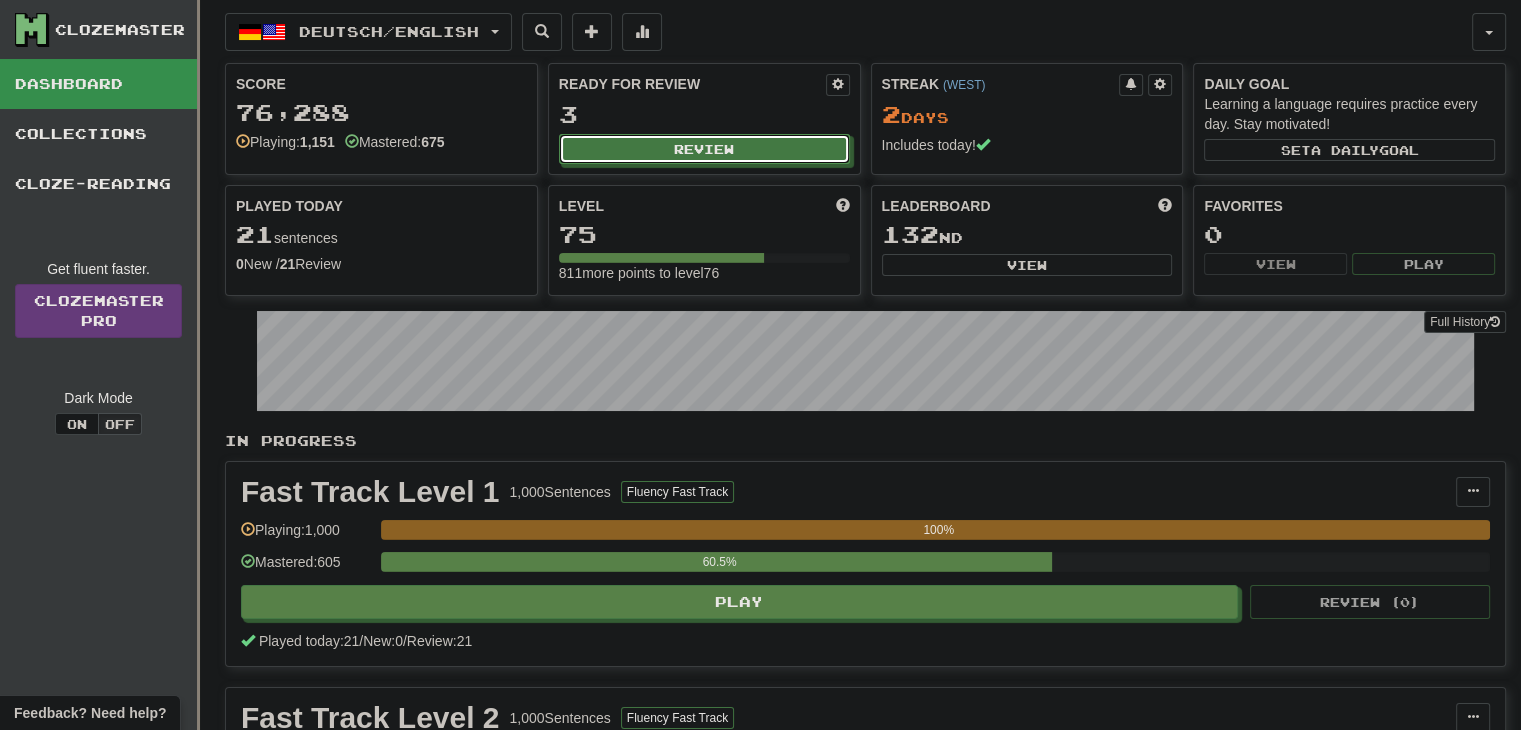 drag, startPoint x: 745, startPoint y: 156, endPoint x: 762, endPoint y: 245, distance: 90.60905 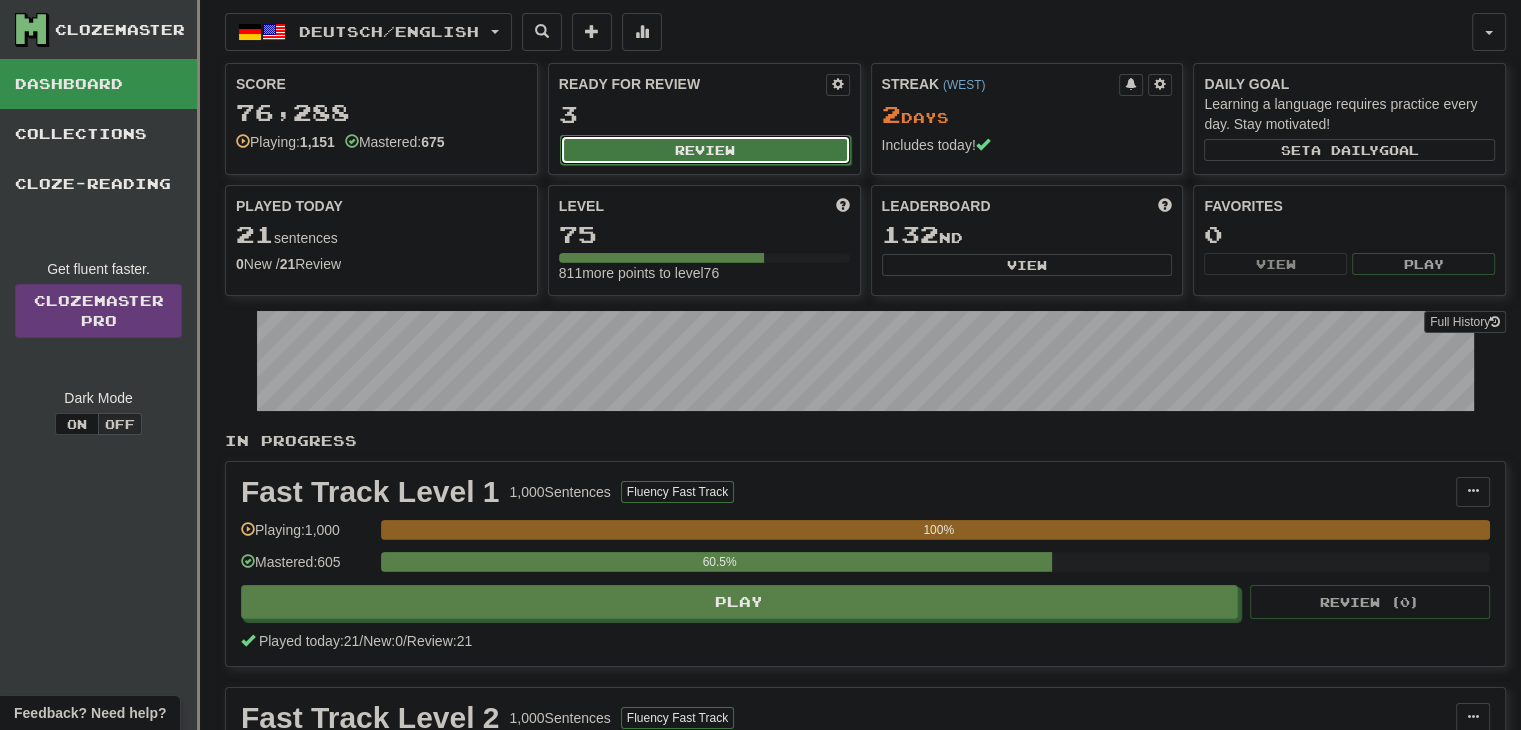 click on "Review" at bounding box center [705, 150] 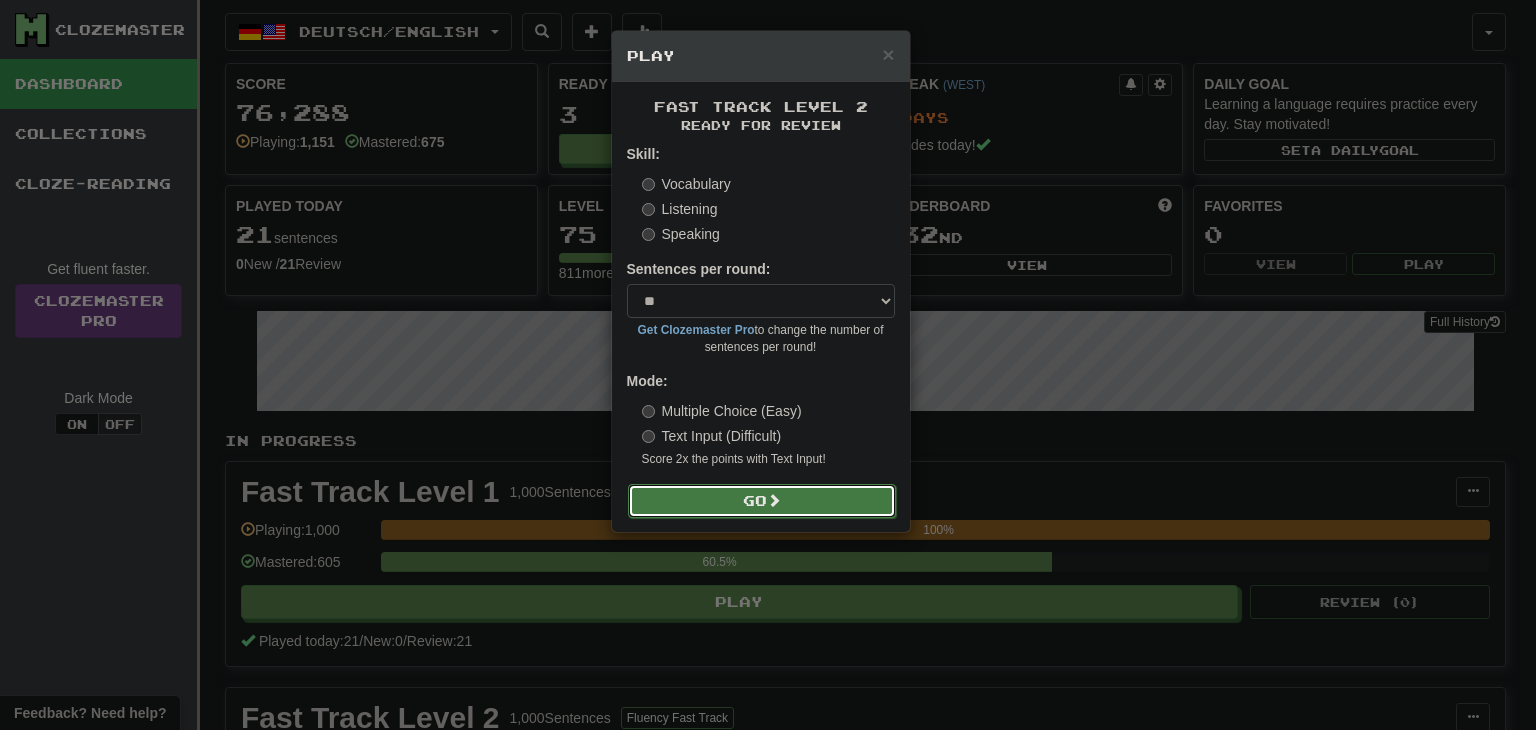 click on "Go" at bounding box center [762, 501] 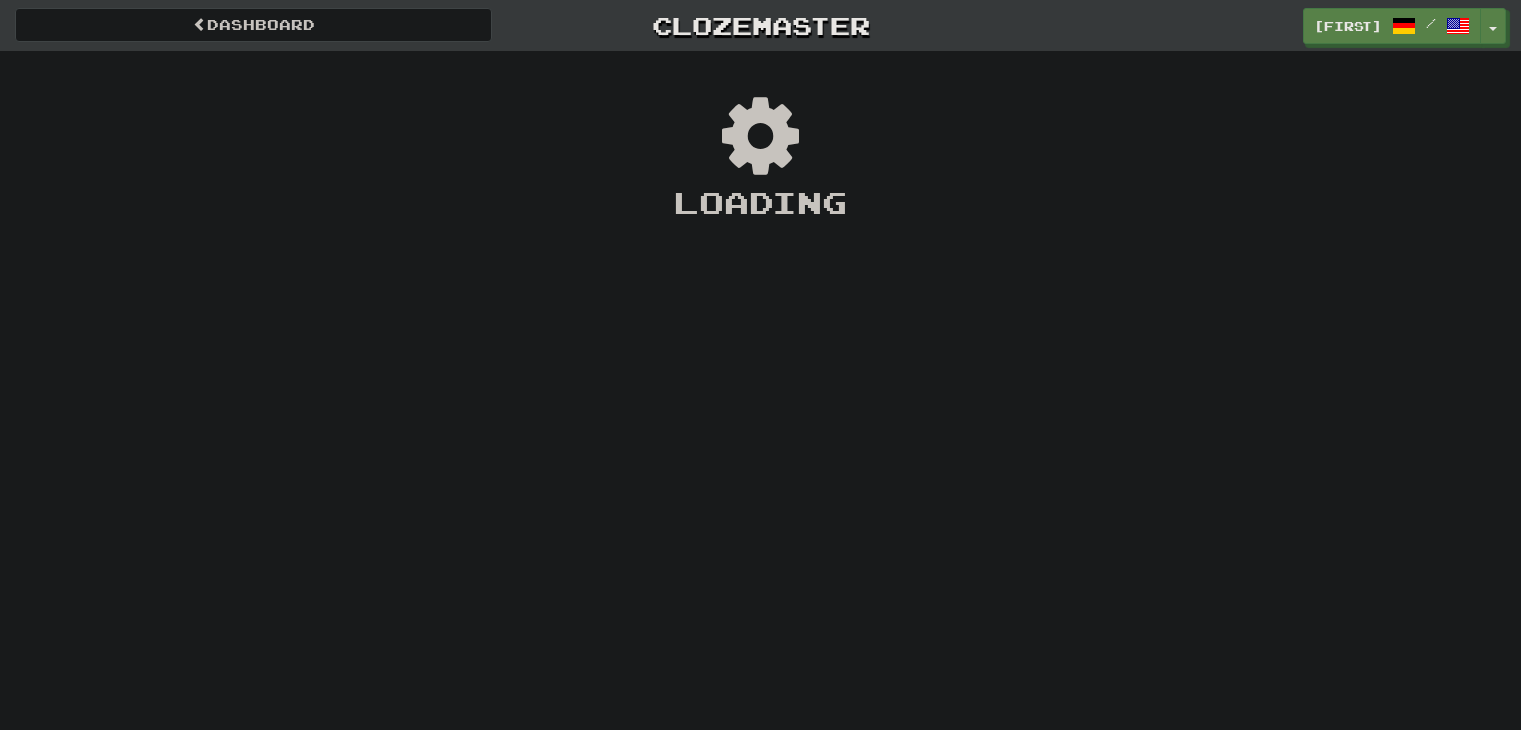 scroll, scrollTop: 0, scrollLeft: 0, axis: both 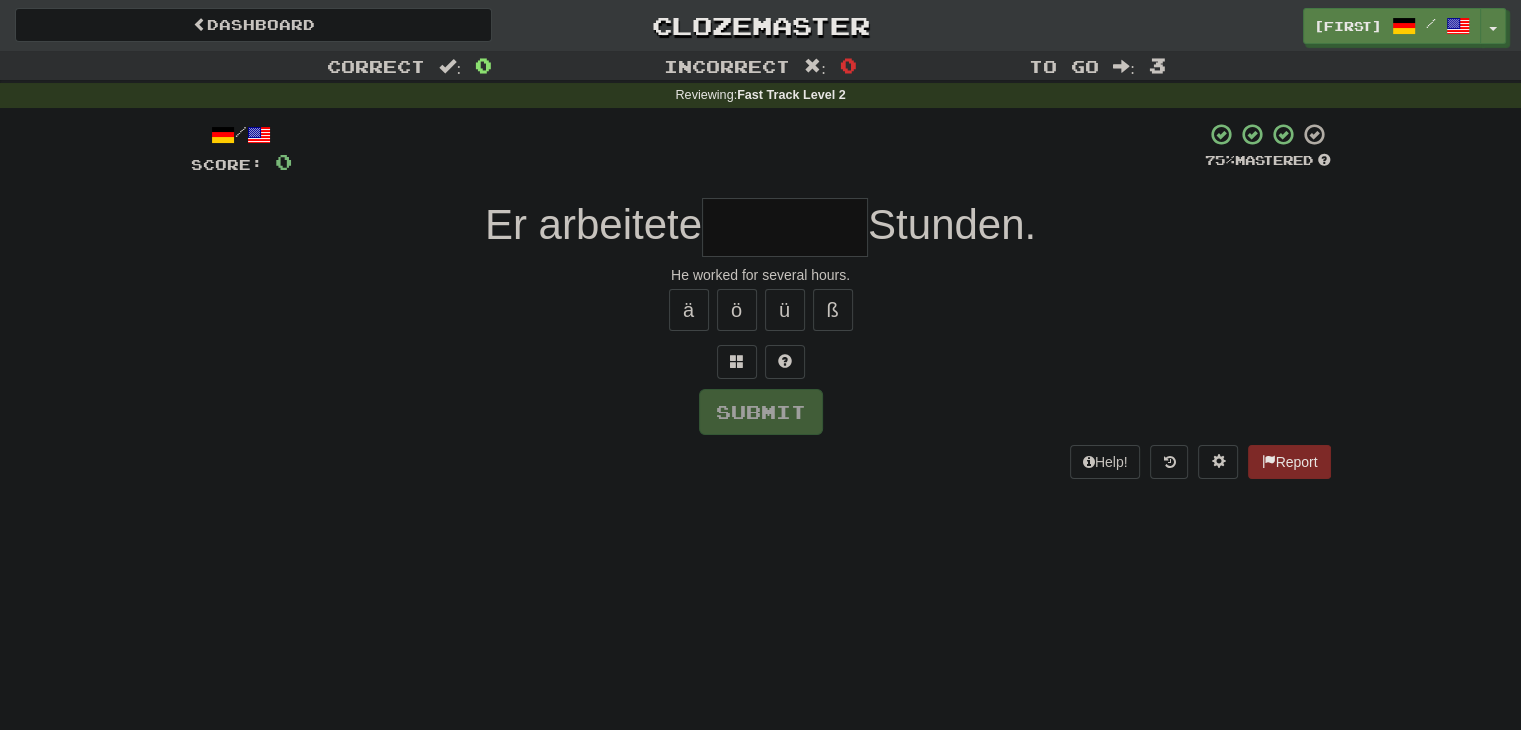 type on "*" 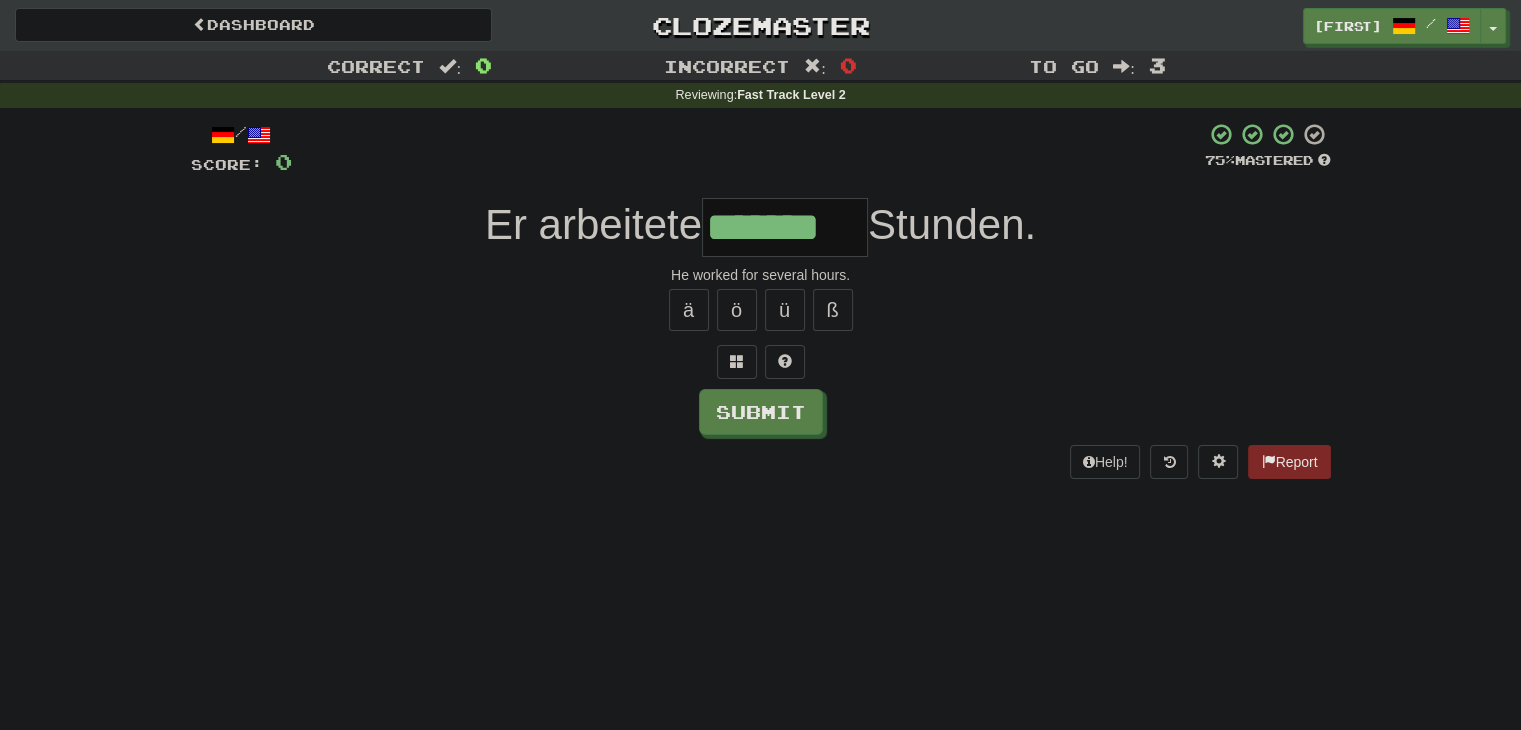 type on "*******" 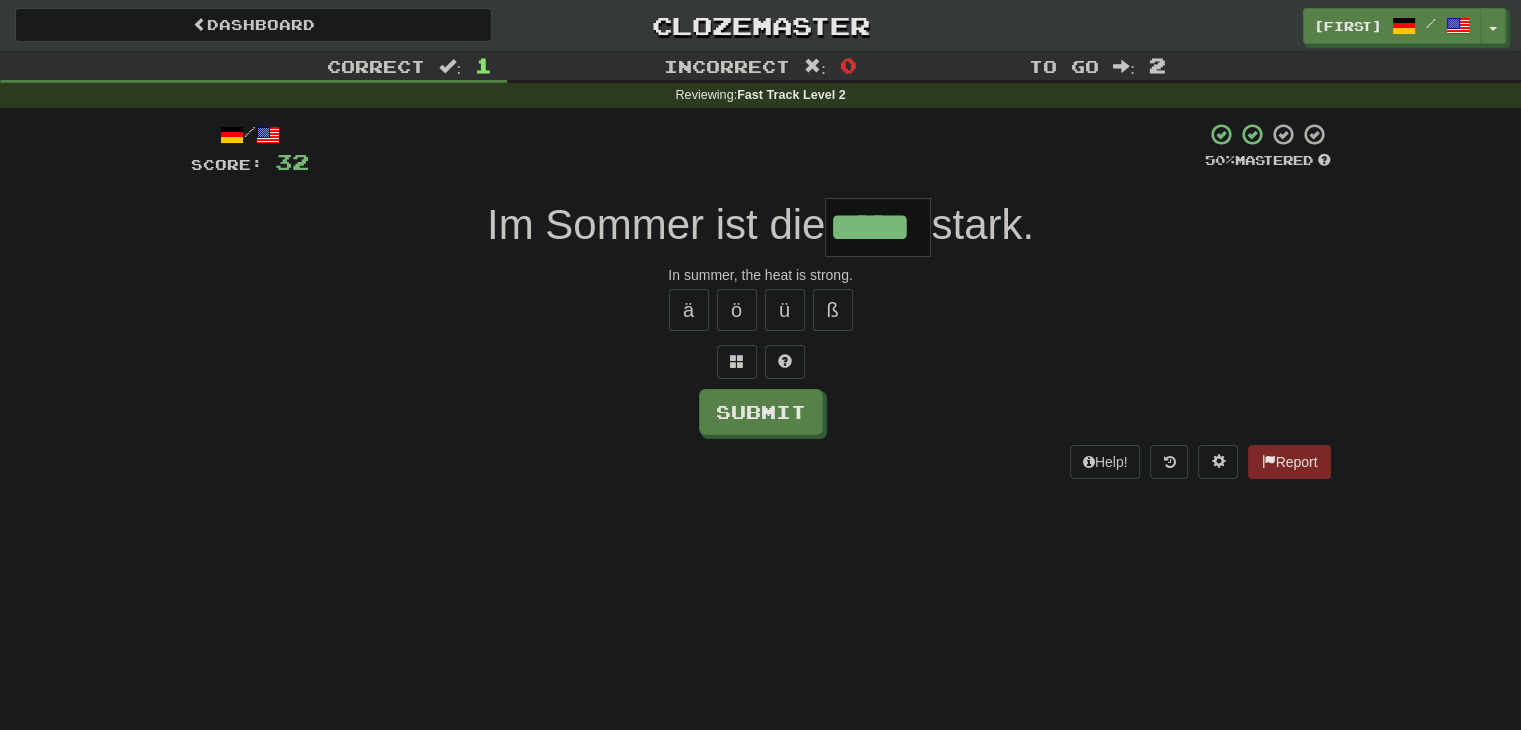type on "*****" 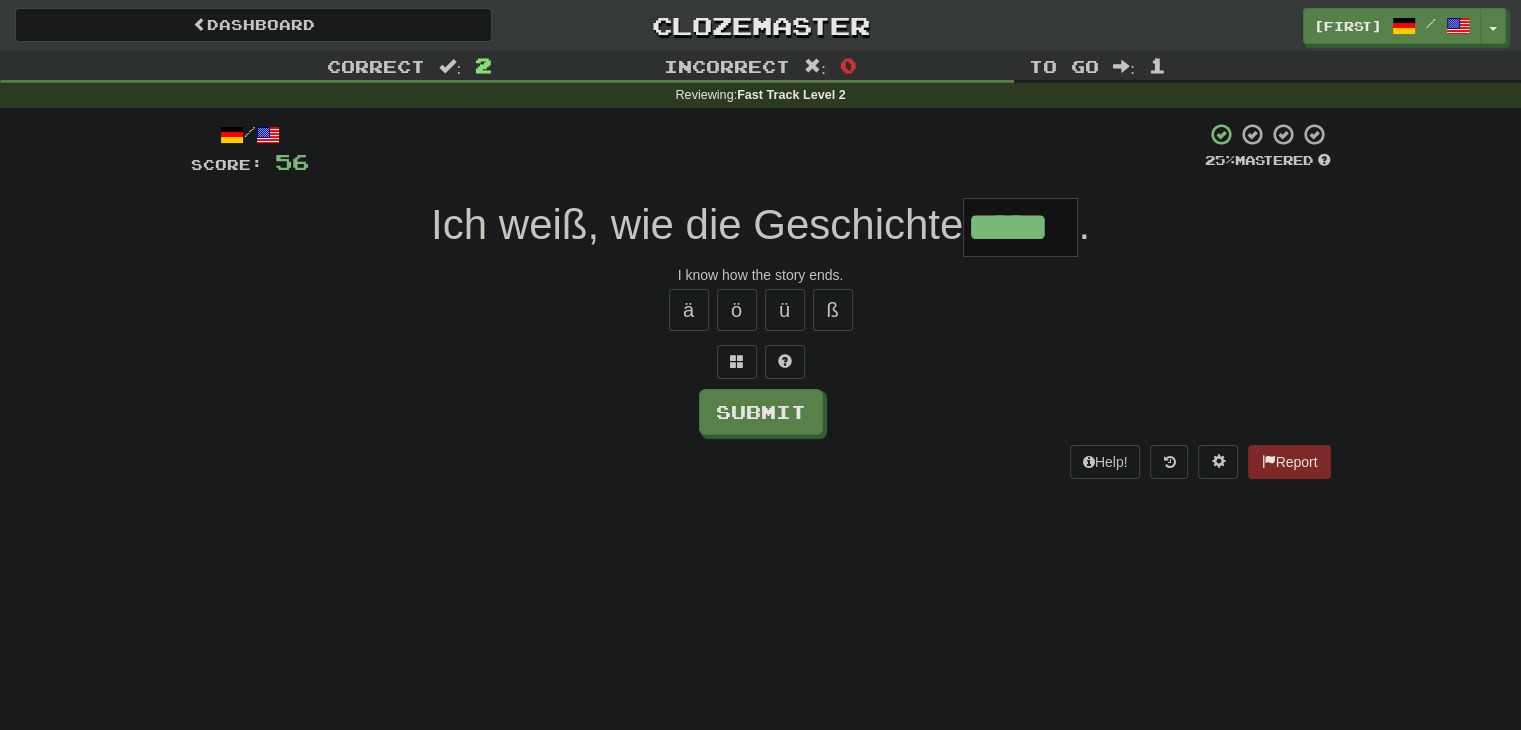 type on "*****" 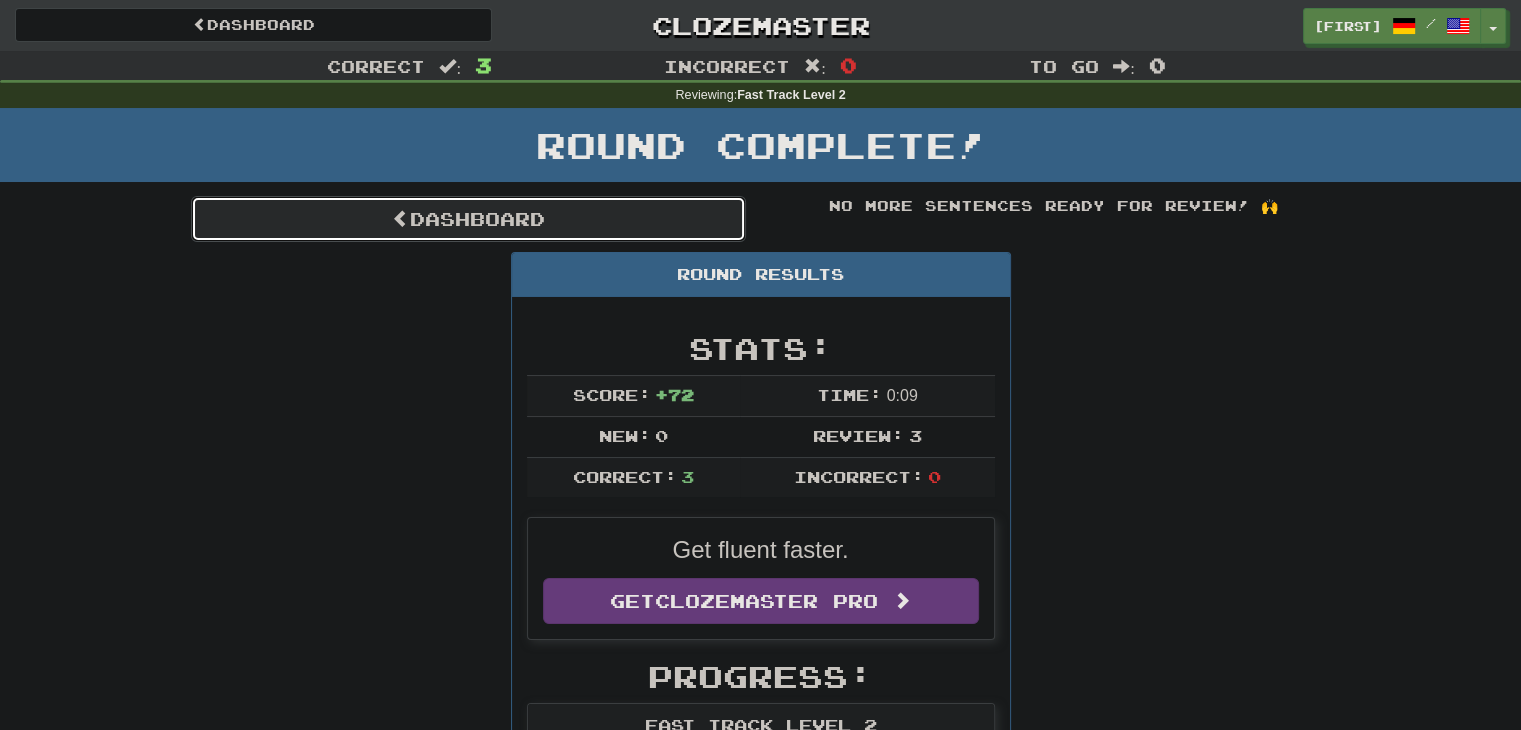 click on "Dashboard" at bounding box center (468, 219) 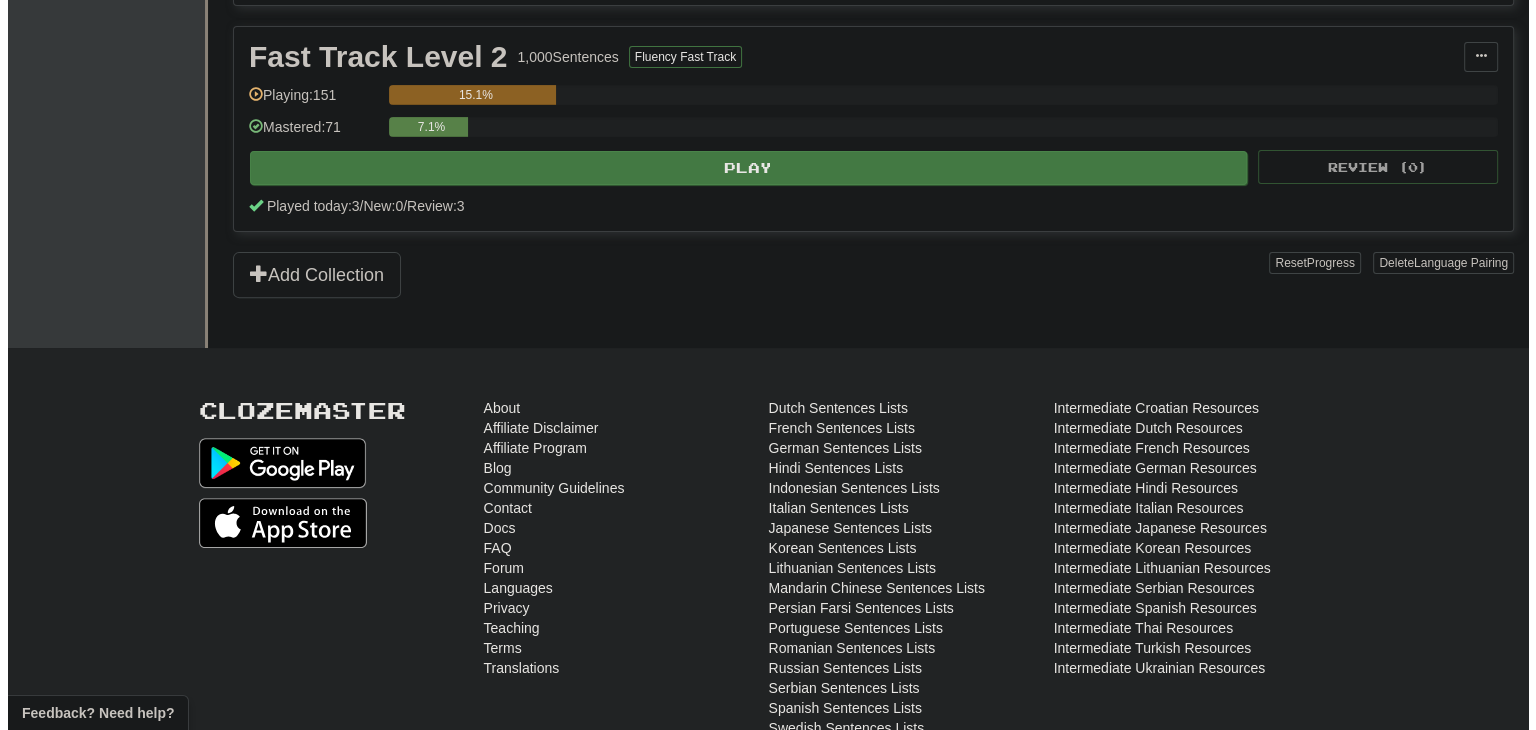 scroll, scrollTop: 444, scrollLeft: 0, axis: vertical 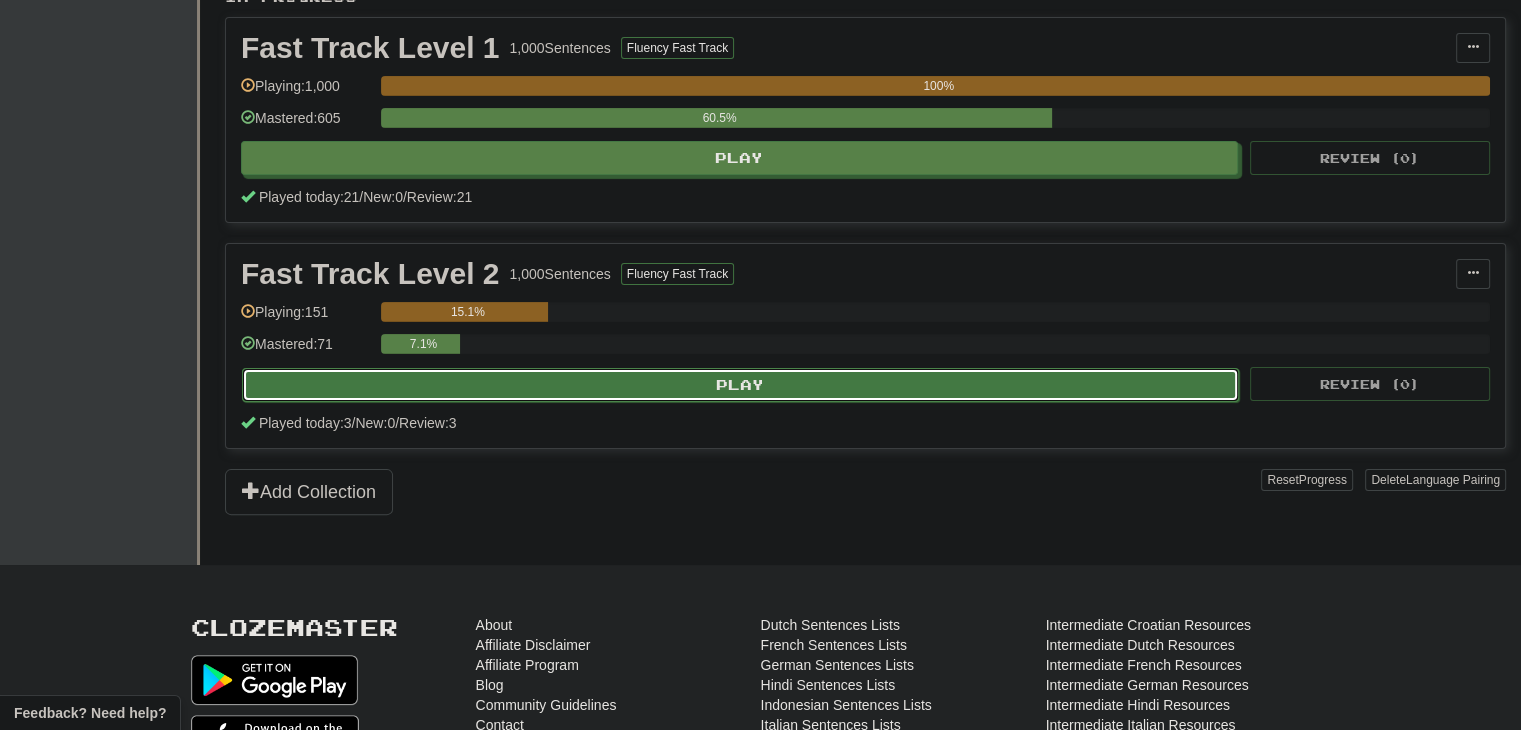 click on "Play" at bounding box center (740, 385) 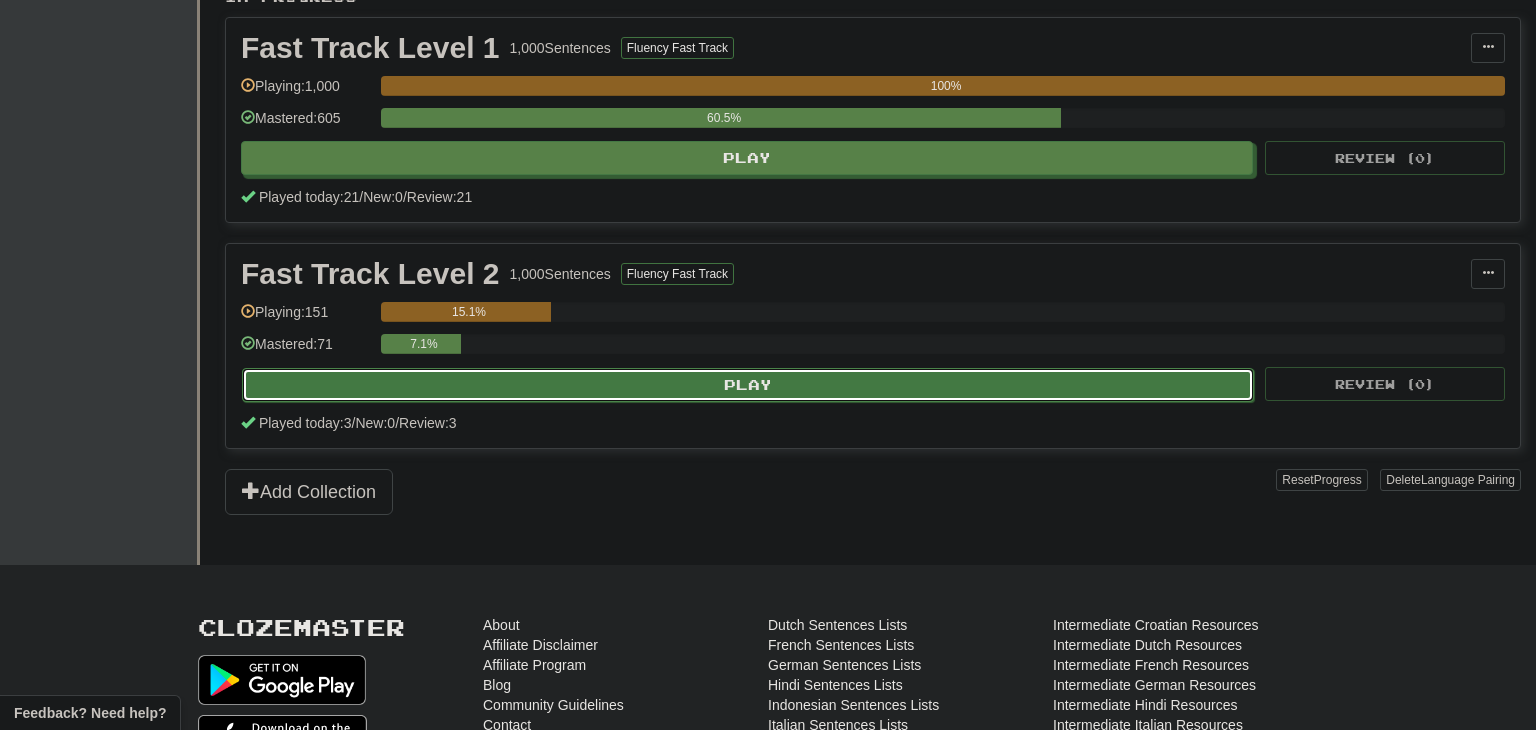 select on "**" 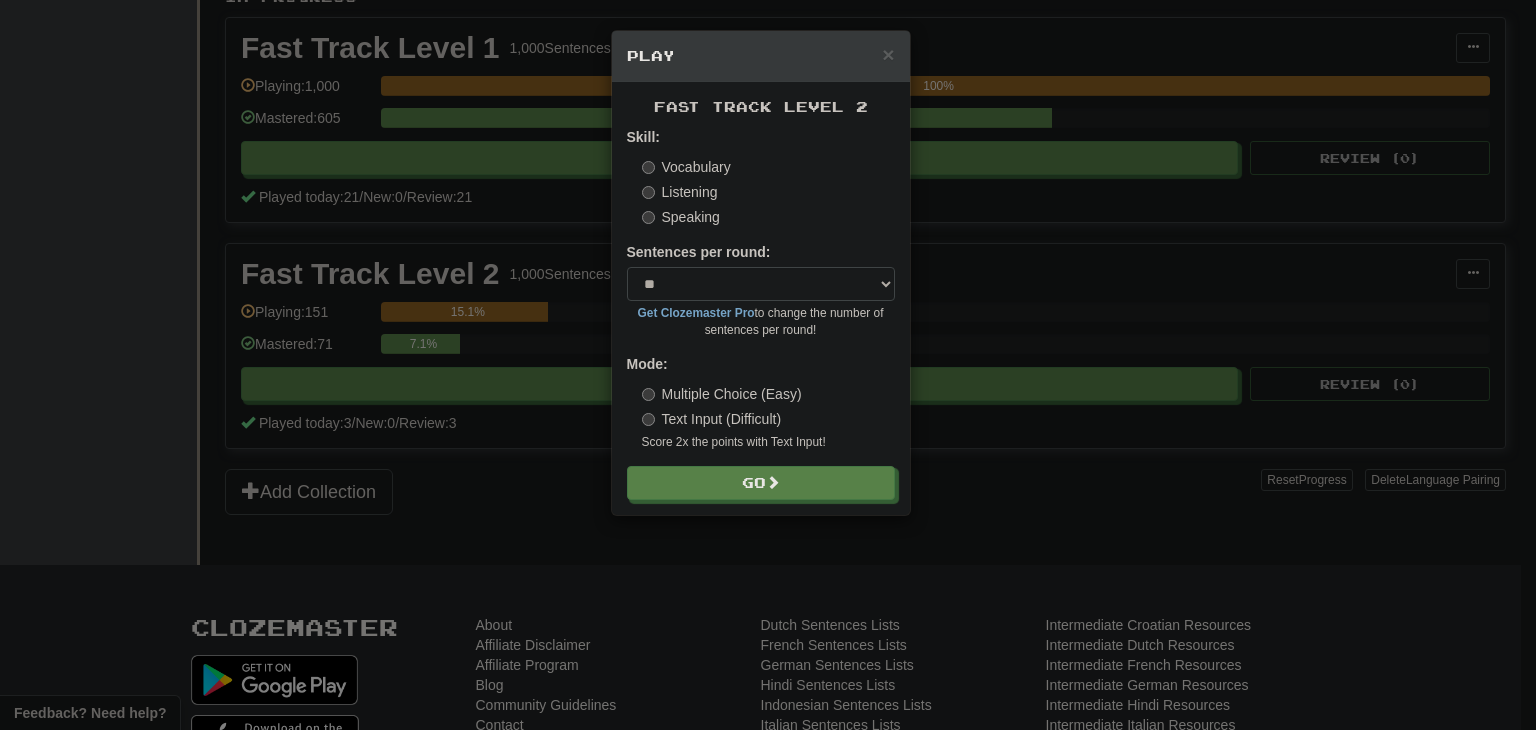 click on "Skill: Vocabulary Listening Speaking Sentences per round: * ** ** ** ** ** *** ******** Get Clozemaster Pro  to change the number of sentences per round! Mode: Multiple Choice (Easy) Text Input (Difficult) Score 2x the points with Text Input ! Go" at bounding box center [761, 313] 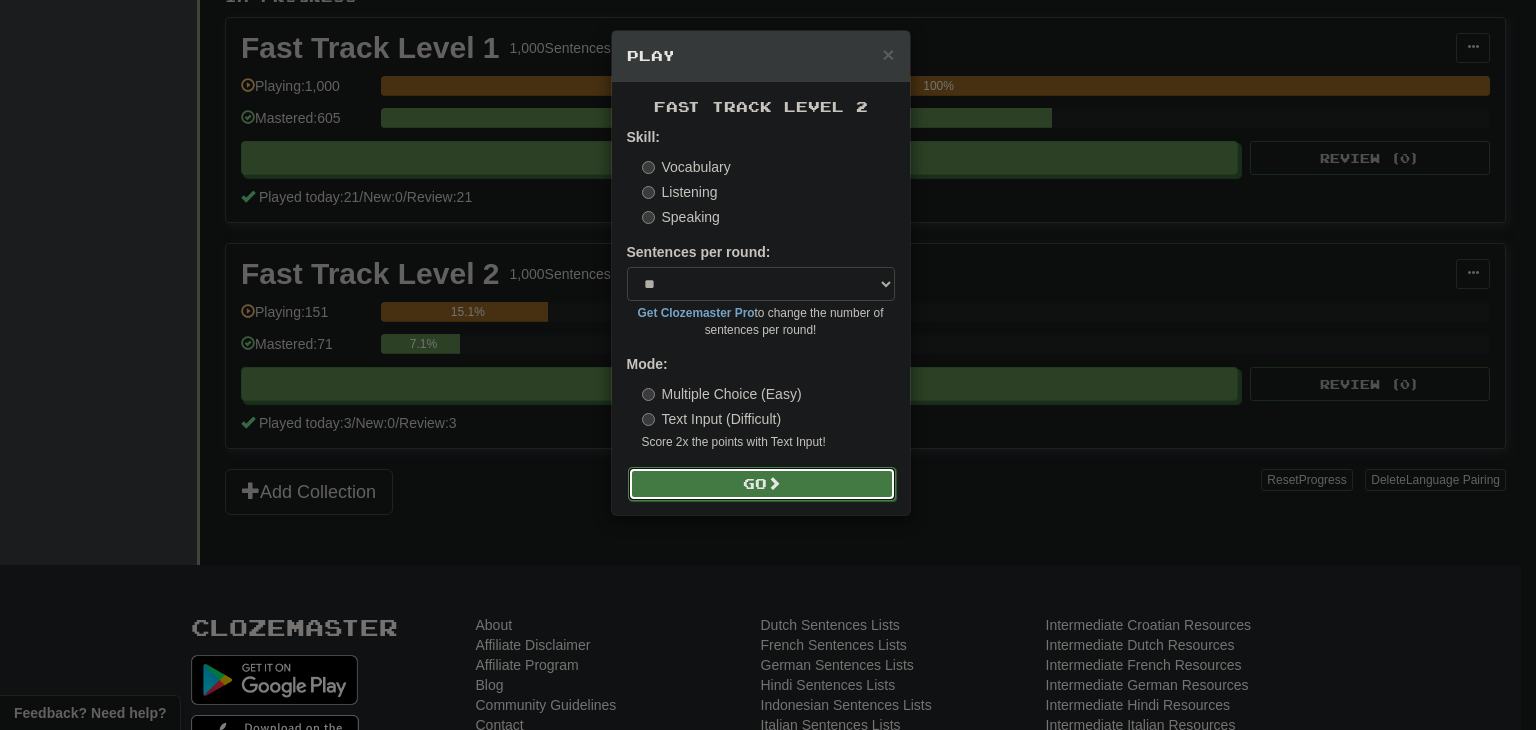 click at bounding box center (774, 483) 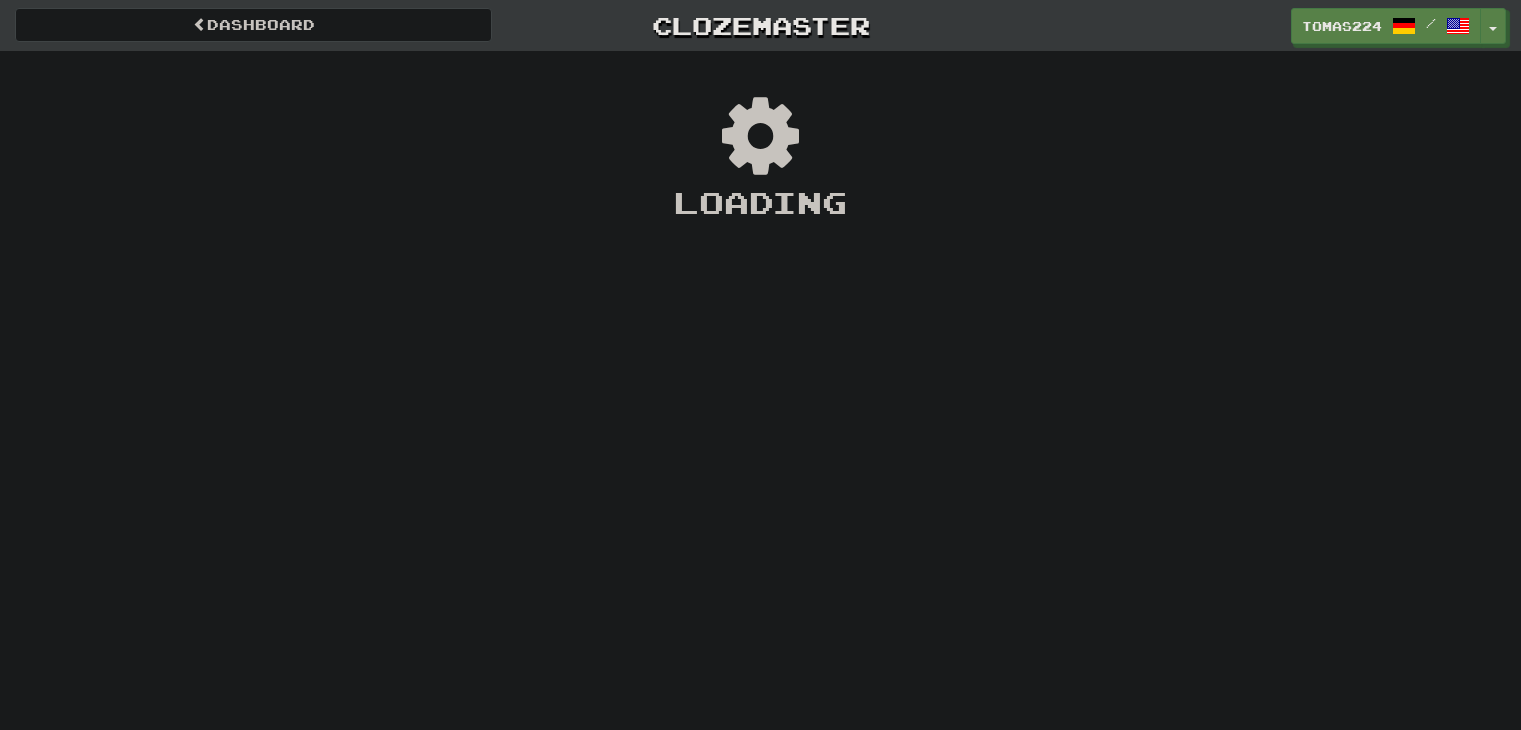 scroll, scrollTop: 0, scrollLeft: 0, axis: both 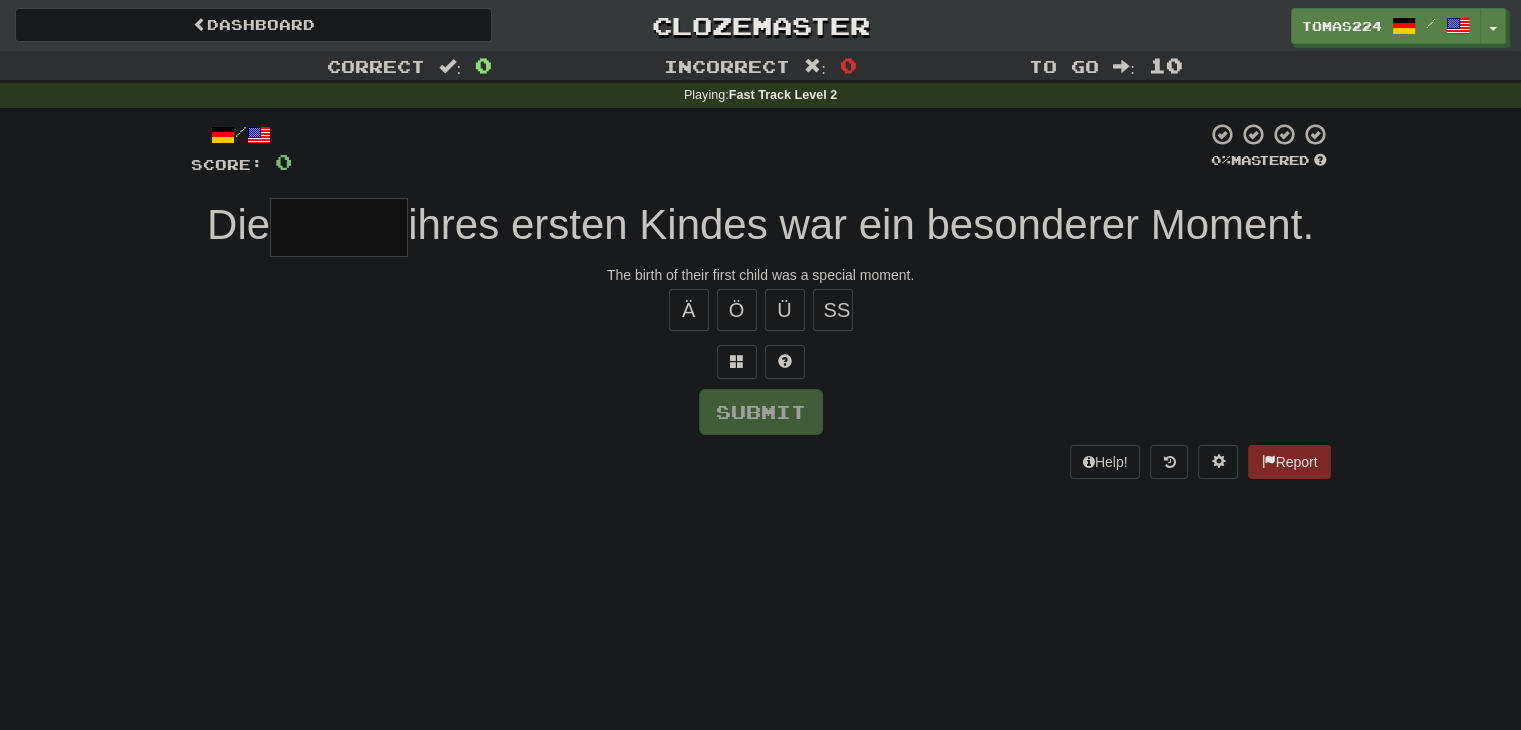 type on "*" 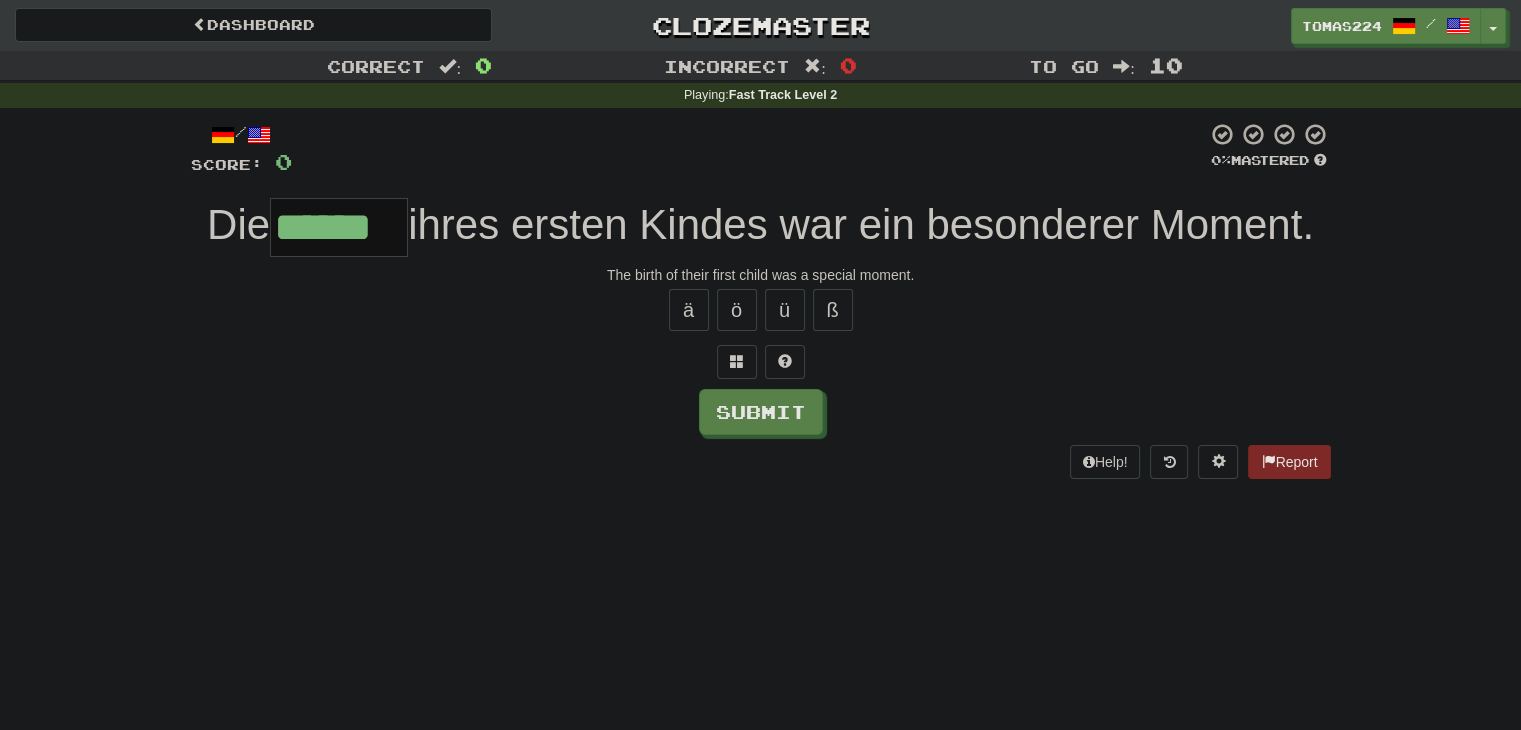 type on "******" 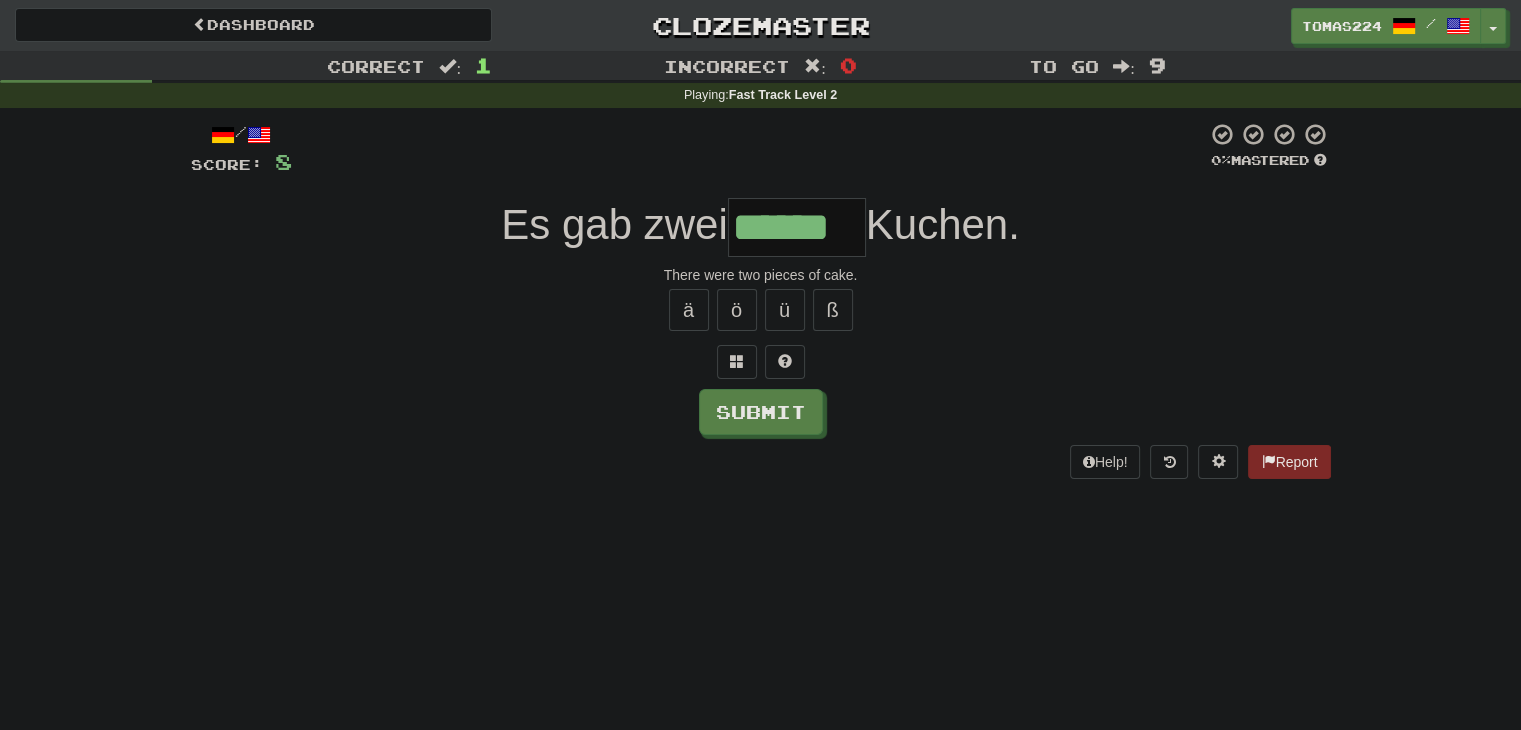 type on "******" 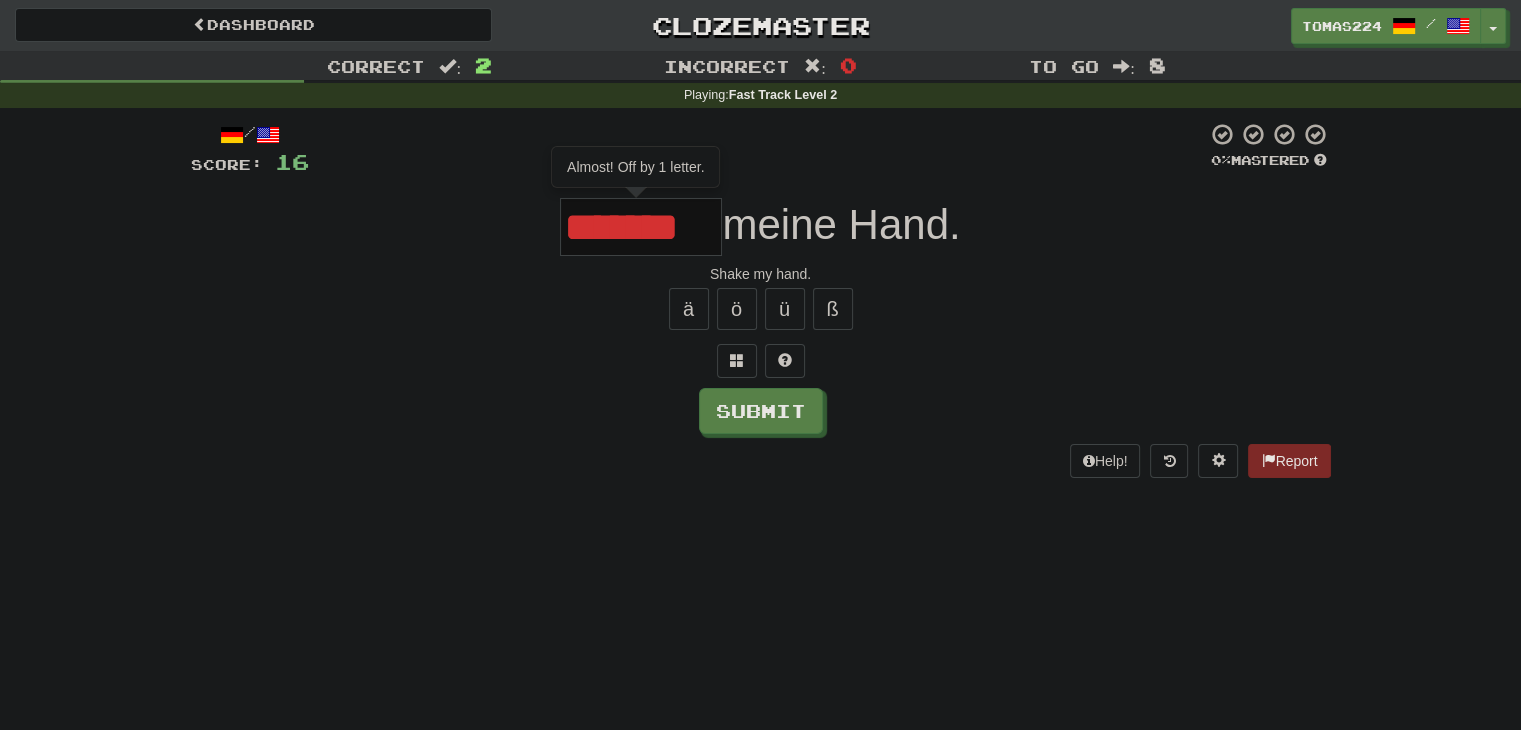 scroll, scrollTop: 0, scrollLeft: 0, axis: both 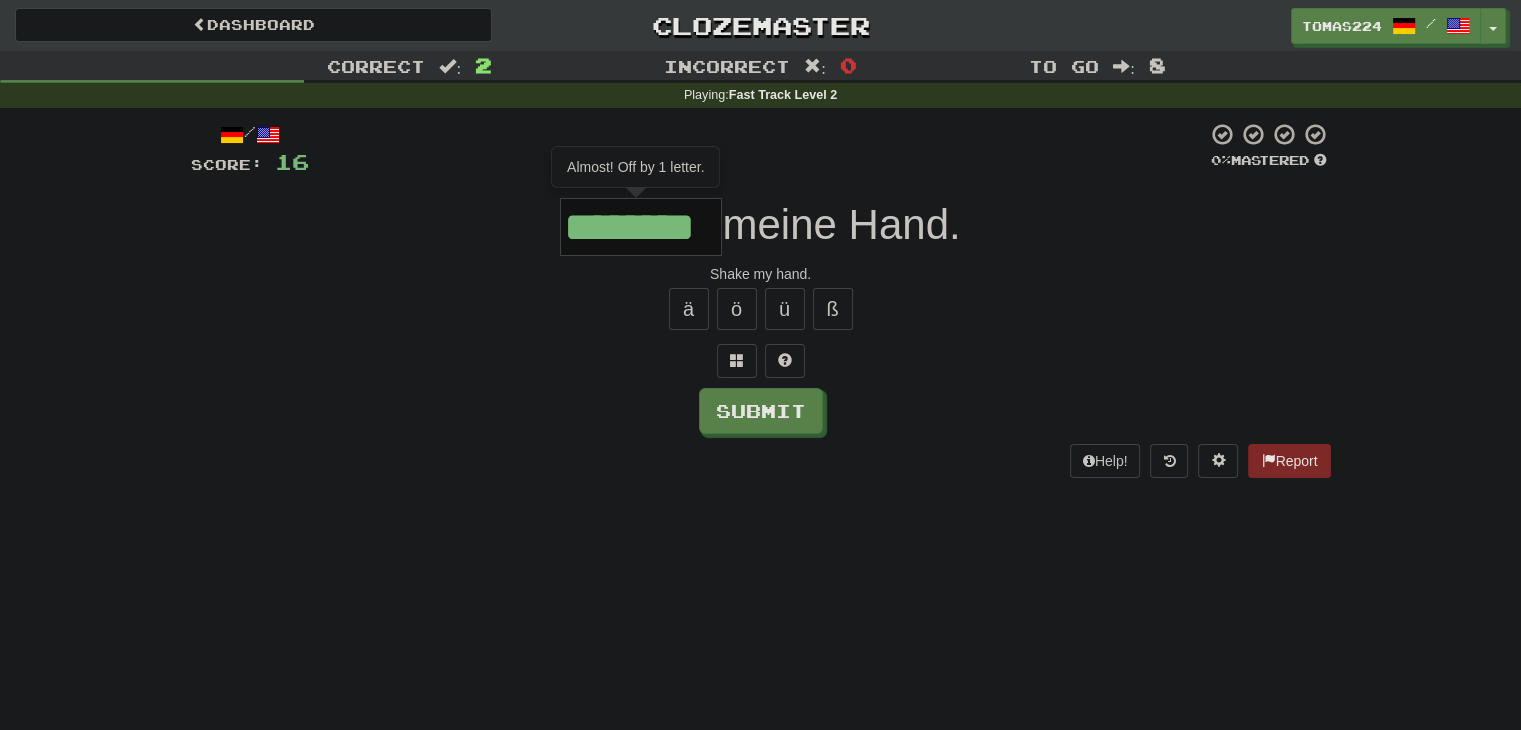 type on "********" 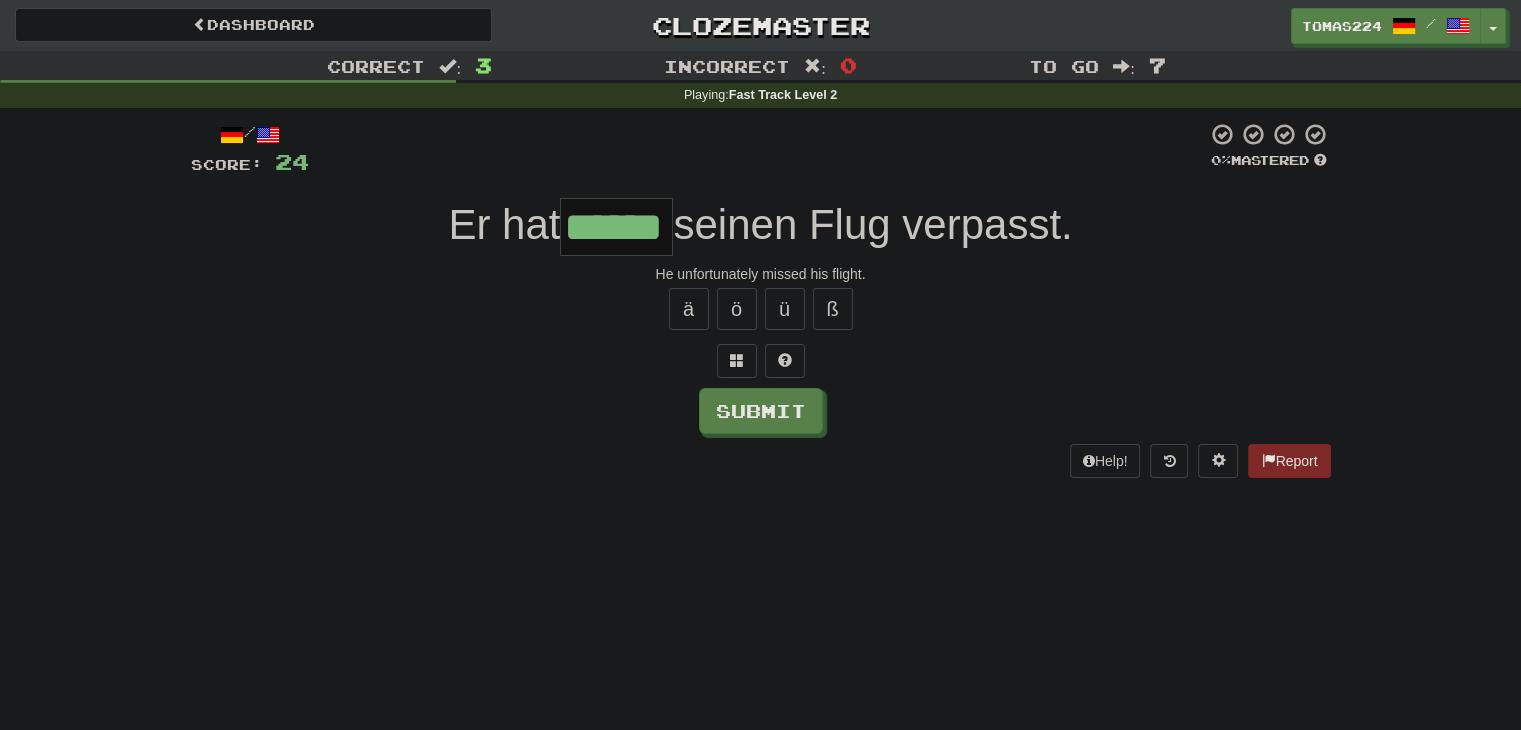 type on "******" 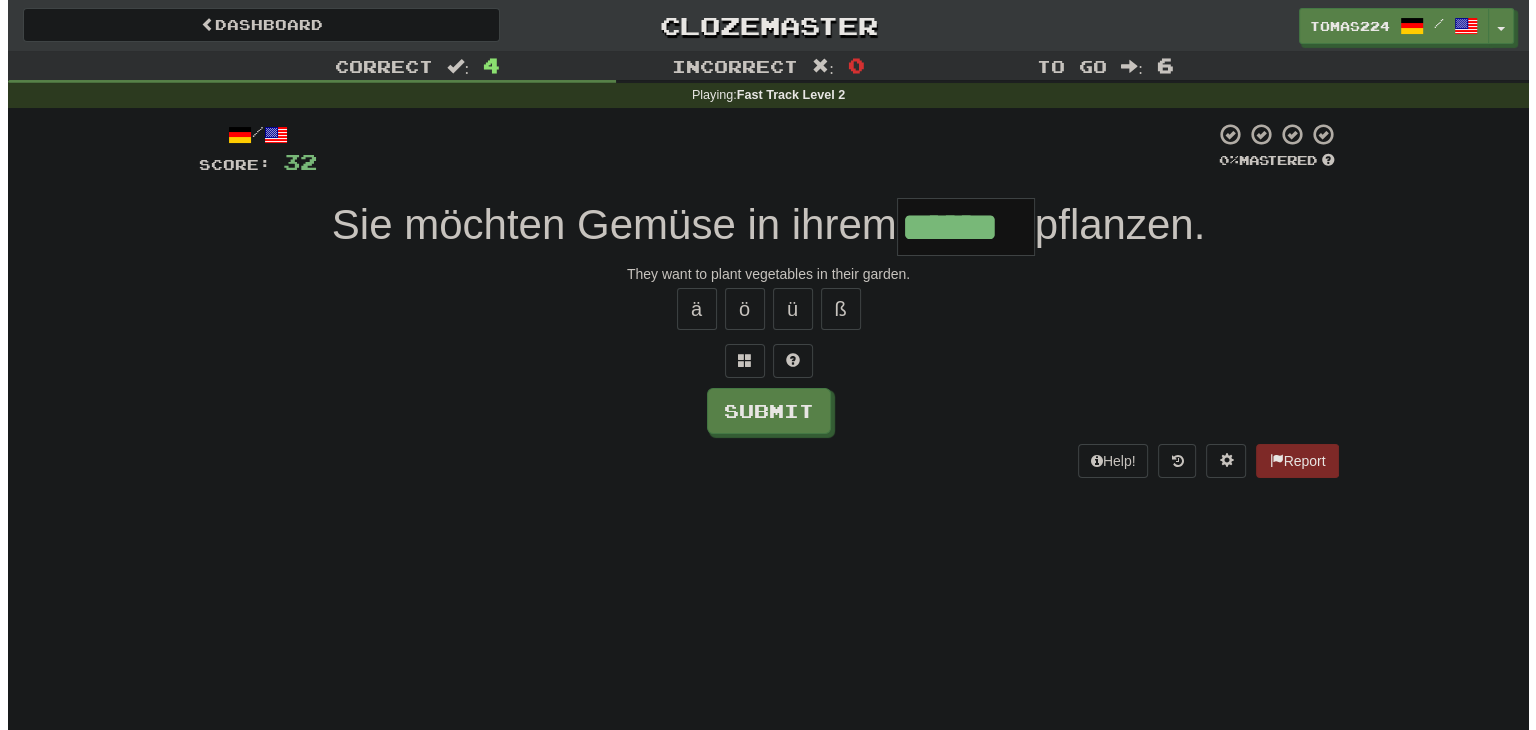 scroll, scrollTop: 0, scrollLeft: 0, axis: both 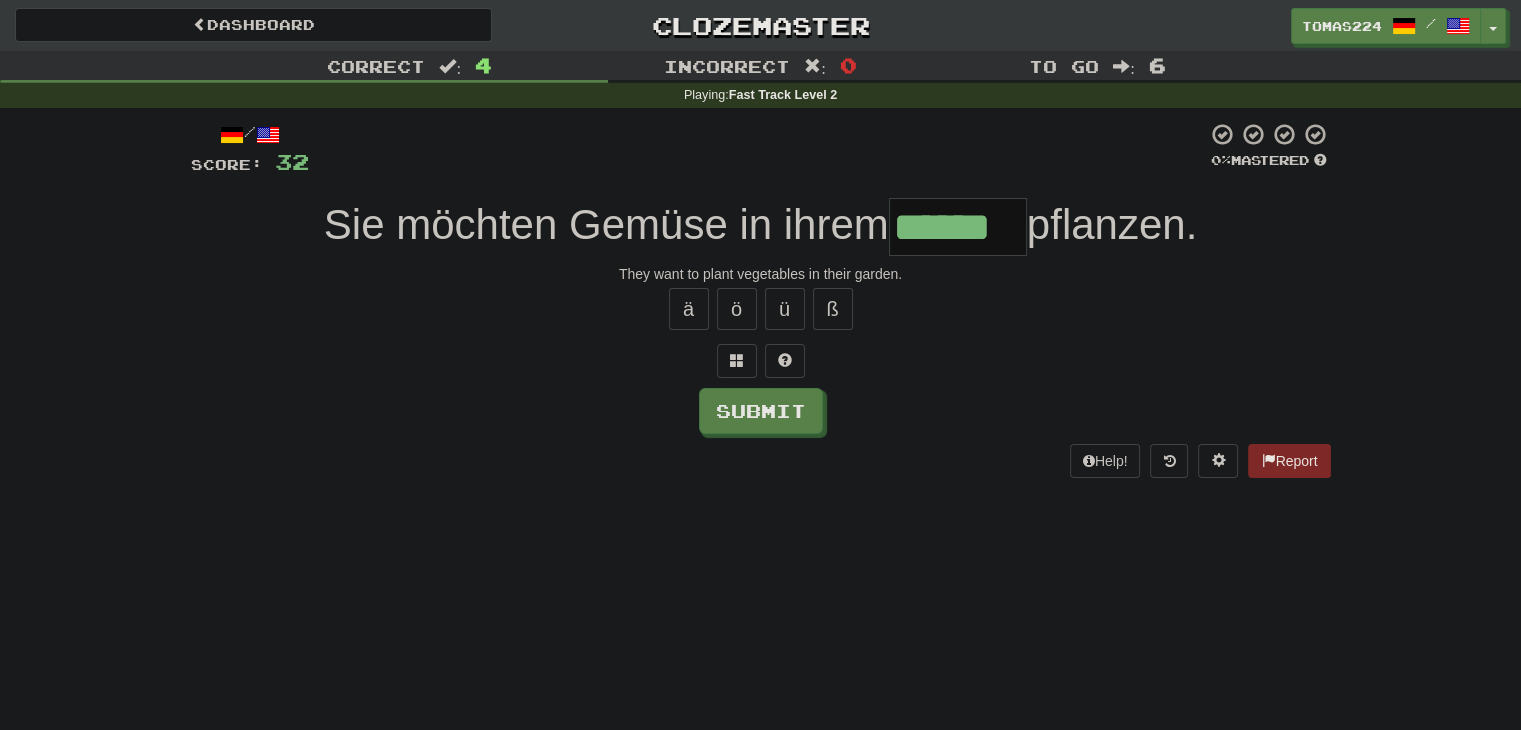 type on "******" 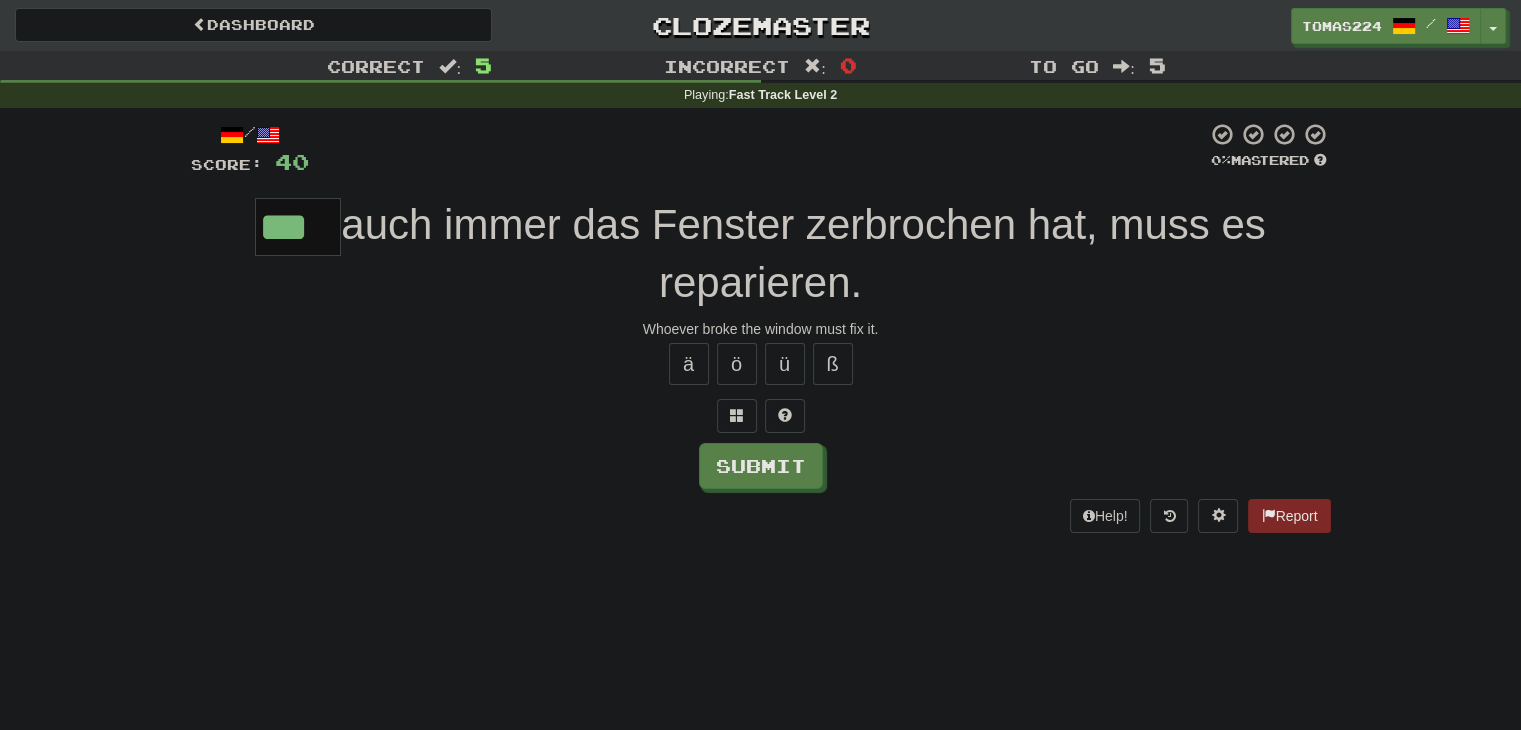 type on "***" 